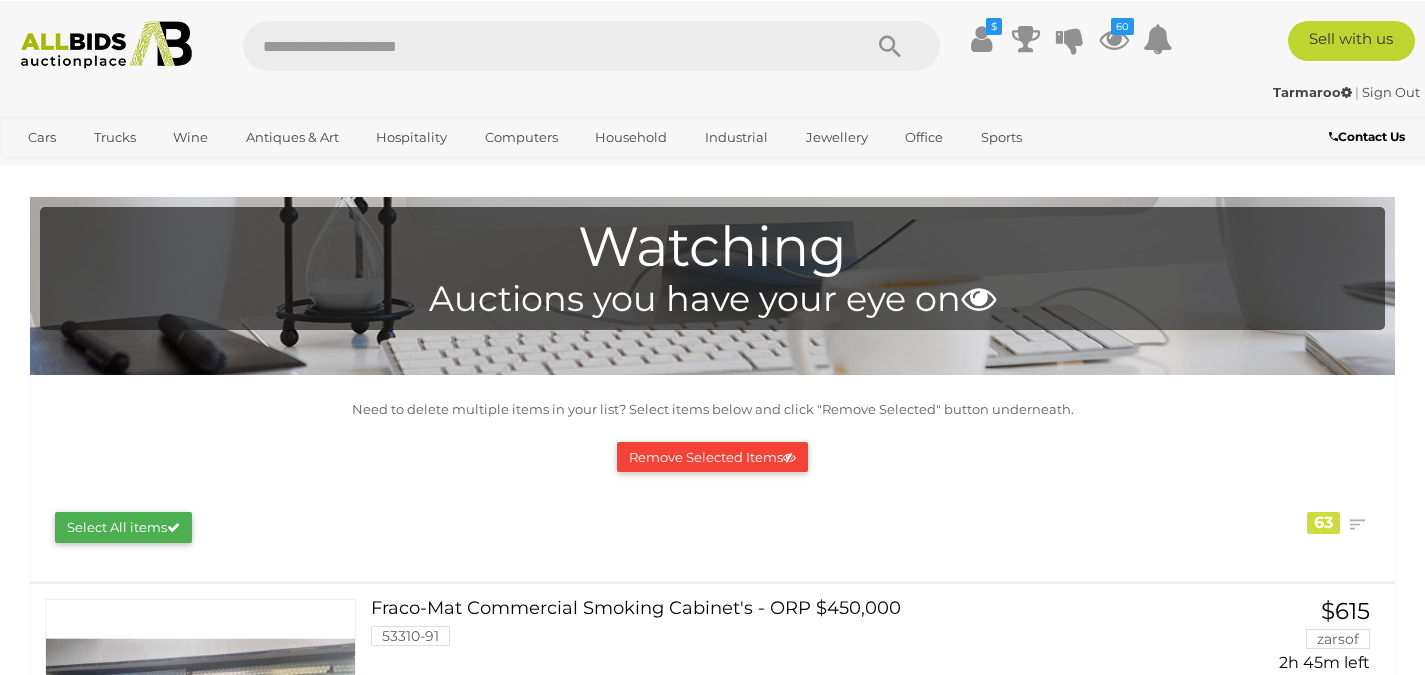 scroll, scrollTop: 19053, scrollLeft: 0, axis: vertical 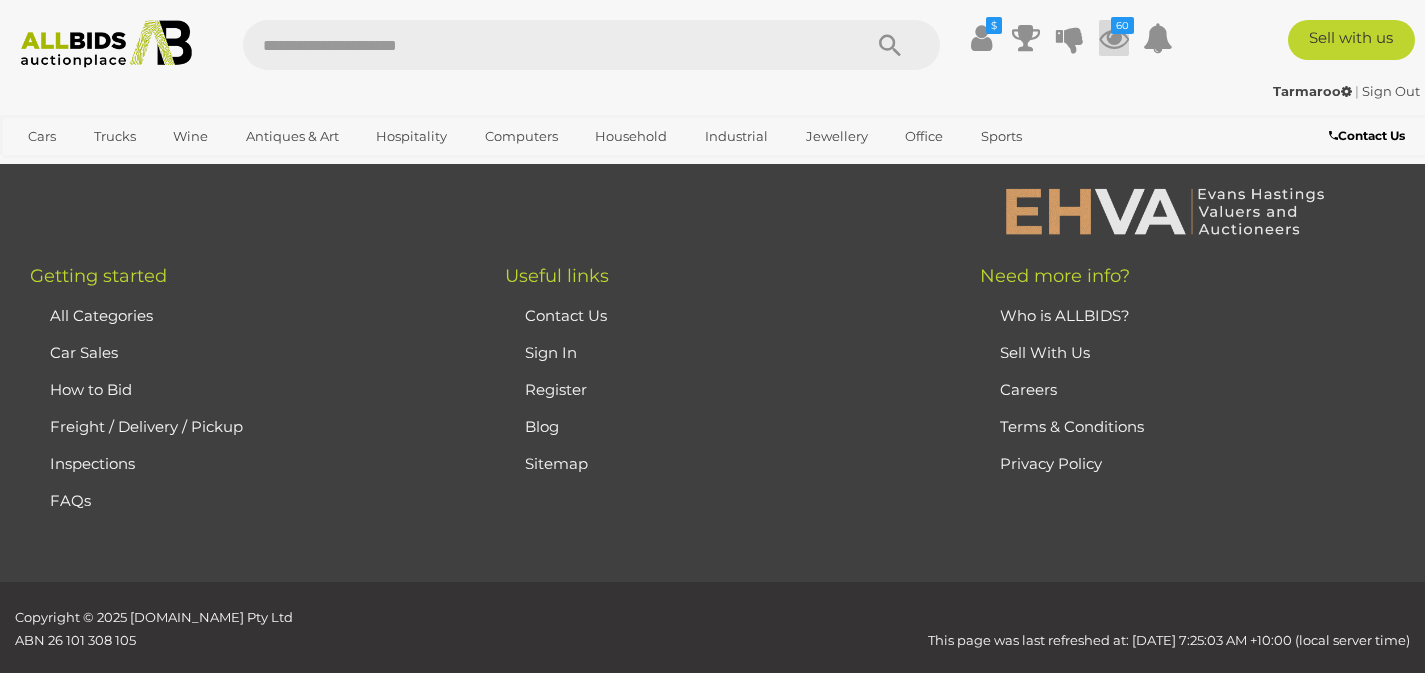 click on "60" at bounding box center (1122, 25) 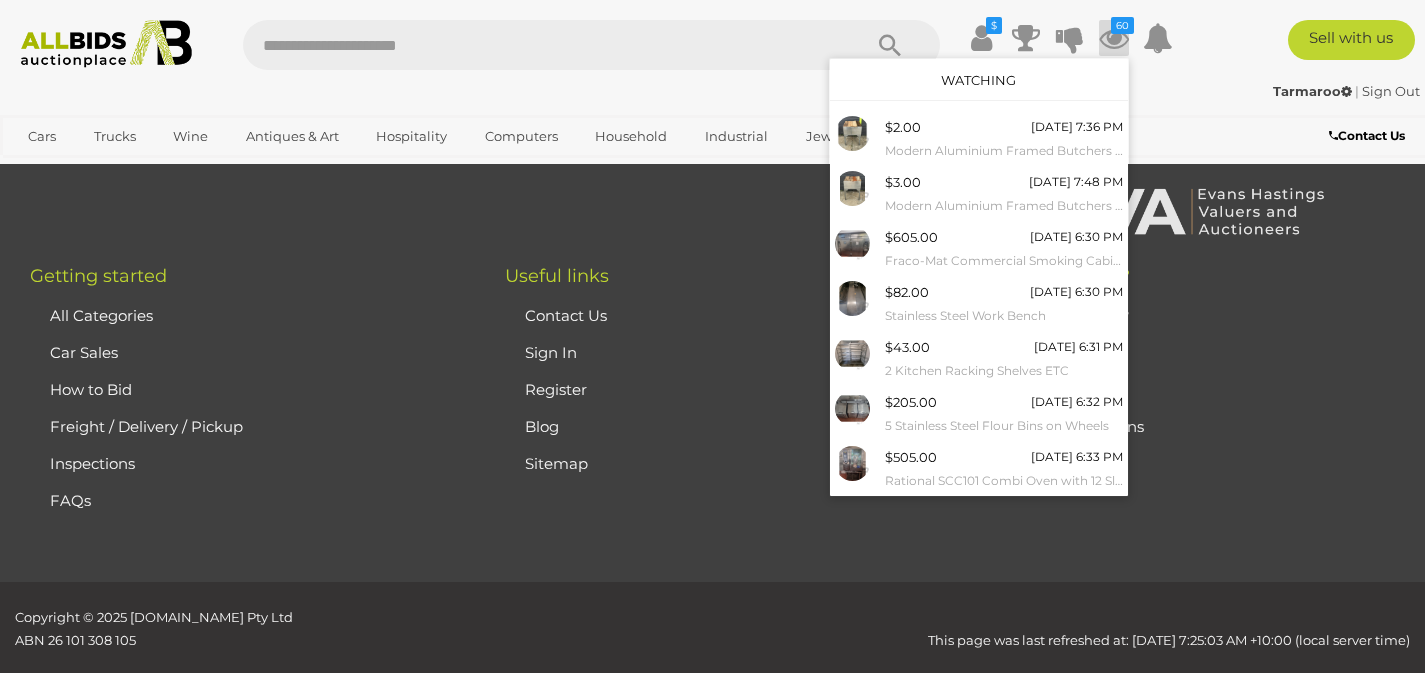 click on "Watching" at bounding box center [978, 80] 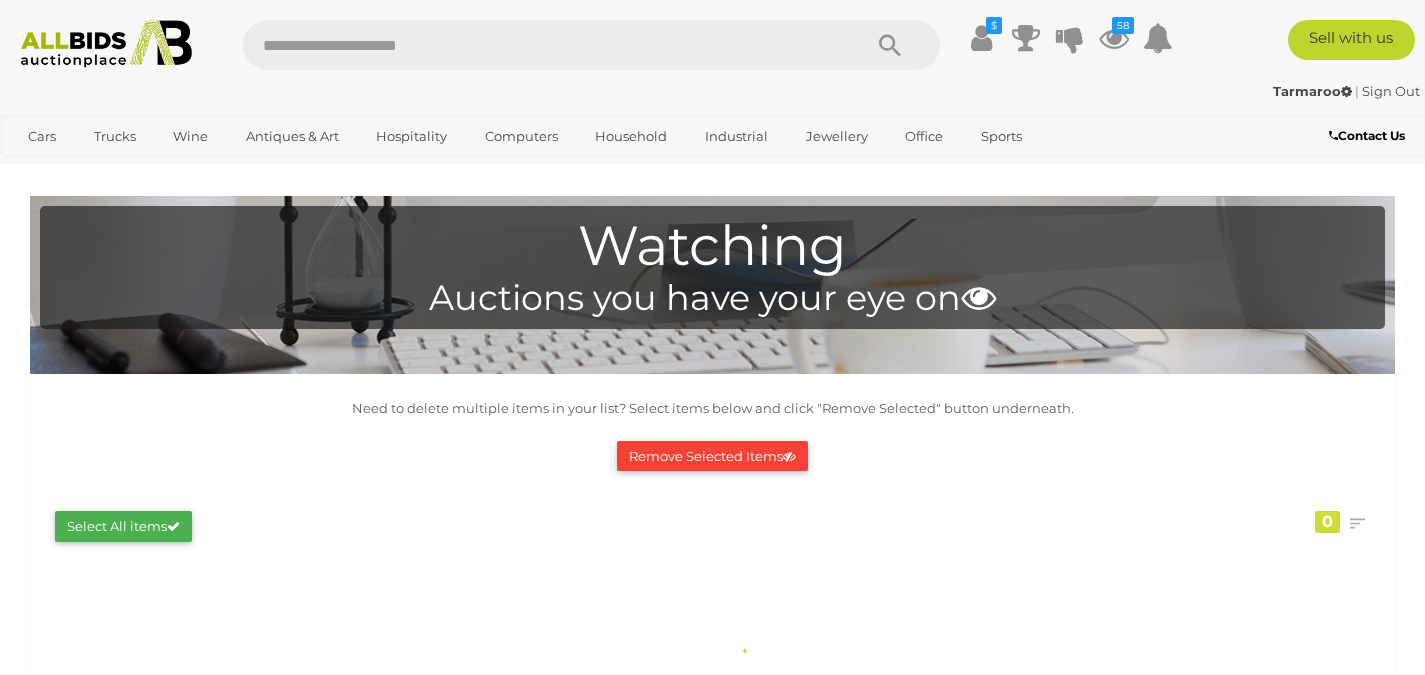 scroll, scrollTop: 0, scrollLeft: 0, axis: both 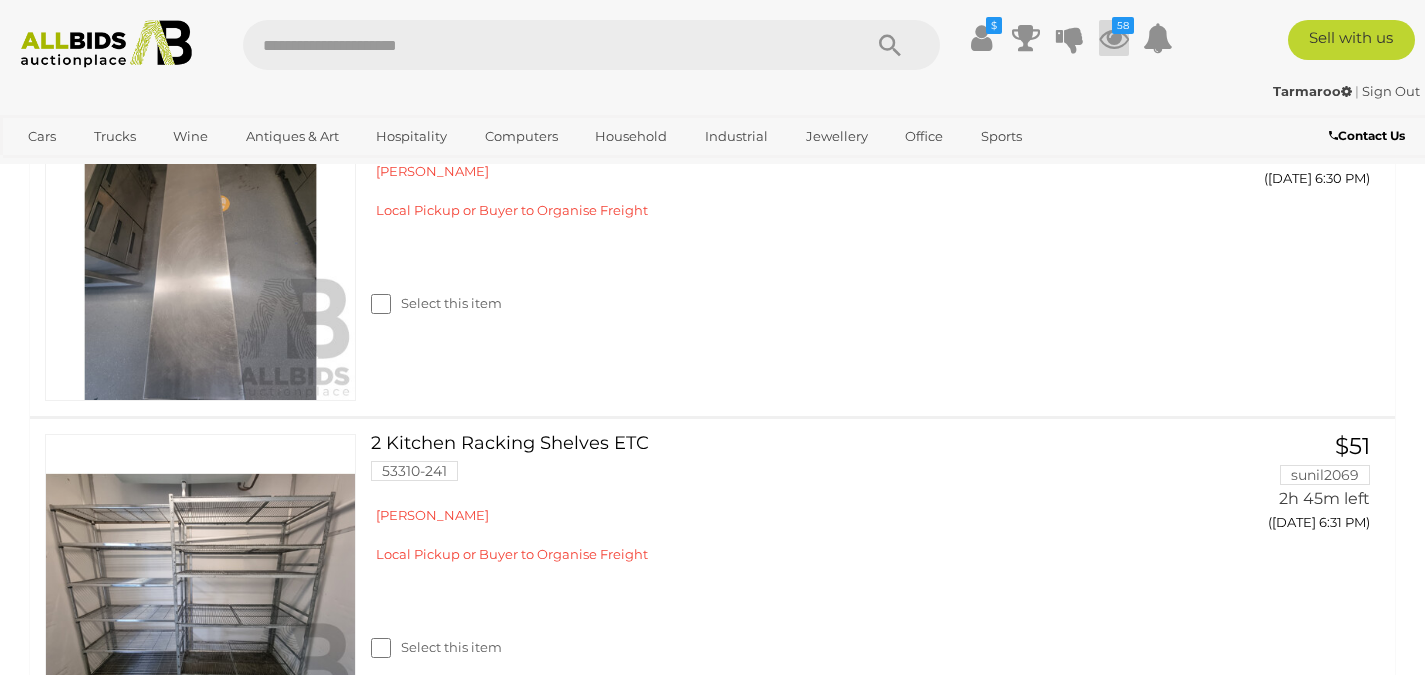 click at bounding box center [1114, 38] 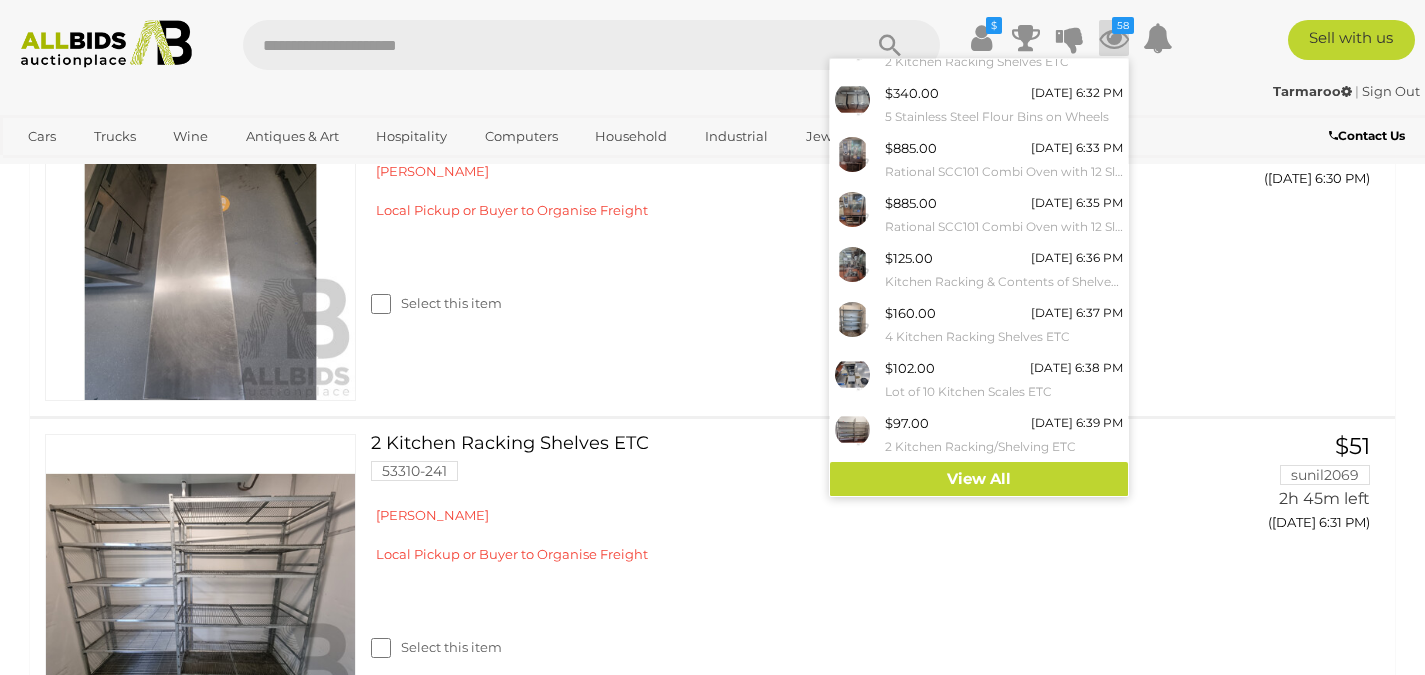 scroll, scrollTop: 0, scrollLeft: 0, axis: both 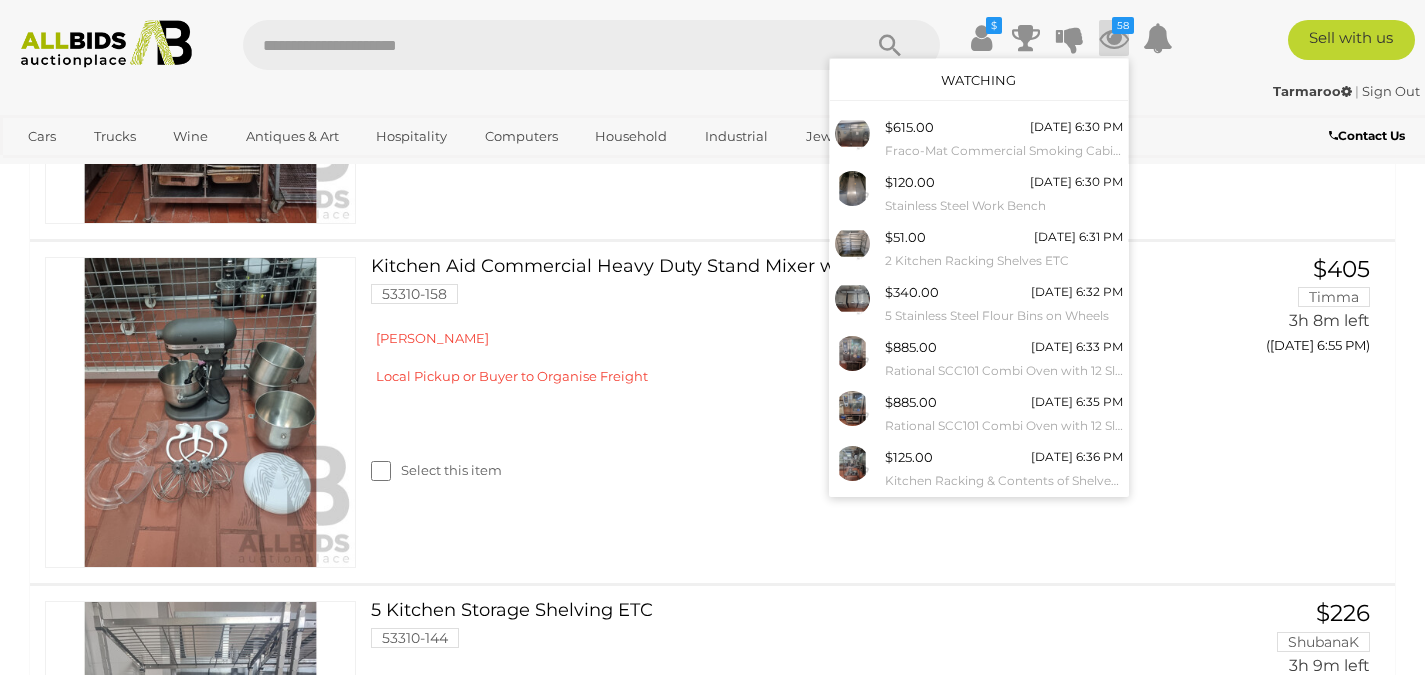 click on "Rational SCC101 Combi Oven with 12 Slot Cooling Rack Stand
53310-279
Reid Select this item  $385 Carrotier" at bounding box center [712, -241] 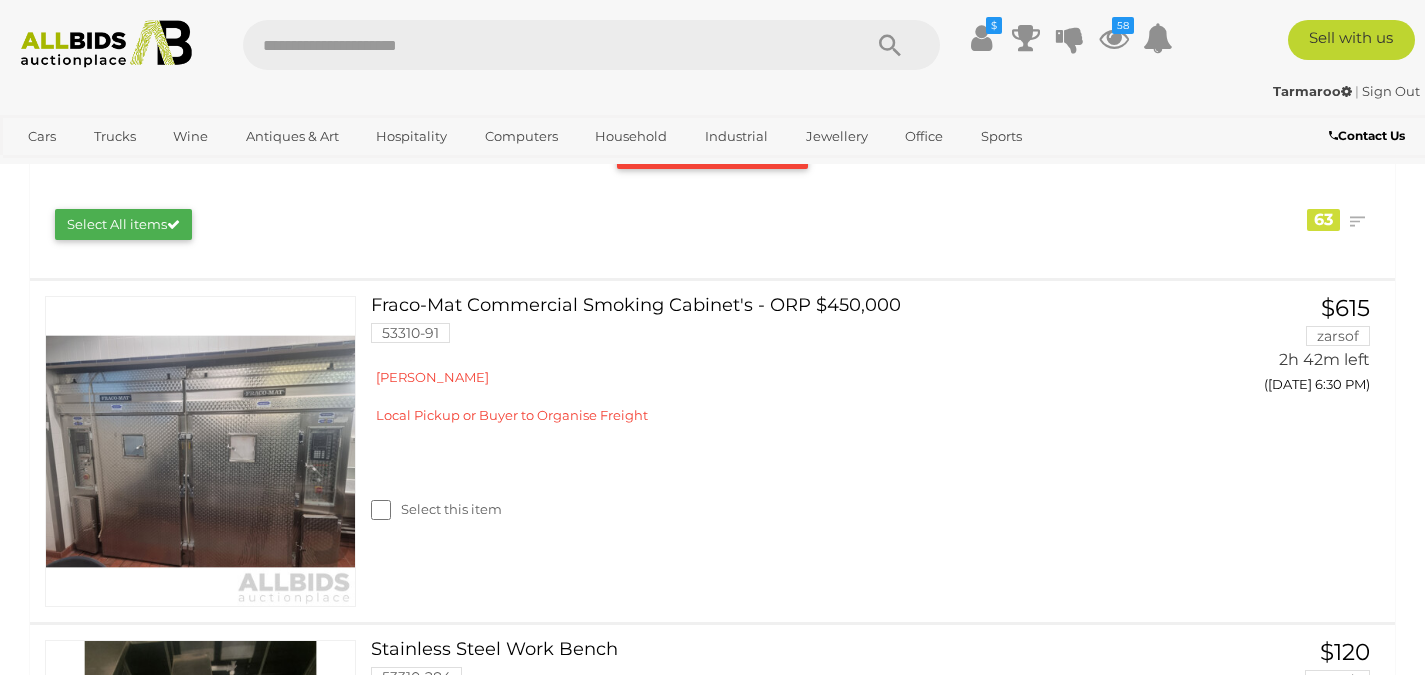 scroll, scrollTop: 303, scrollLeft: 0, axis: vertical 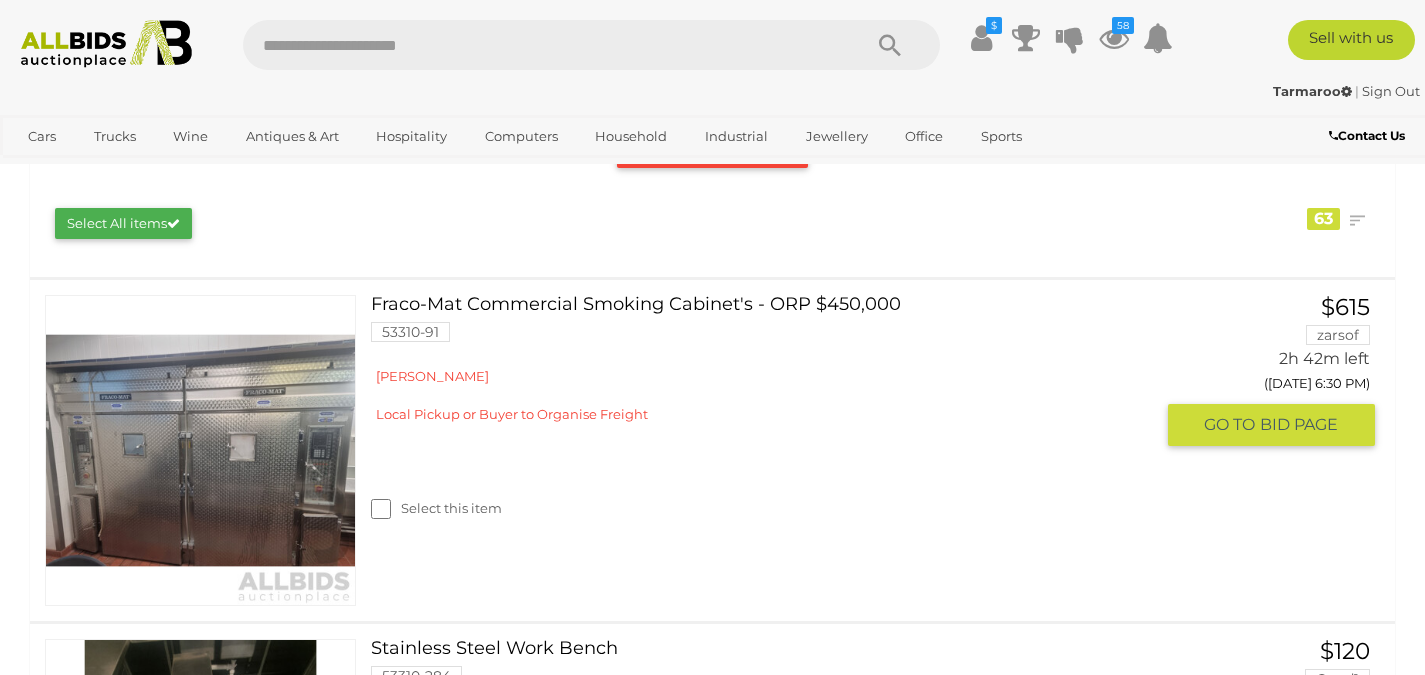 click on "Fraco-Mat Commercial Smoking Cabinet's - ORP $450,000
53310-91" at bounding box center [769, 326] 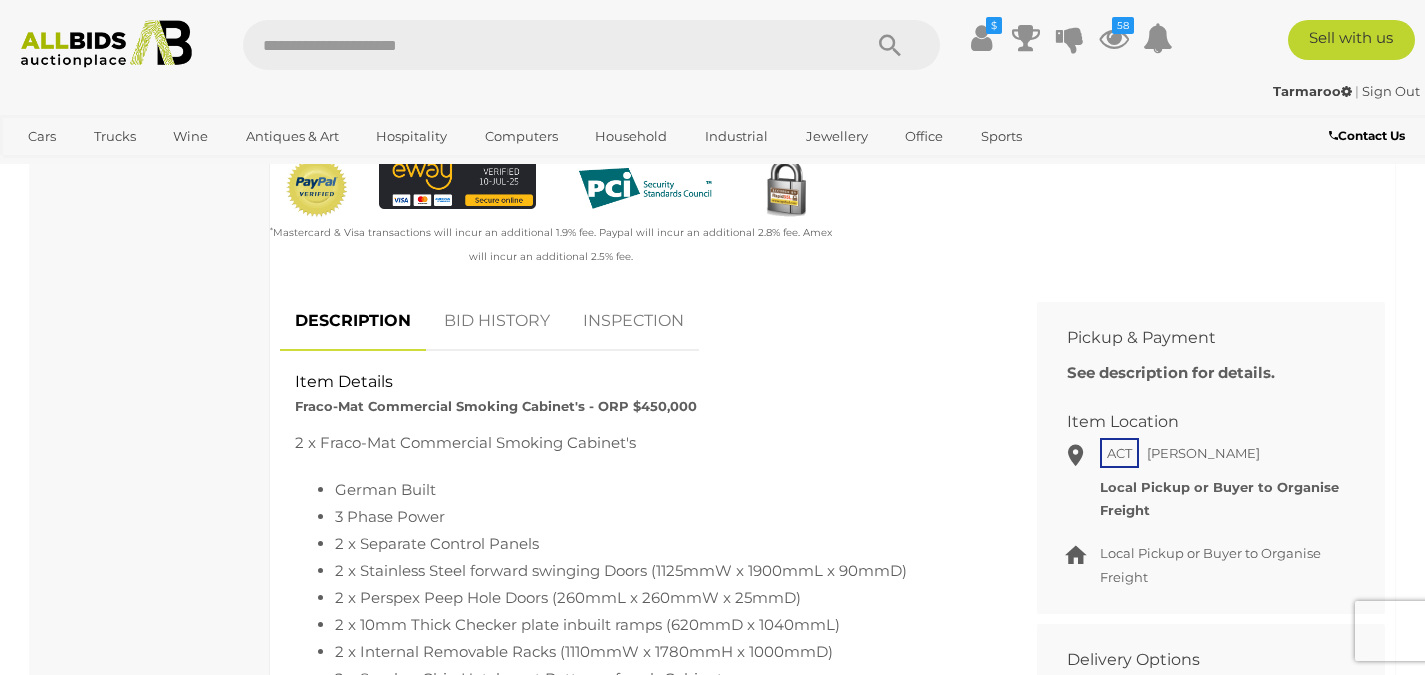 scroll, scrollTop: 741, scrollLeft: 0, axis: vertical 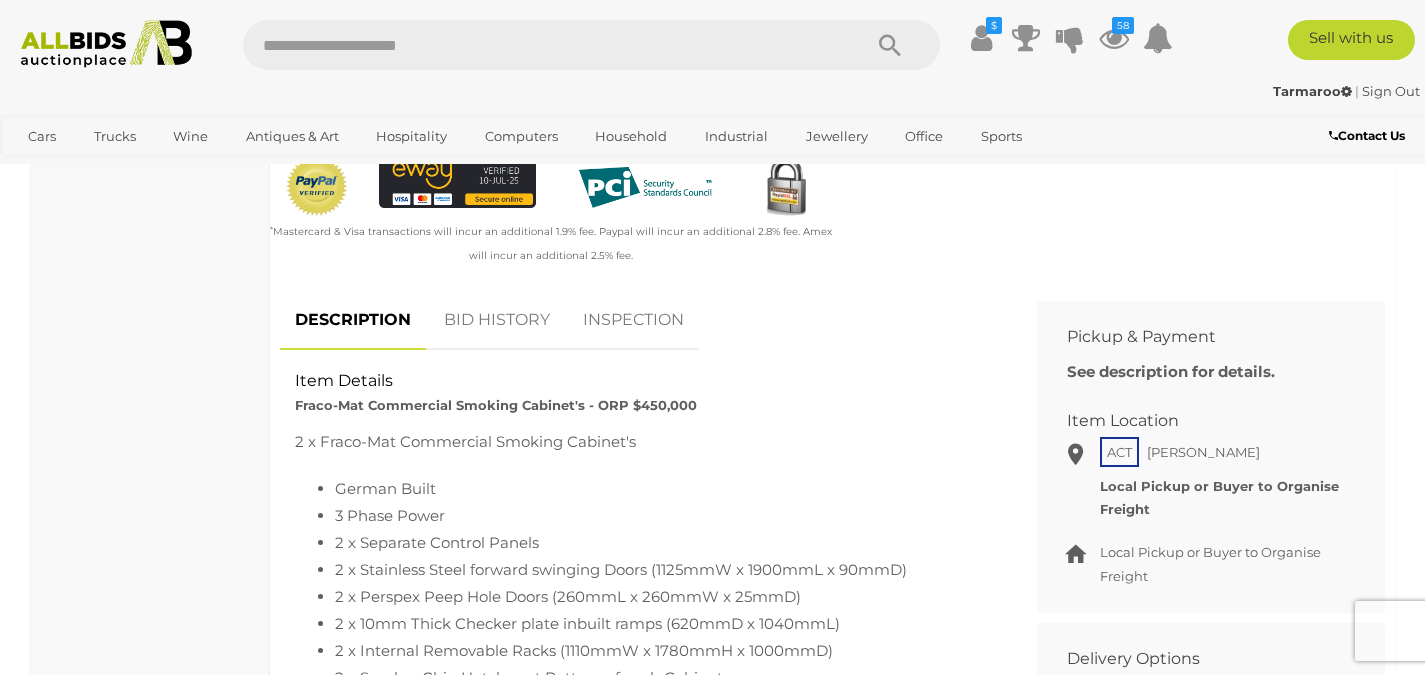 click on "BID HISTORY" at bounding box center [497, 320] 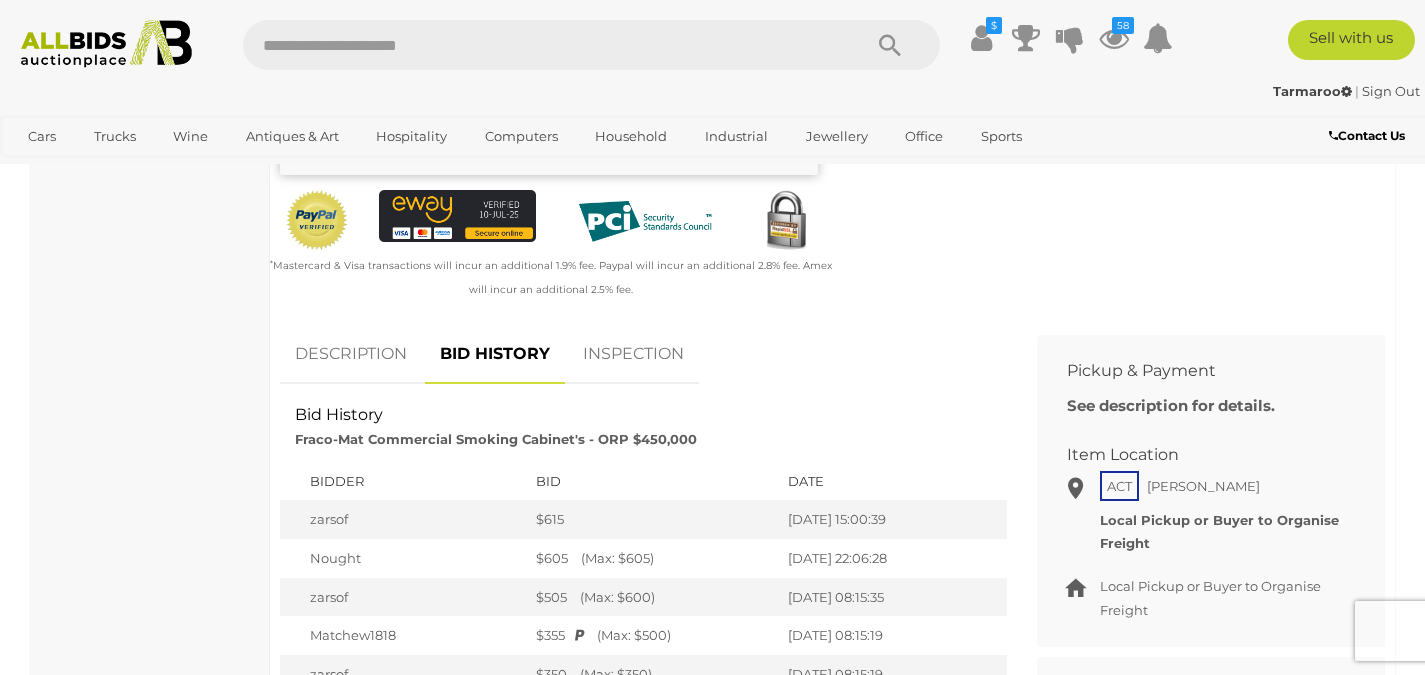 scroll, scrollTop: 704, scrollLeft: 0, axis: vertical 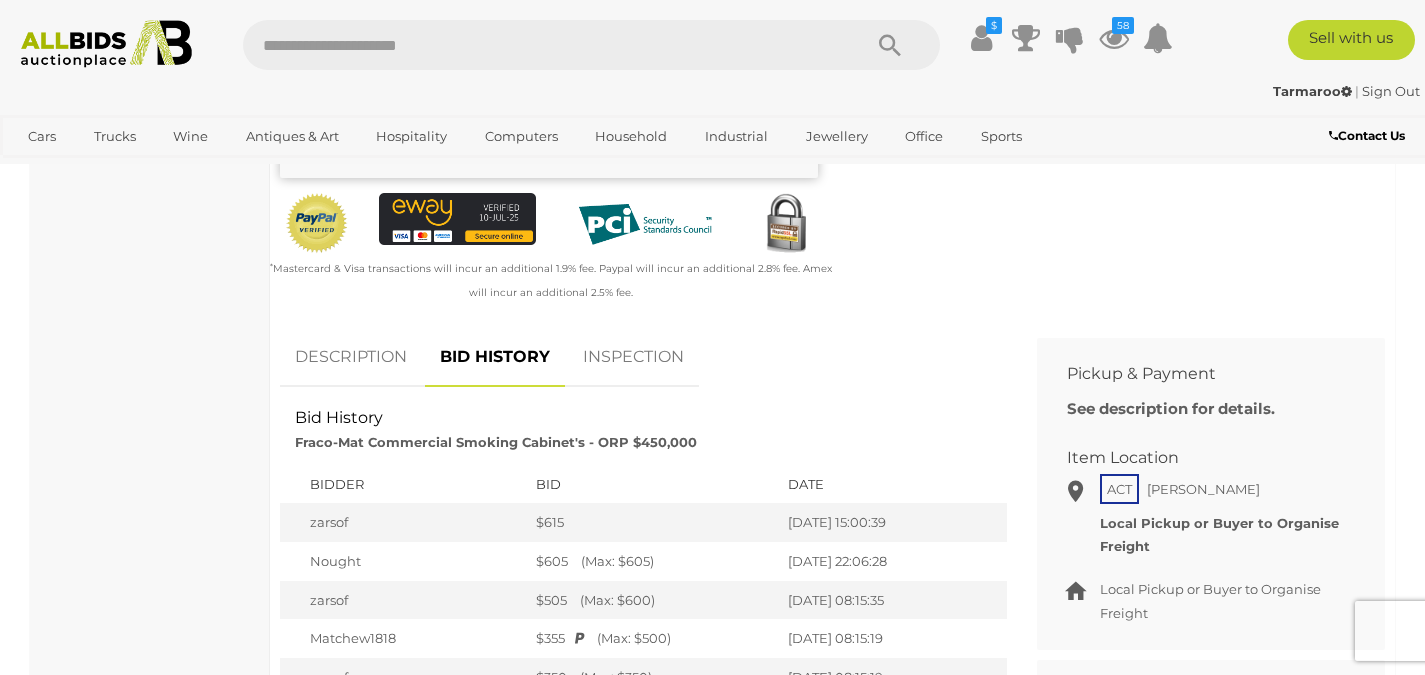 click on "DESCRIPTION" at bounding box center (351, 357) 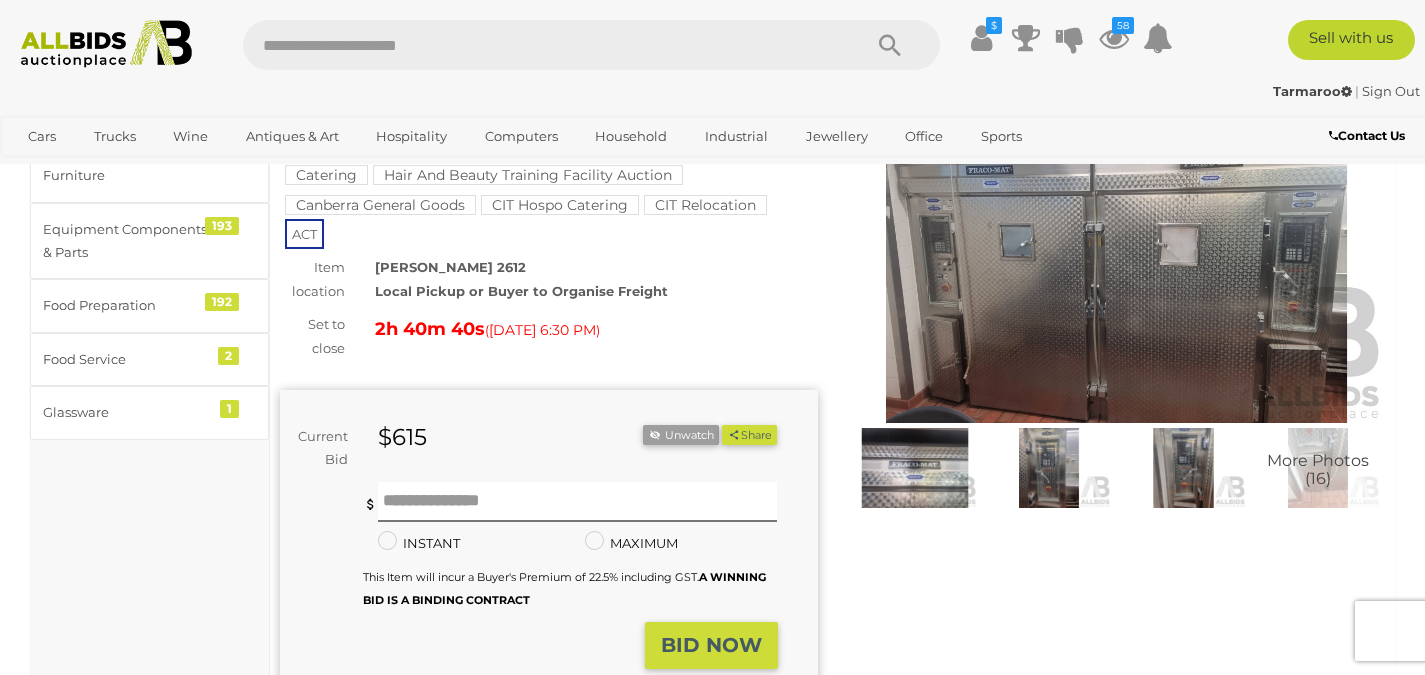 scroll, scrollTop: 0, scrollLeft: 0, axis: both 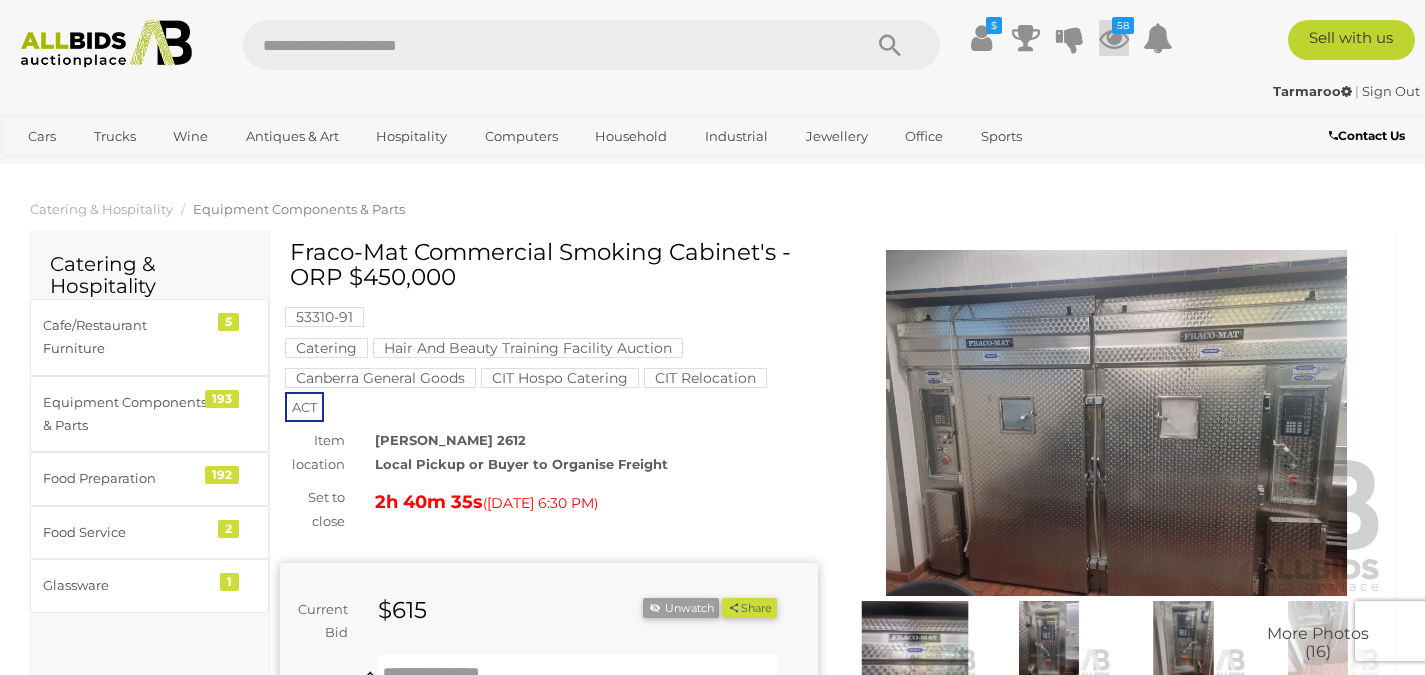 click at bounding box center [1114, 38] 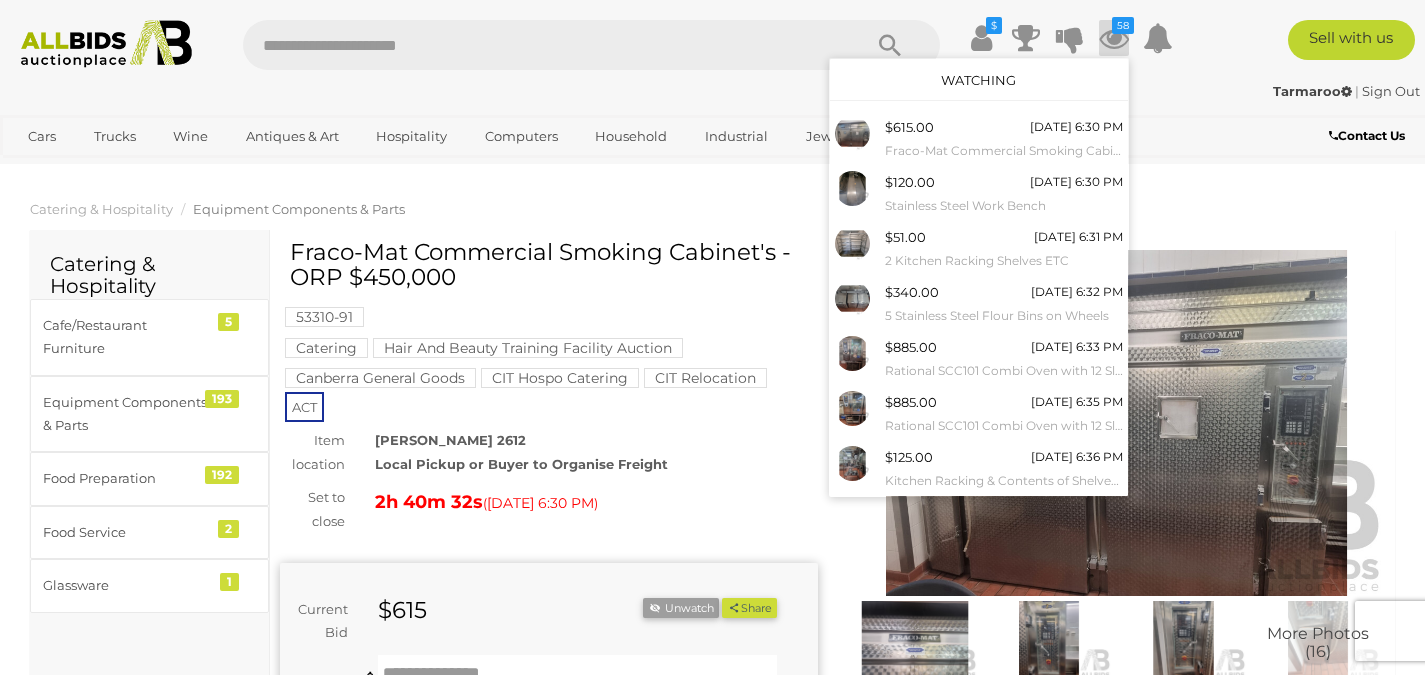 click on "Watching" at bounding box center (978, 80) 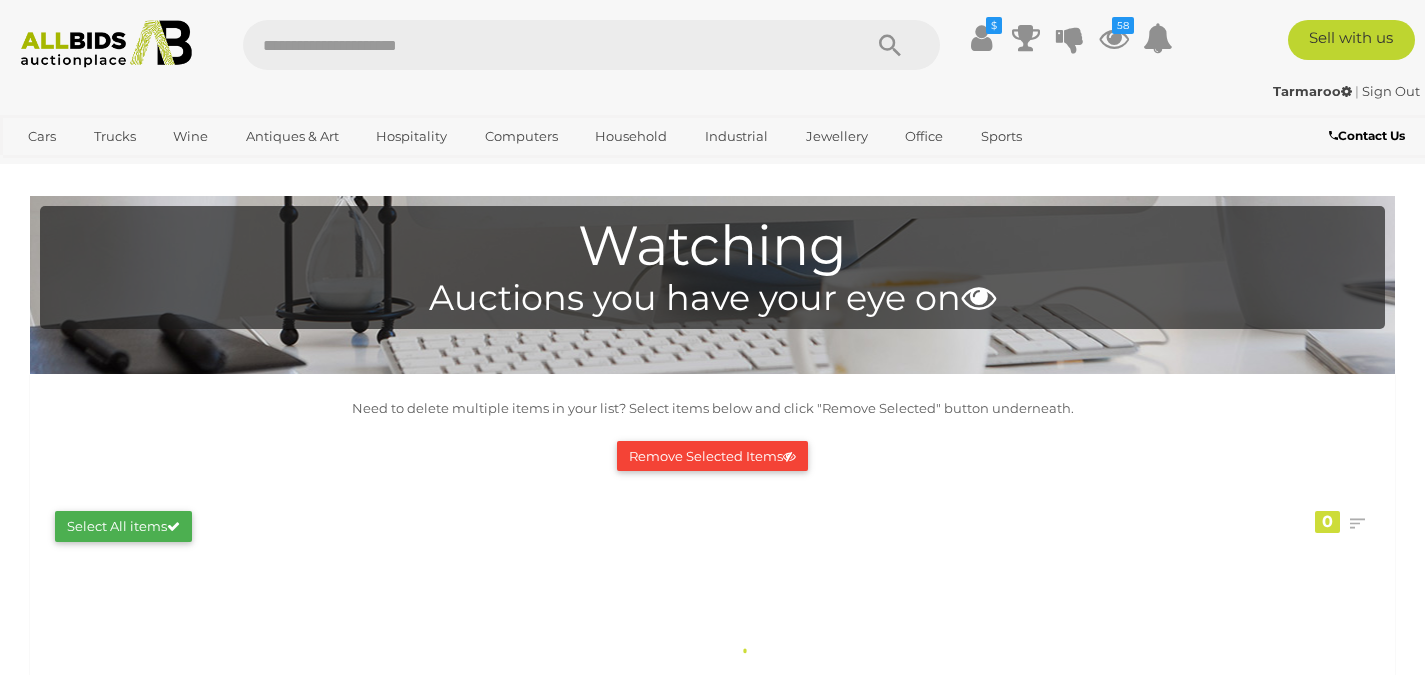 scroll, scrollTop: 0, scrollLeft: 0, axis: both 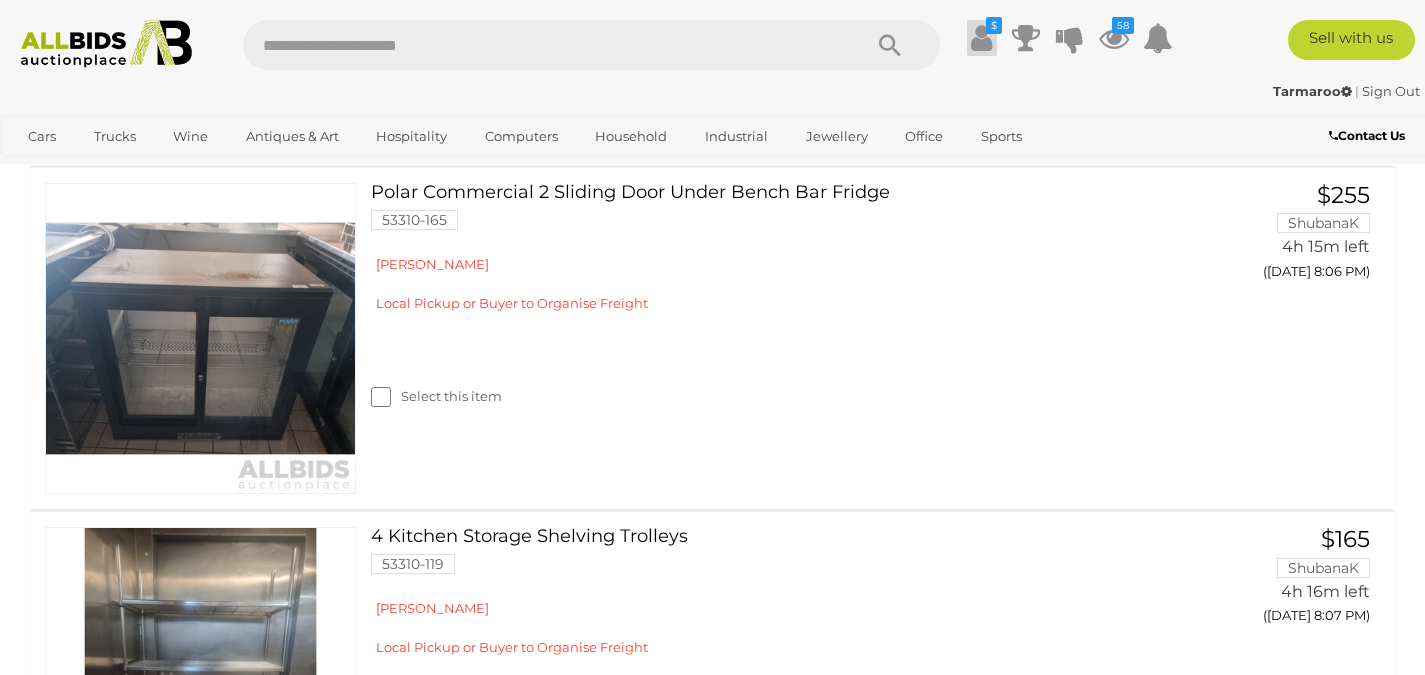 click at bounding box center (981, 38) 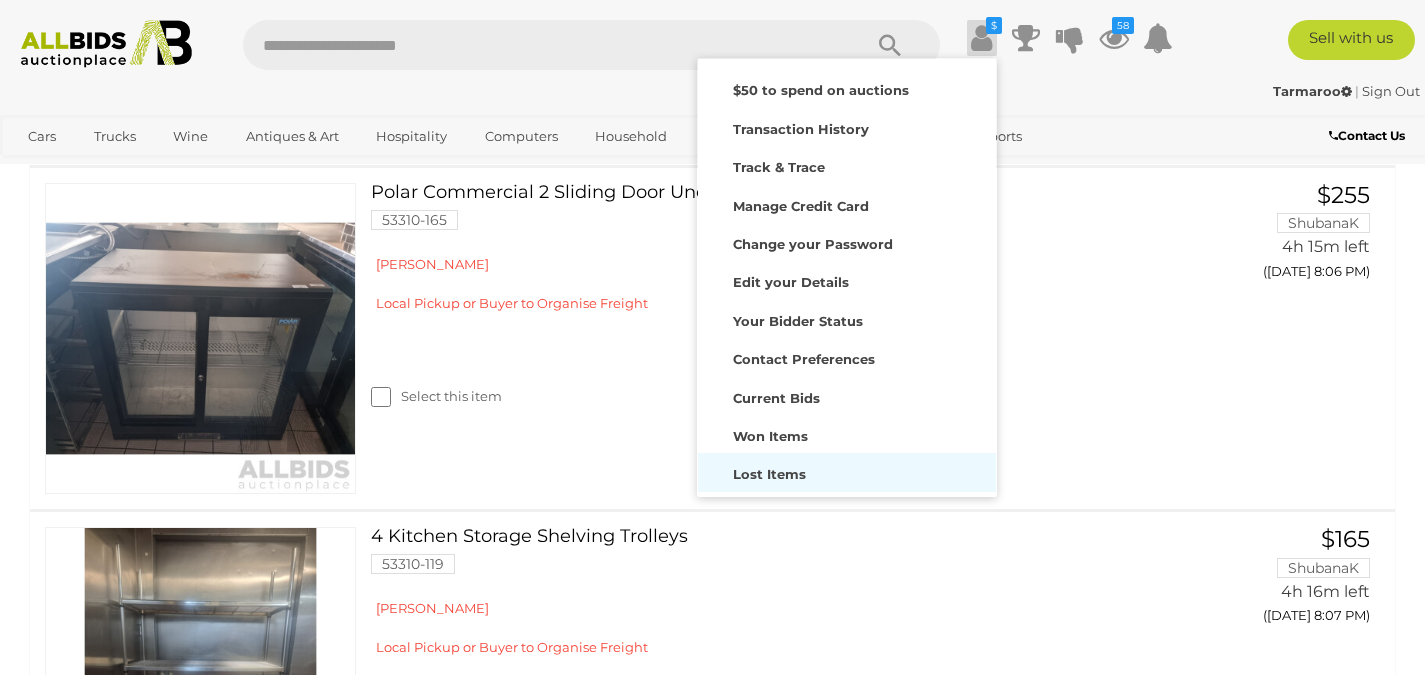 click on "Lost Items" at bounding box center [769, 474] 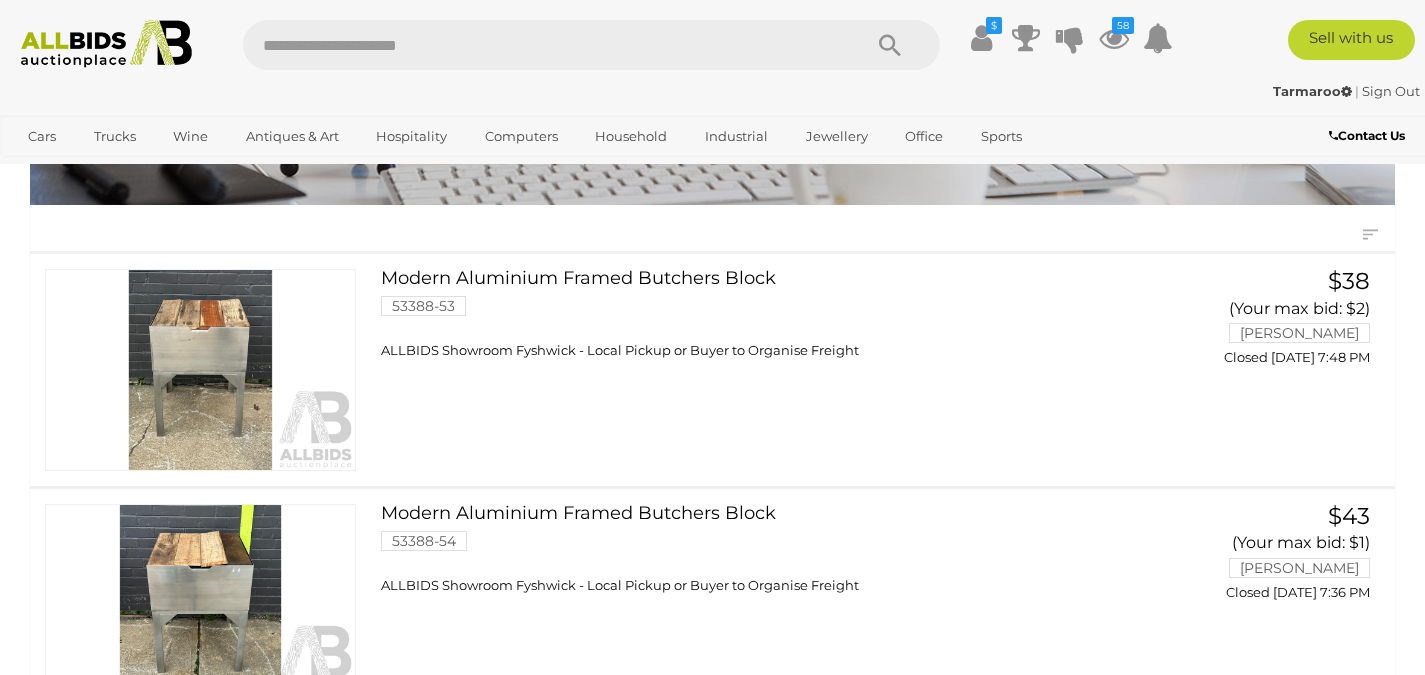 scroll, scrollTop: 168, scrollLeft: 0, axis: vertical 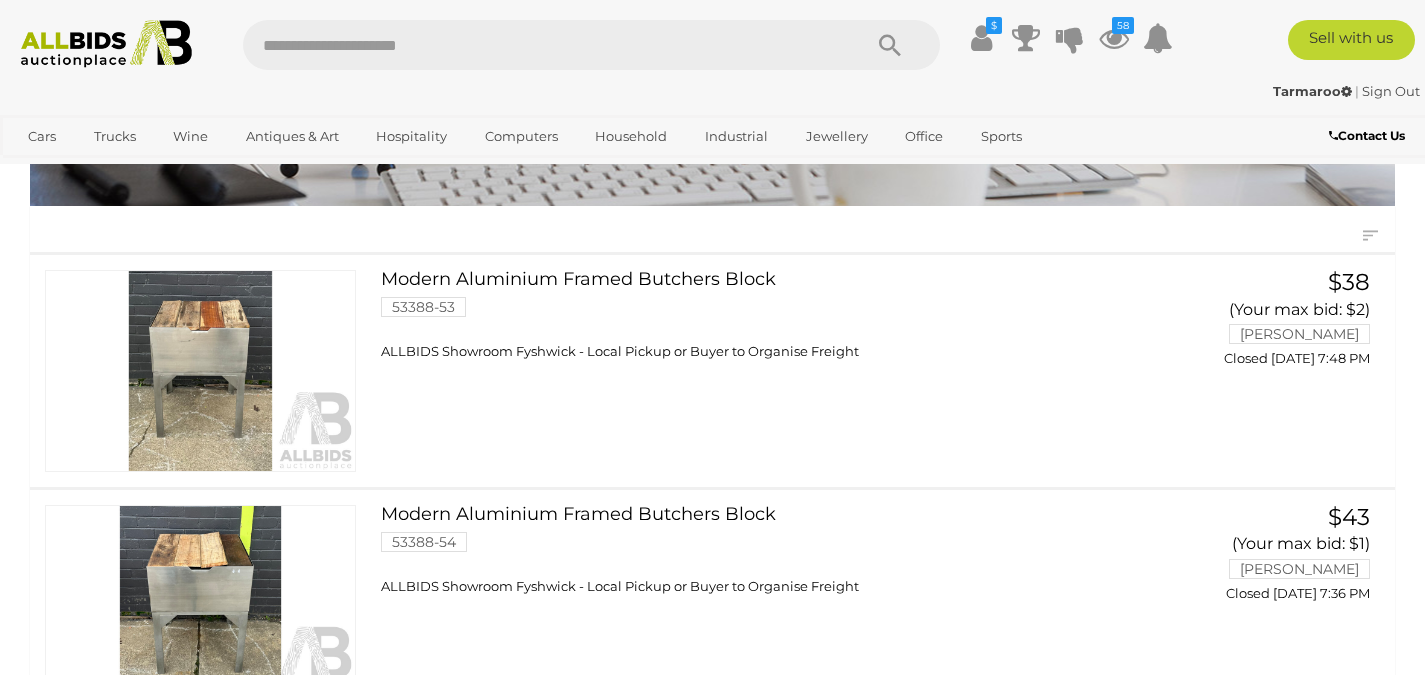 click on "ALLBIDS Showroom Fyshwick - Local Pickup or Buyer to Organise Freight" at bounding box center [620, 351] 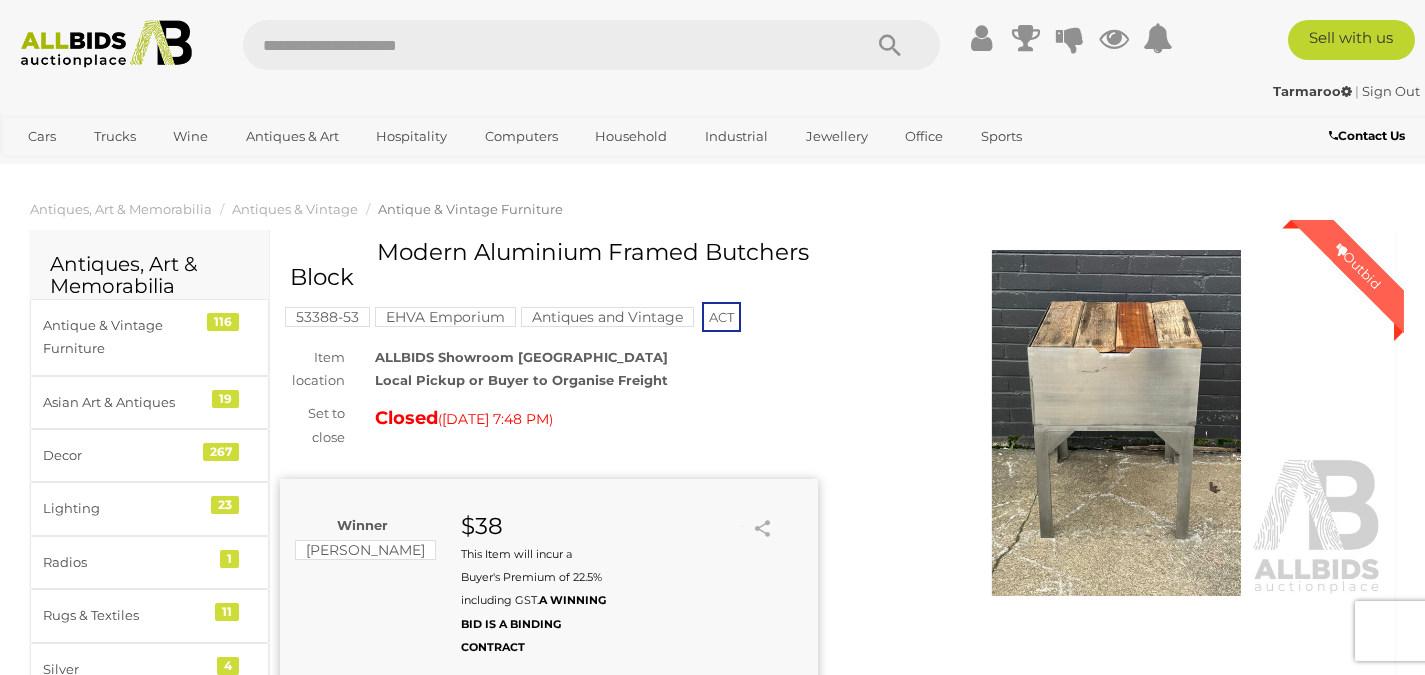 scroll, scrollTop: 0, scrollLeft: 0, axis: both 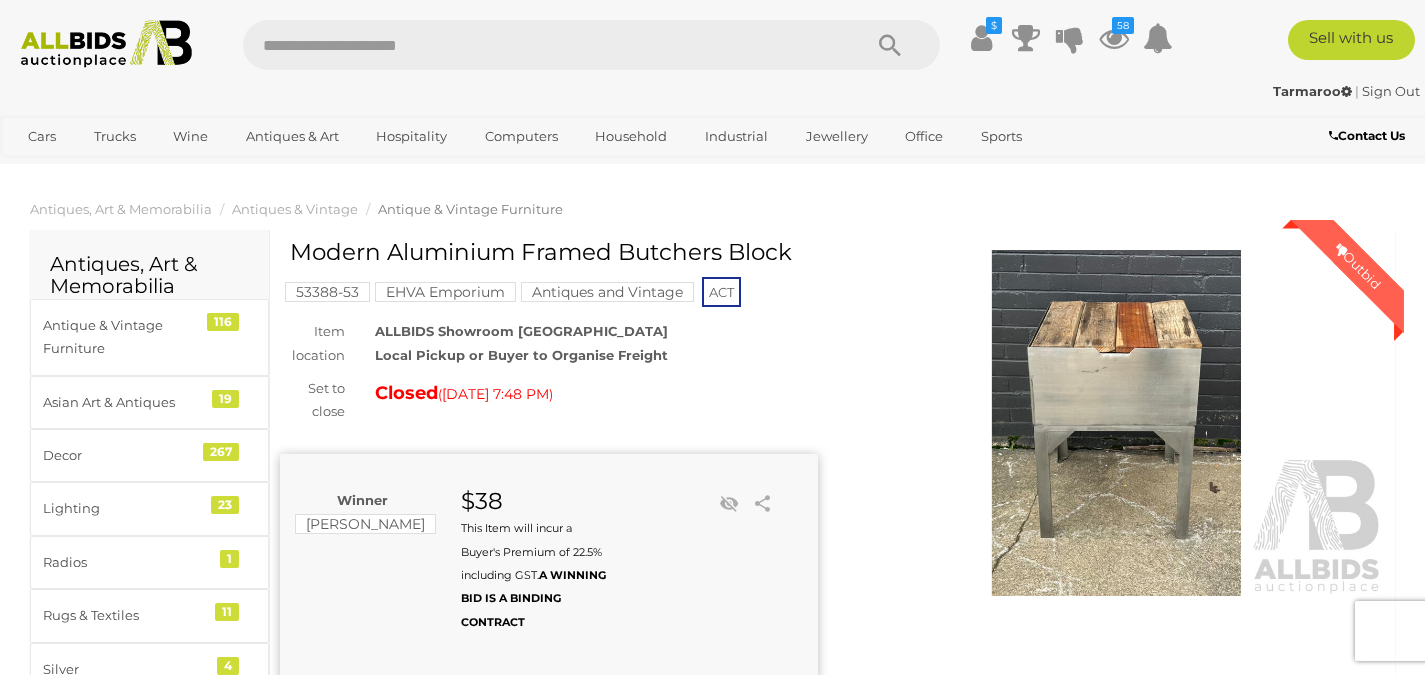 click on "Closed  ( [DATE] 7:48 PM )" at bounding box center (596, 393) 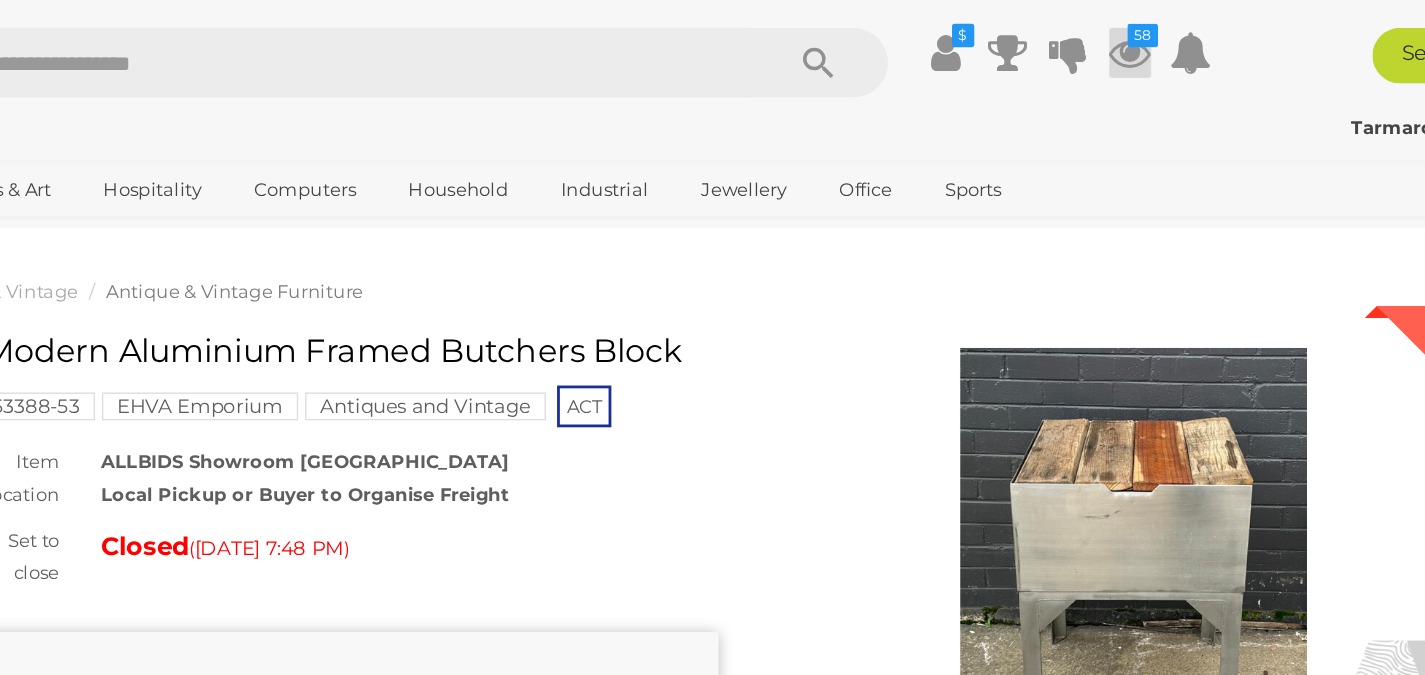 click on "58" at bounding box center (1123, 25) 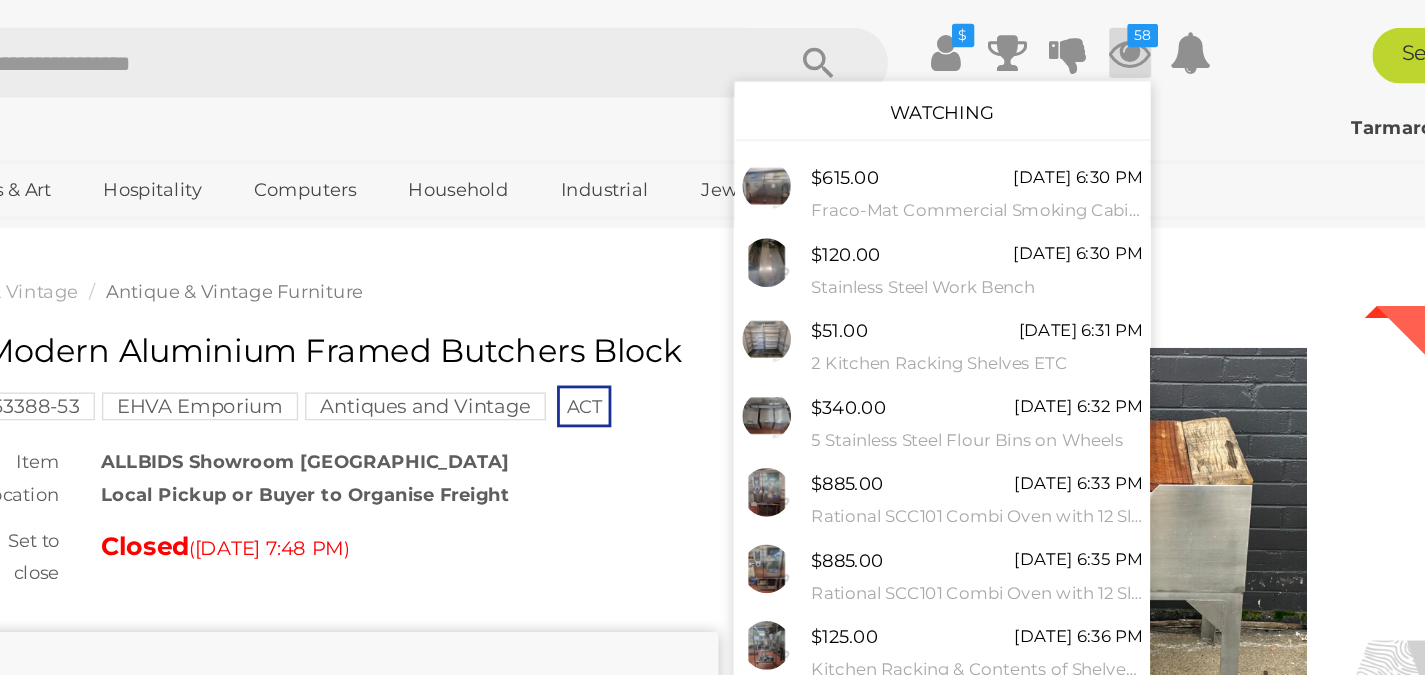 click on "Watching" at bounding box center (978, 80) 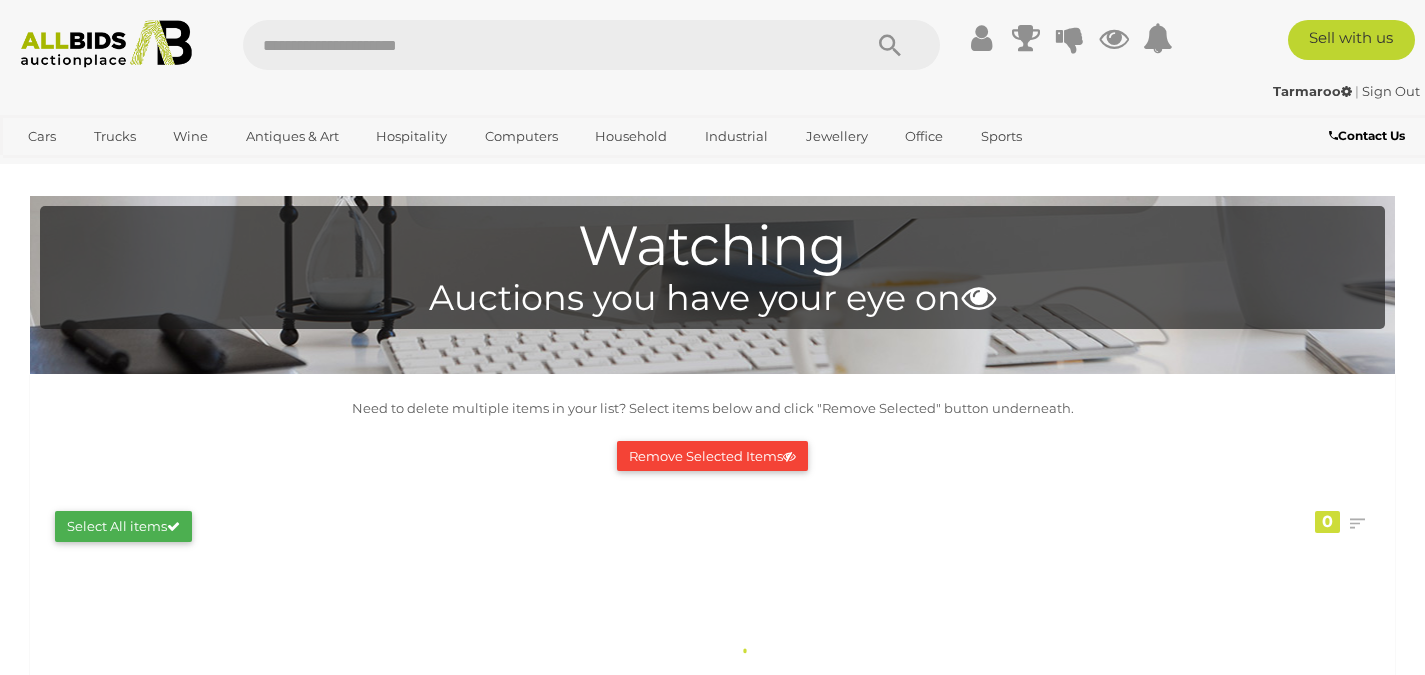 scroll, scrollTop: 0, scrollLeft: 0, axis: both 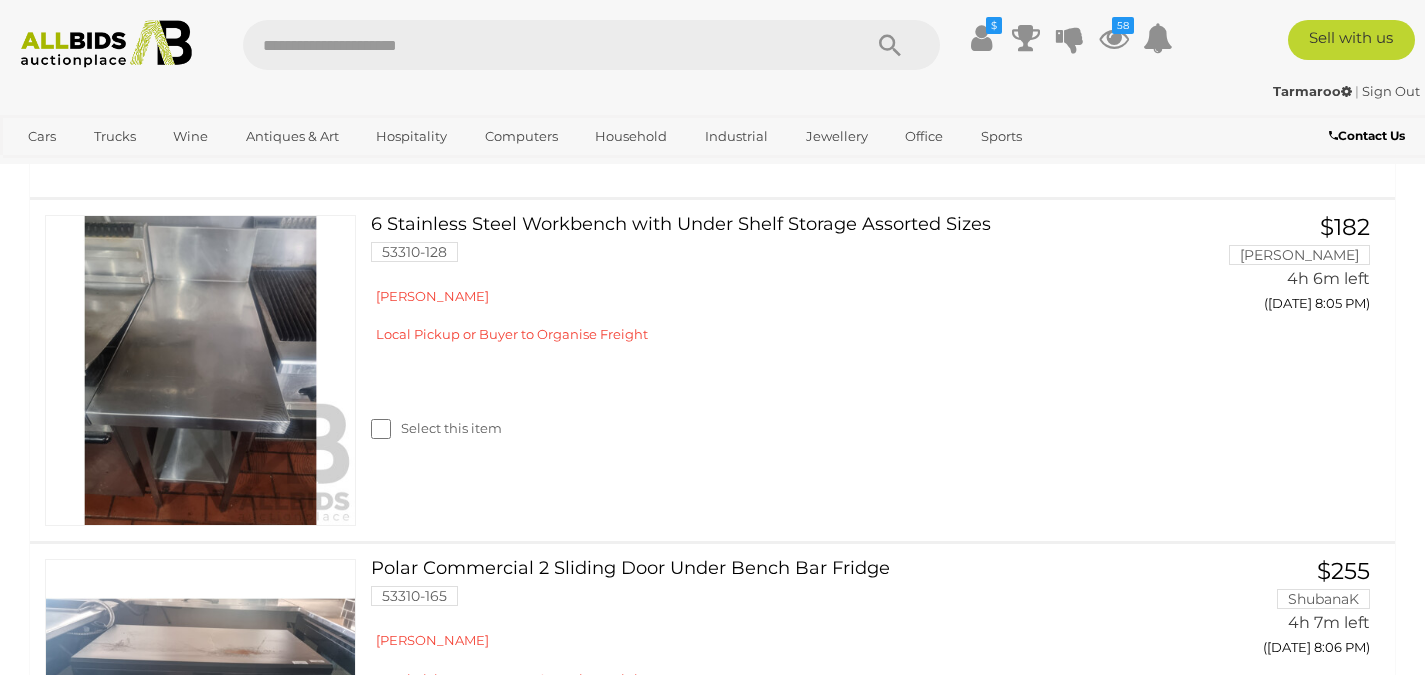 click on "Quipwell Commercial 2 Door 1300L Glass Door Fridge
53310-142" at bounding box center [769, -29] 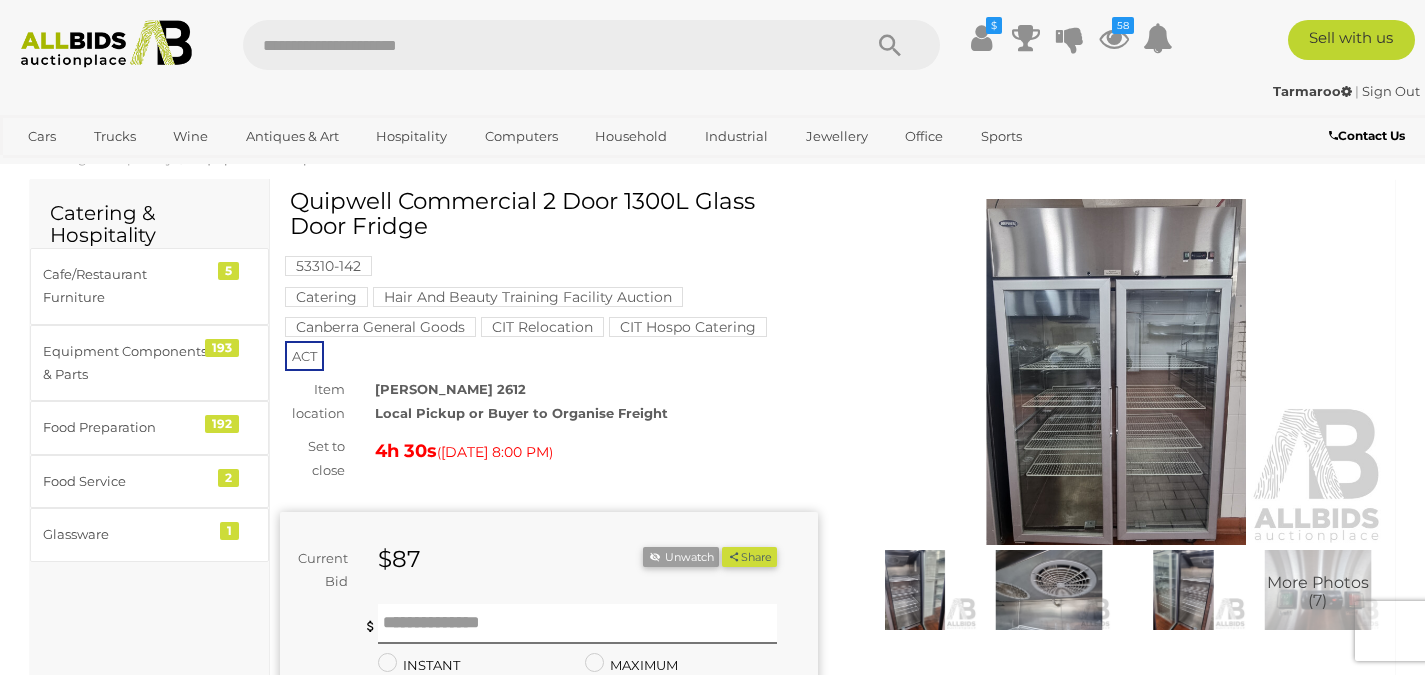 scroll, scrollTop: 52, scrollLeft: 0, axis: vertical 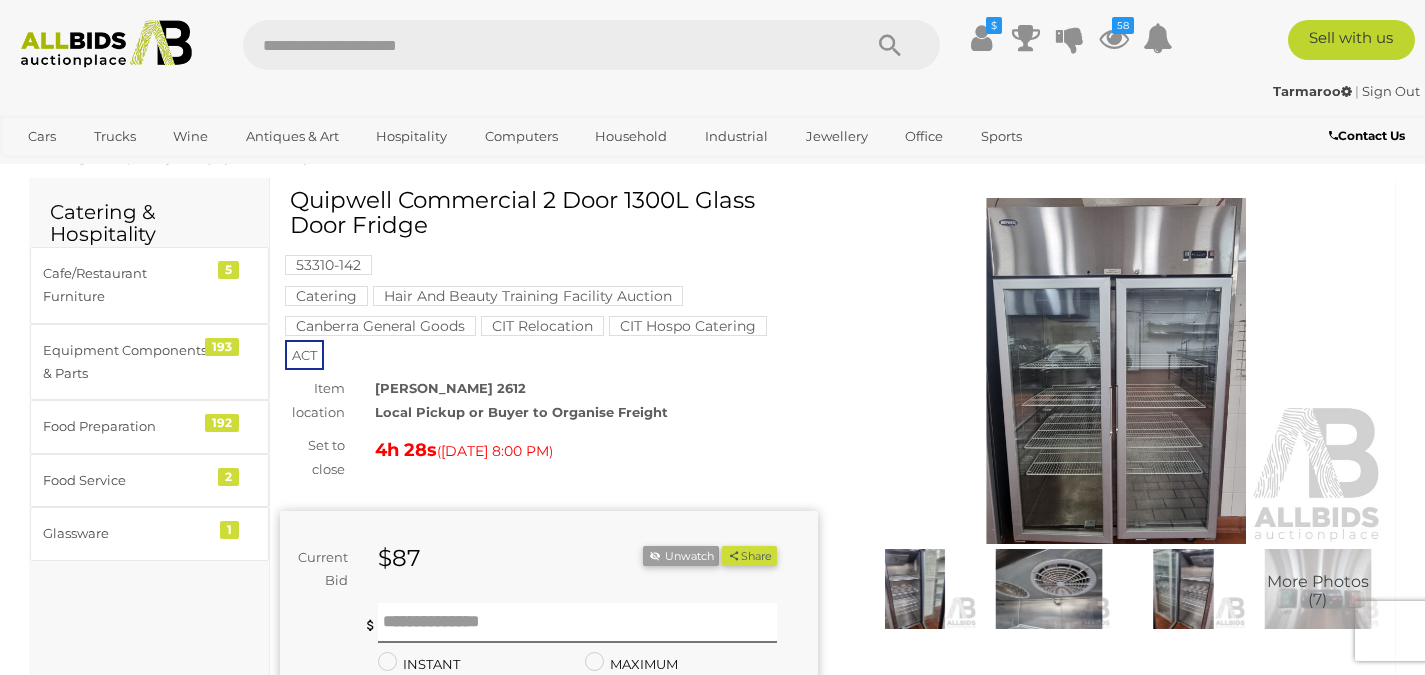 click at bounding box center (1049, 589) 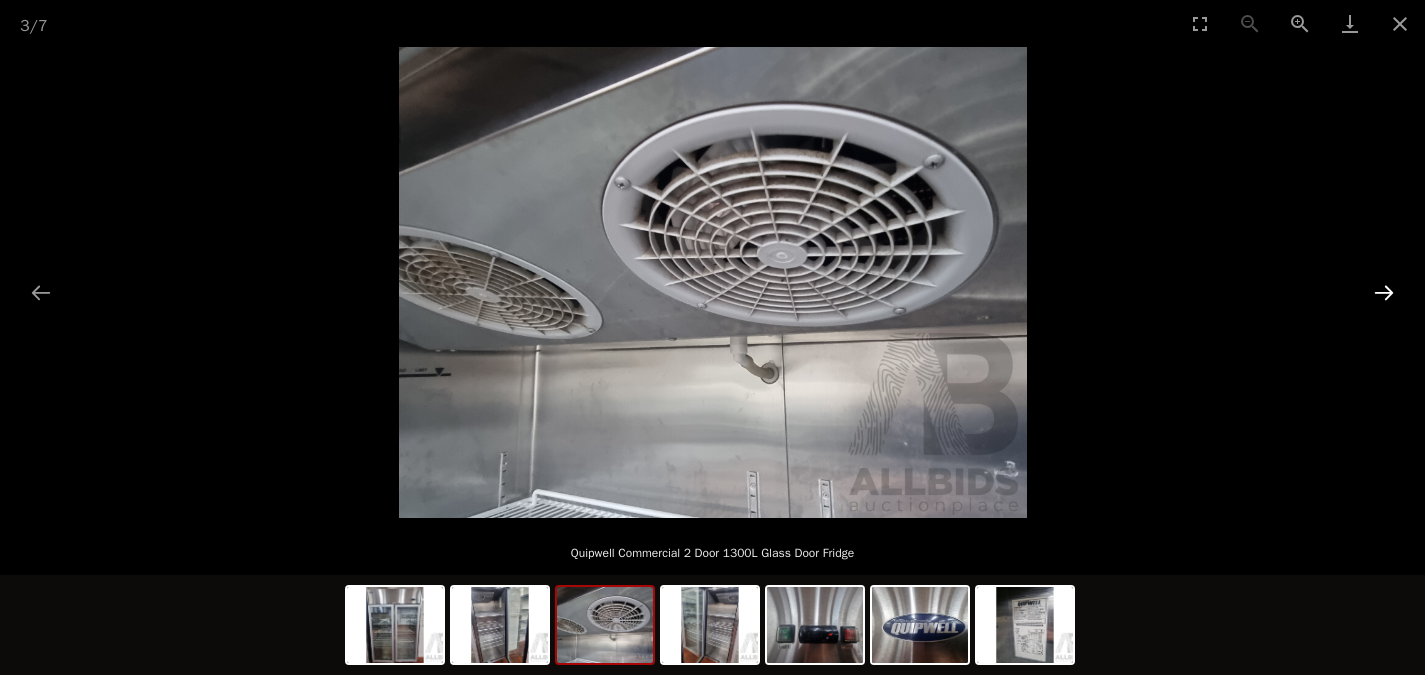click at bounding box center [1384, 292] 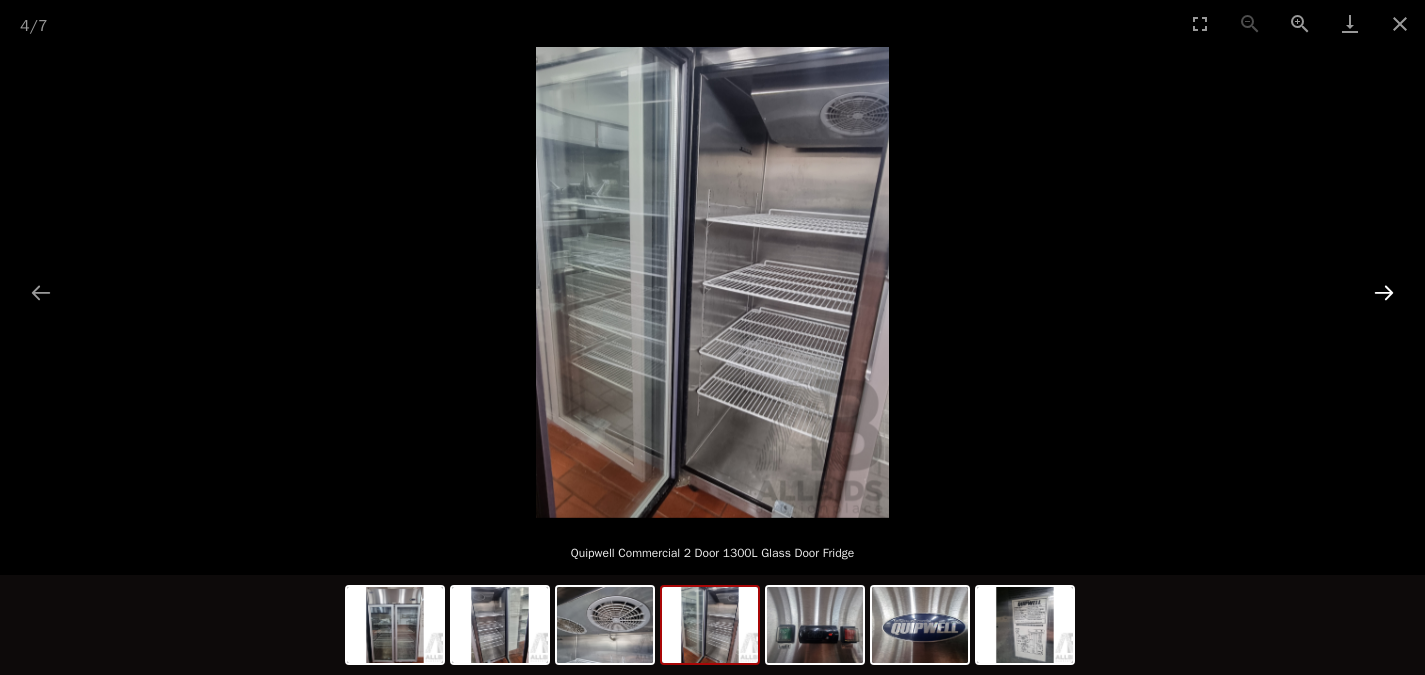 click at bounding box center (1384, 292) 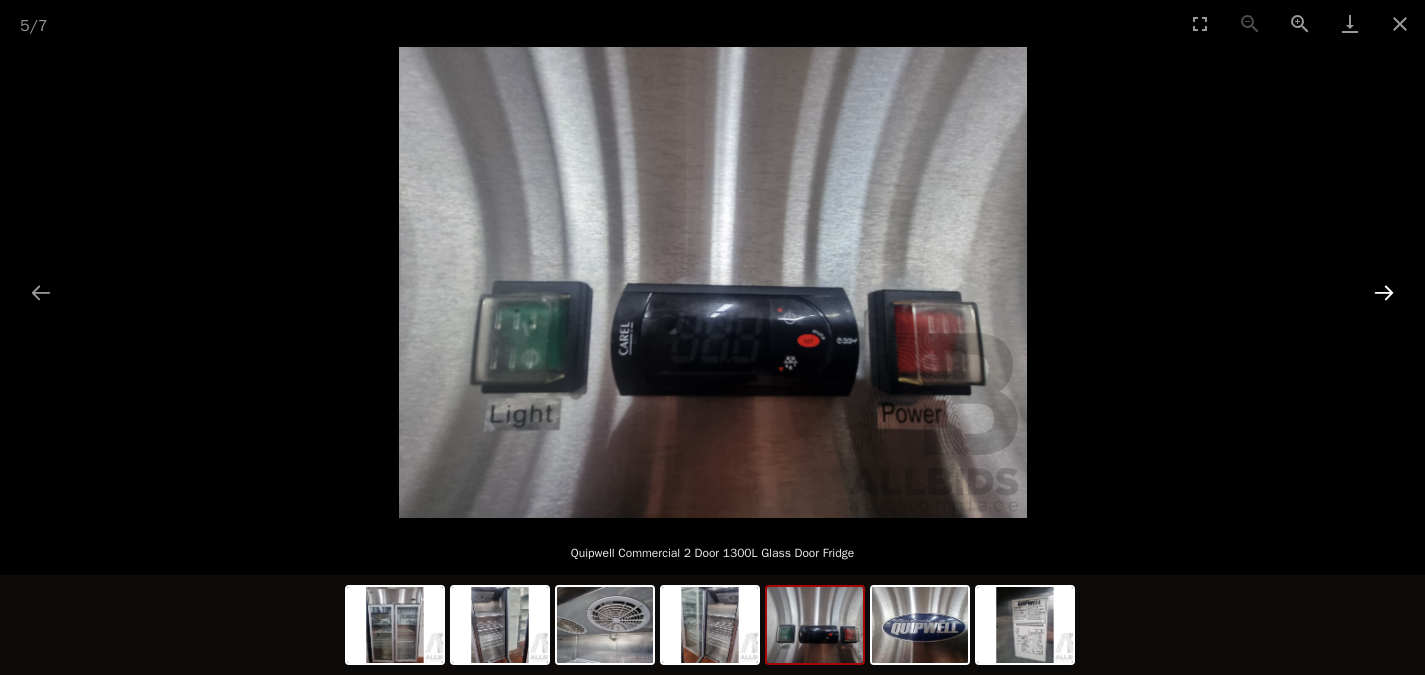 click at bounding box center [1384, 292] 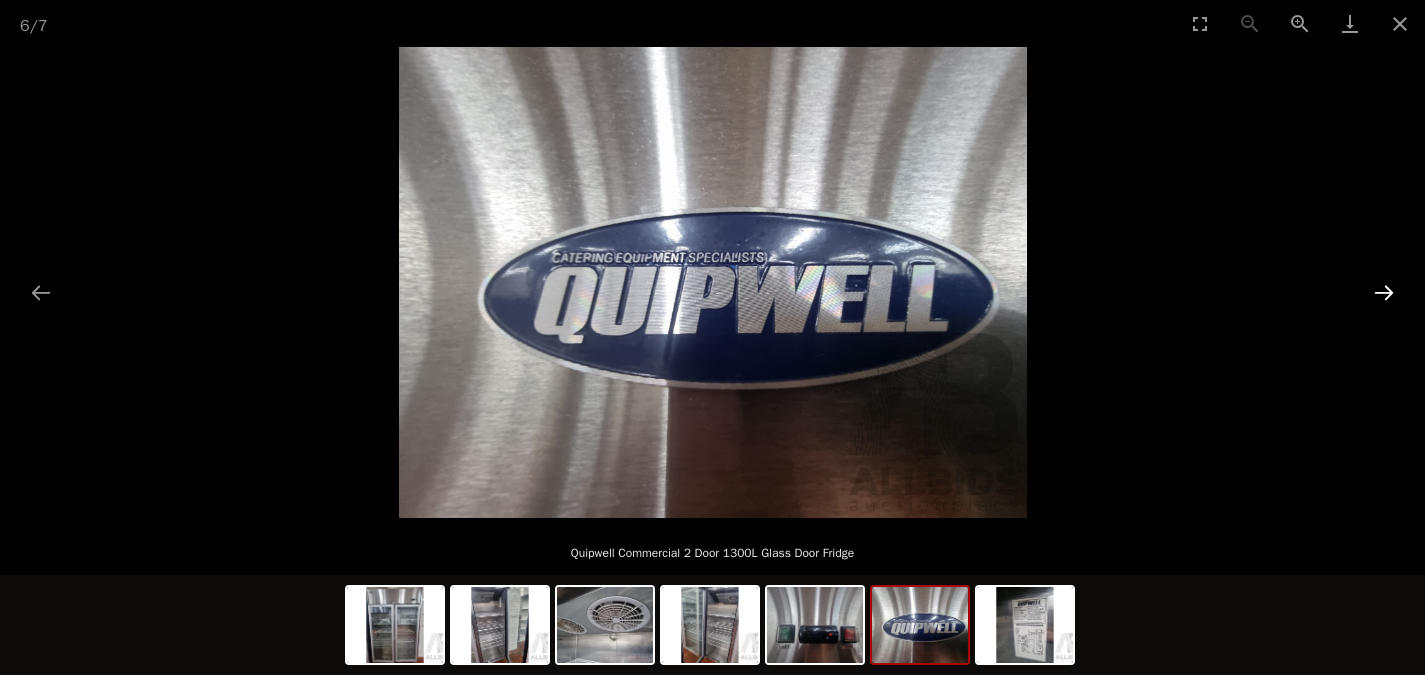 click at bounding box center (1384, 292) 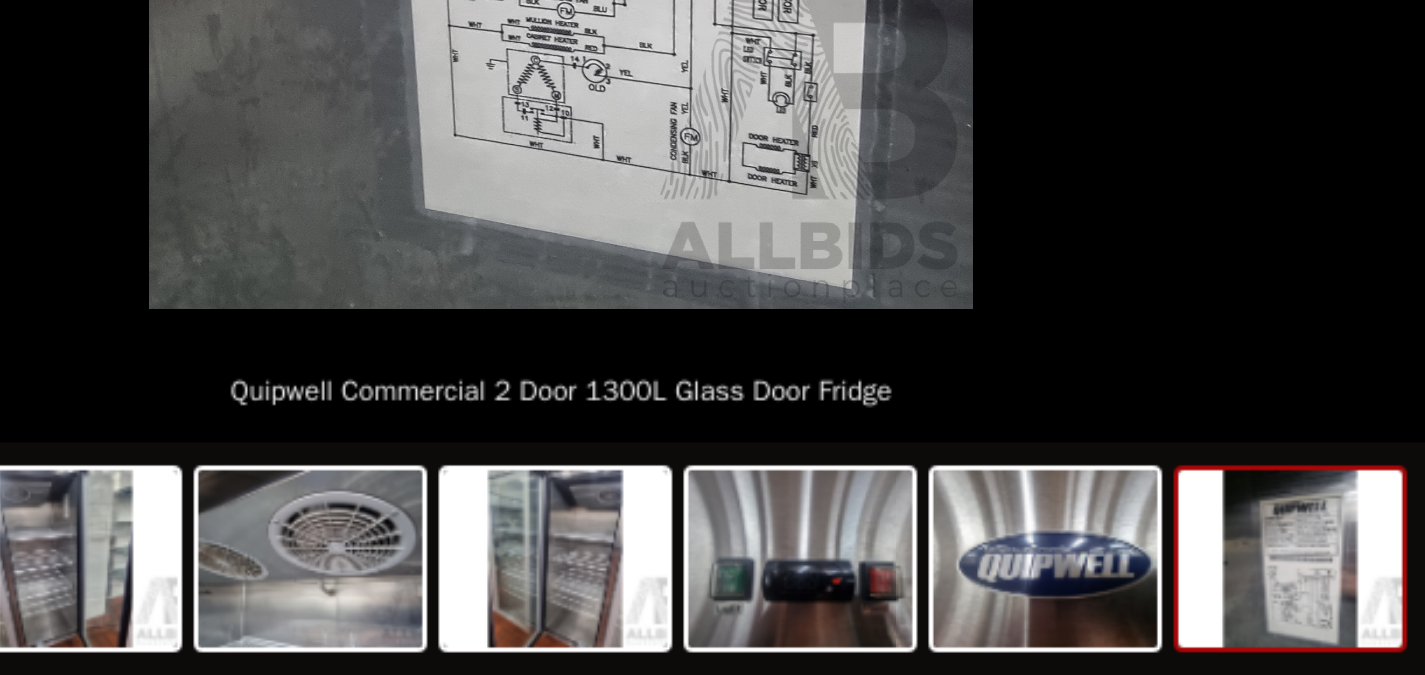 scroll, scrollTop: 103, scrollLeft: 0, axis: vertical 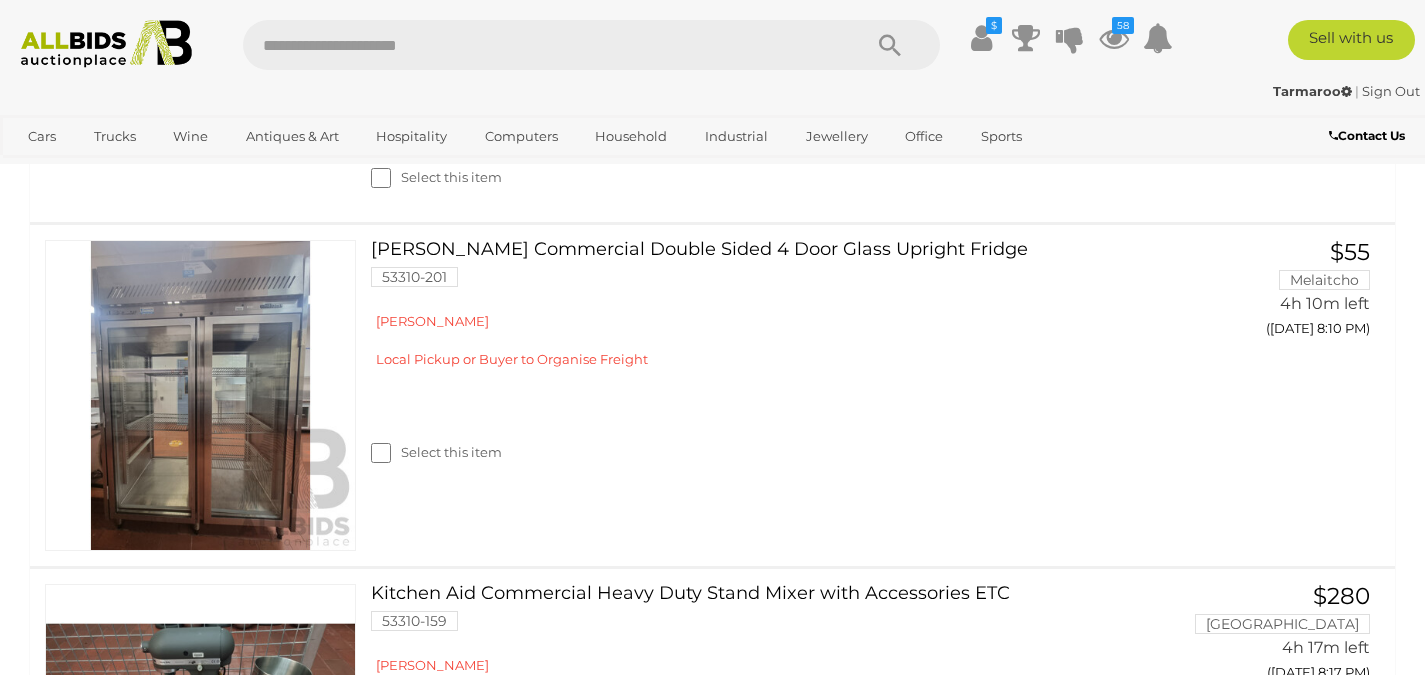 click on "Polar Commercial 2 Sliding Door Under Bench Bar Fridge
53310-165" at bounding box center [769, -555] 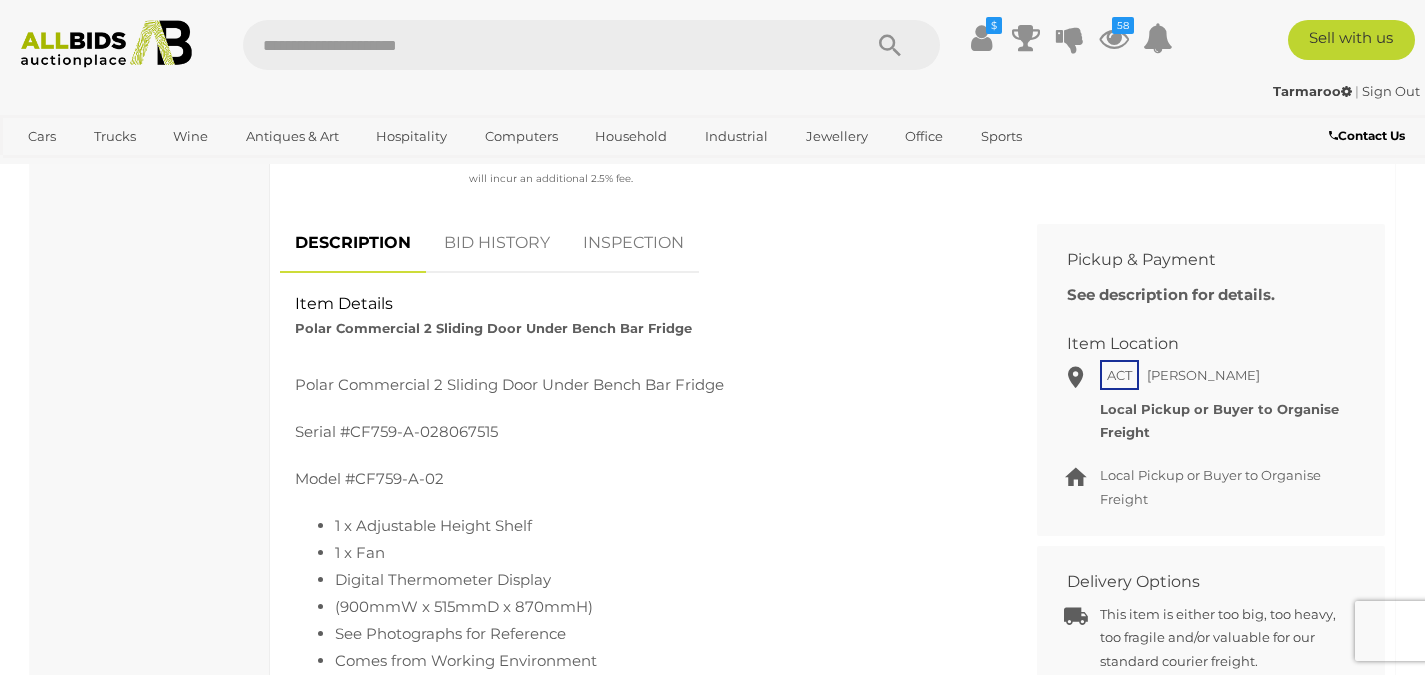 scroll, scrollTop: 810, scrollLeft: 0, axis: vertical 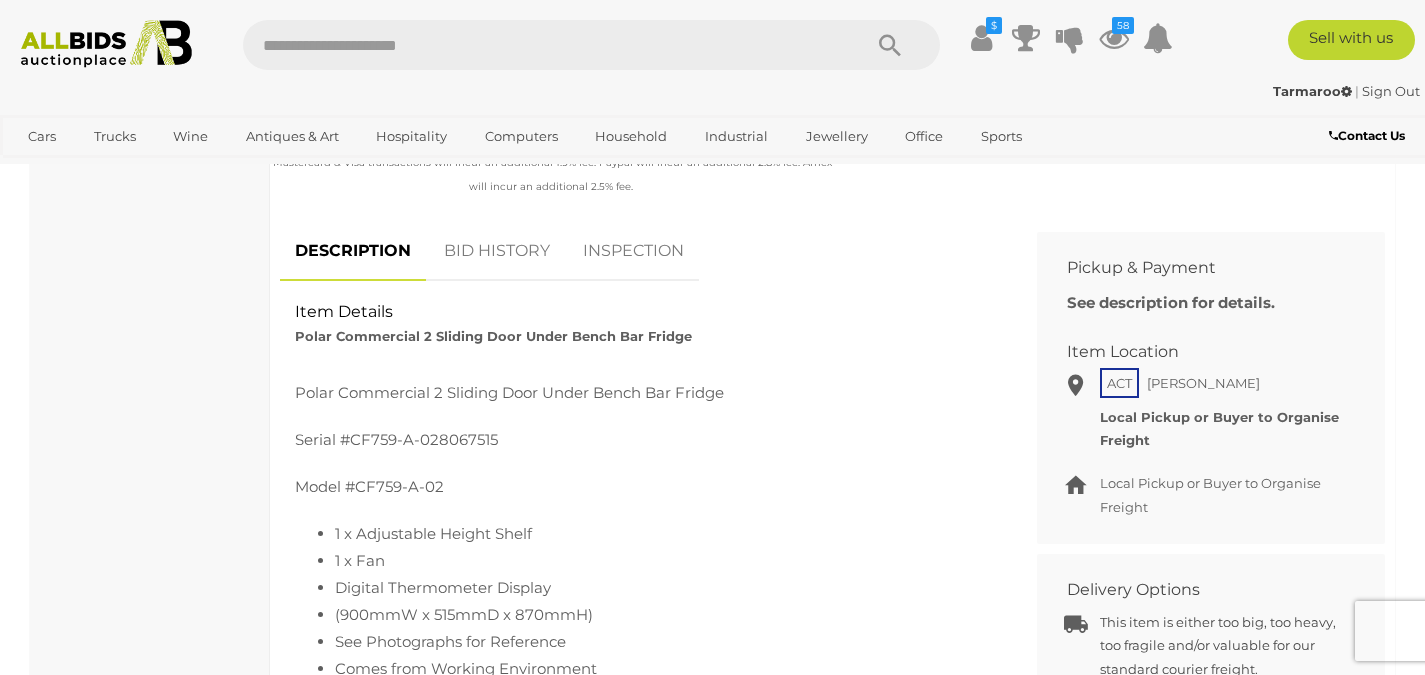 click on "BID HISTORY" at bounding box center (497, 251) 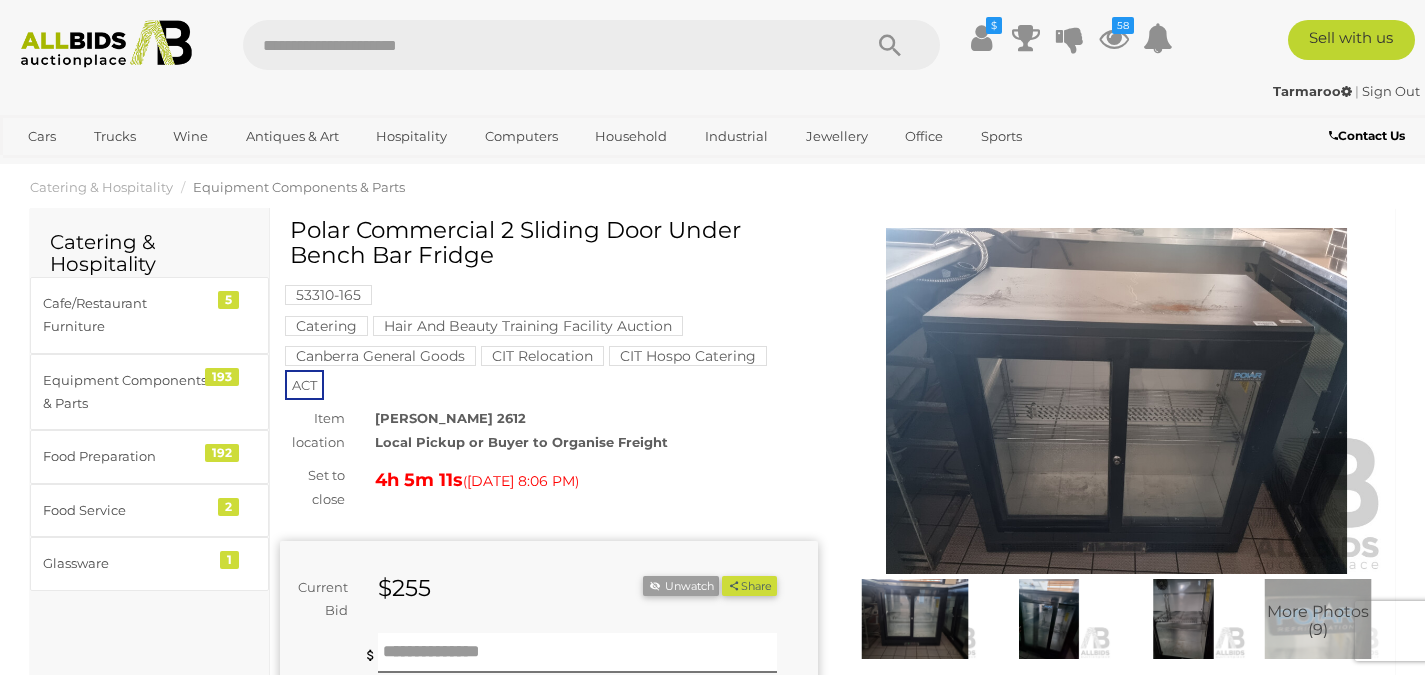 scroll, scrollTop: 0, scrollLeft: 0, axis: both 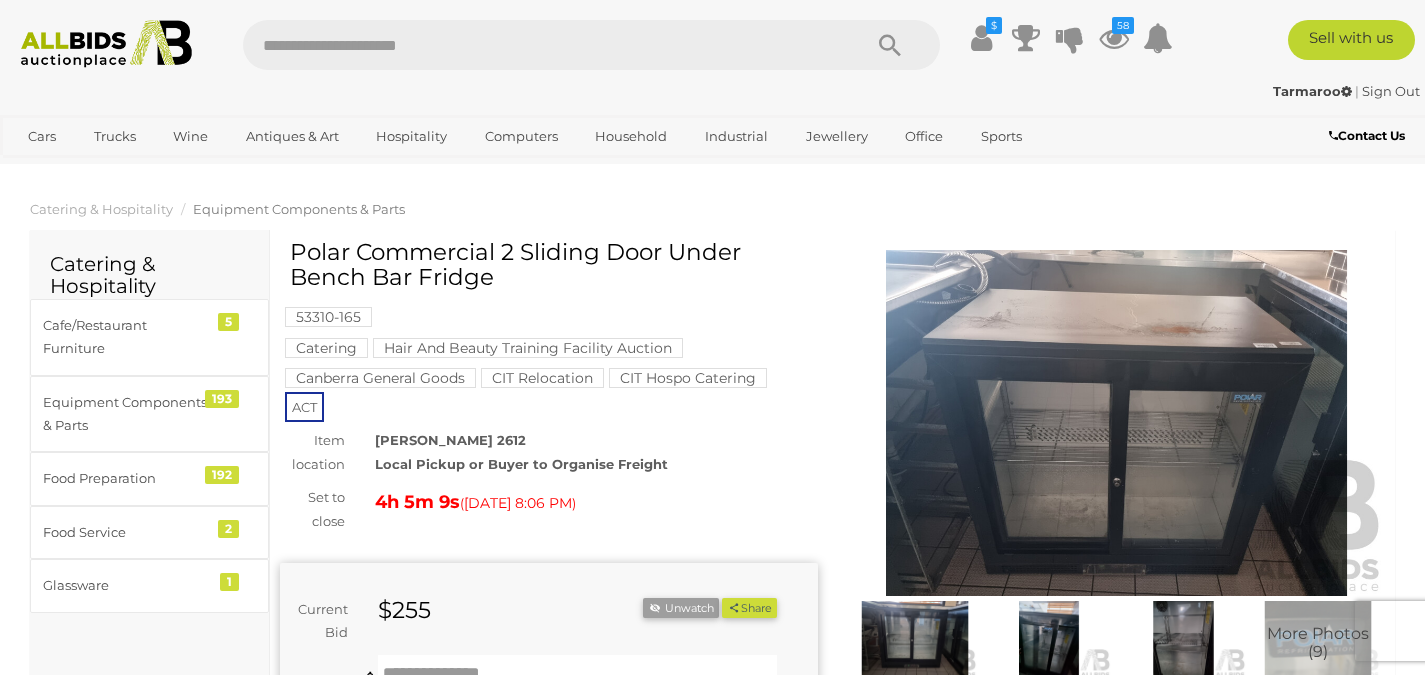 click at bounding box center (1117, 423) 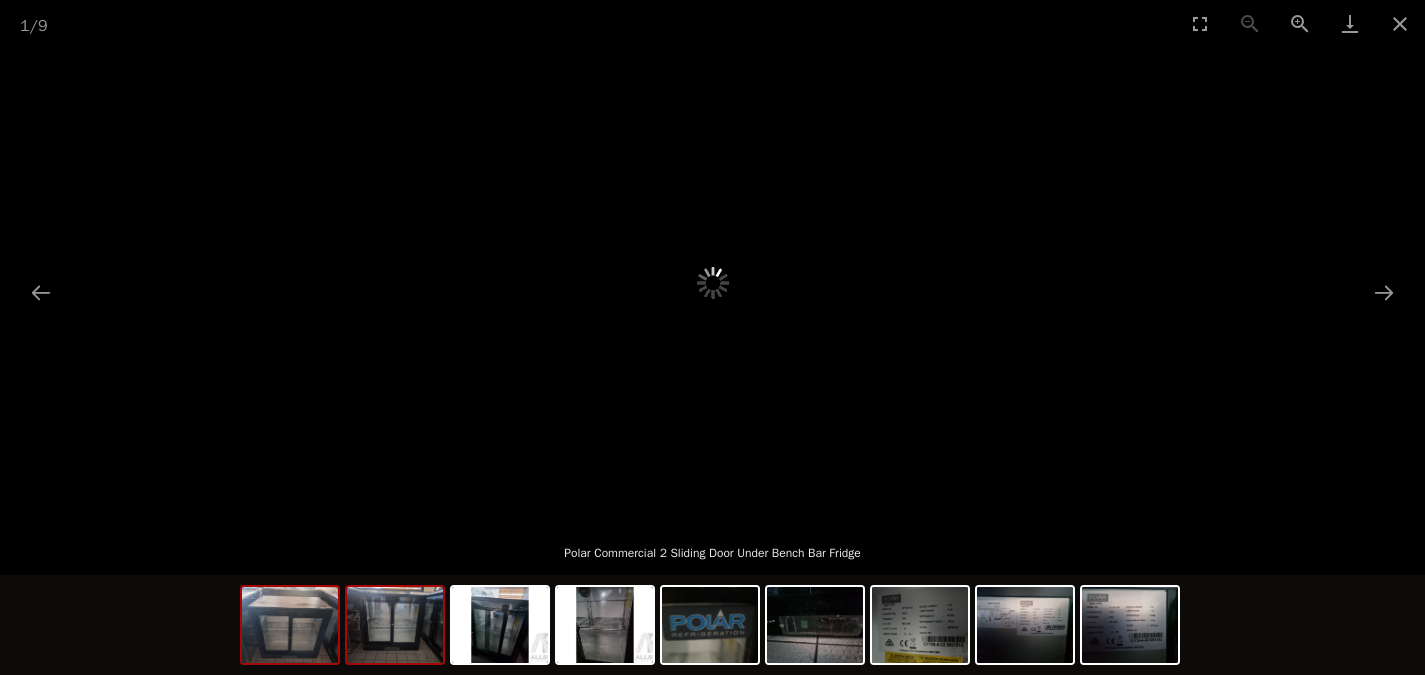 click at bounding box center [395, 625] 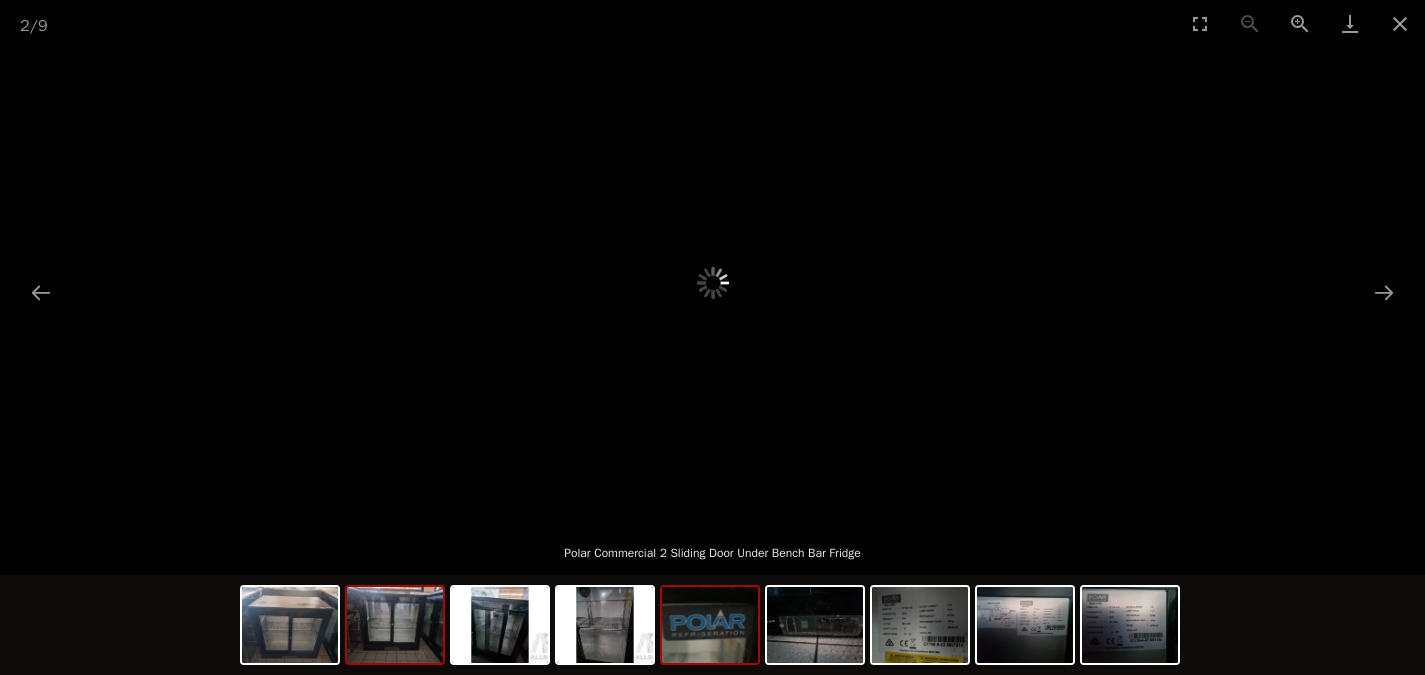 click at bounding box center [710, 625] 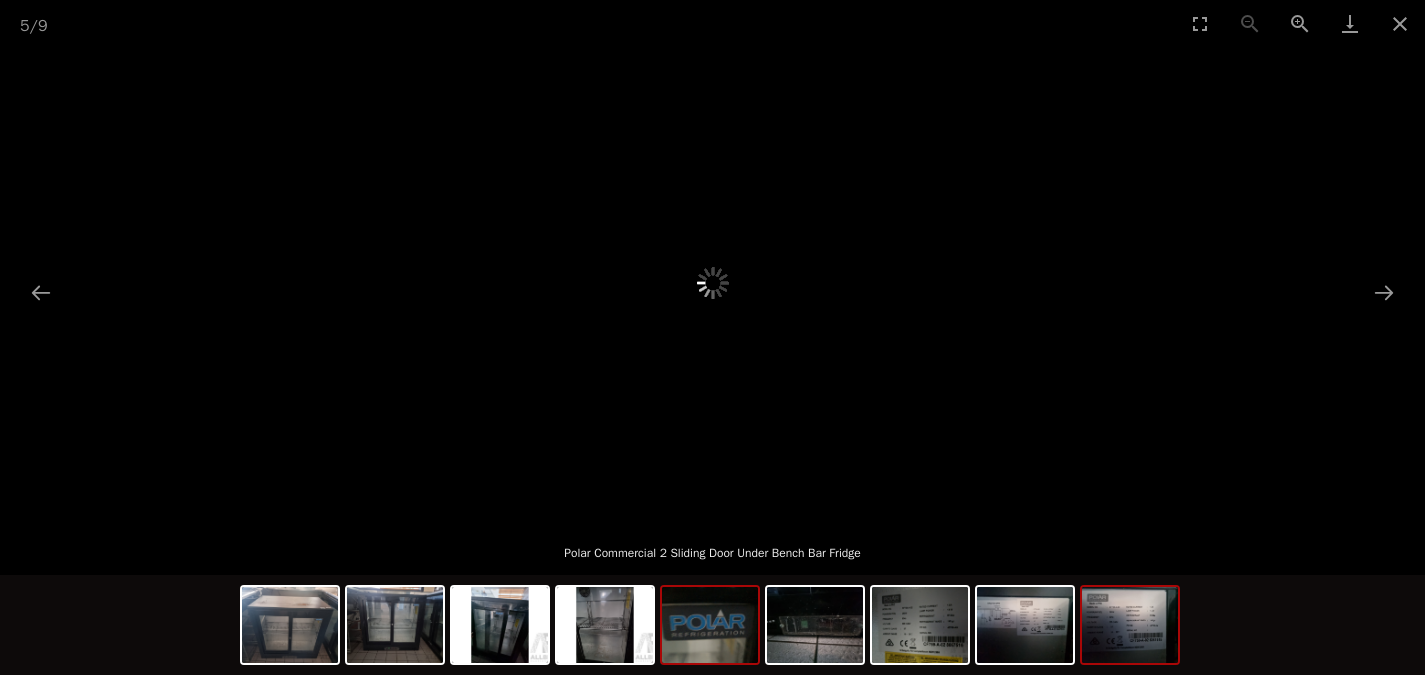 click at bounding box center [1130, 625] 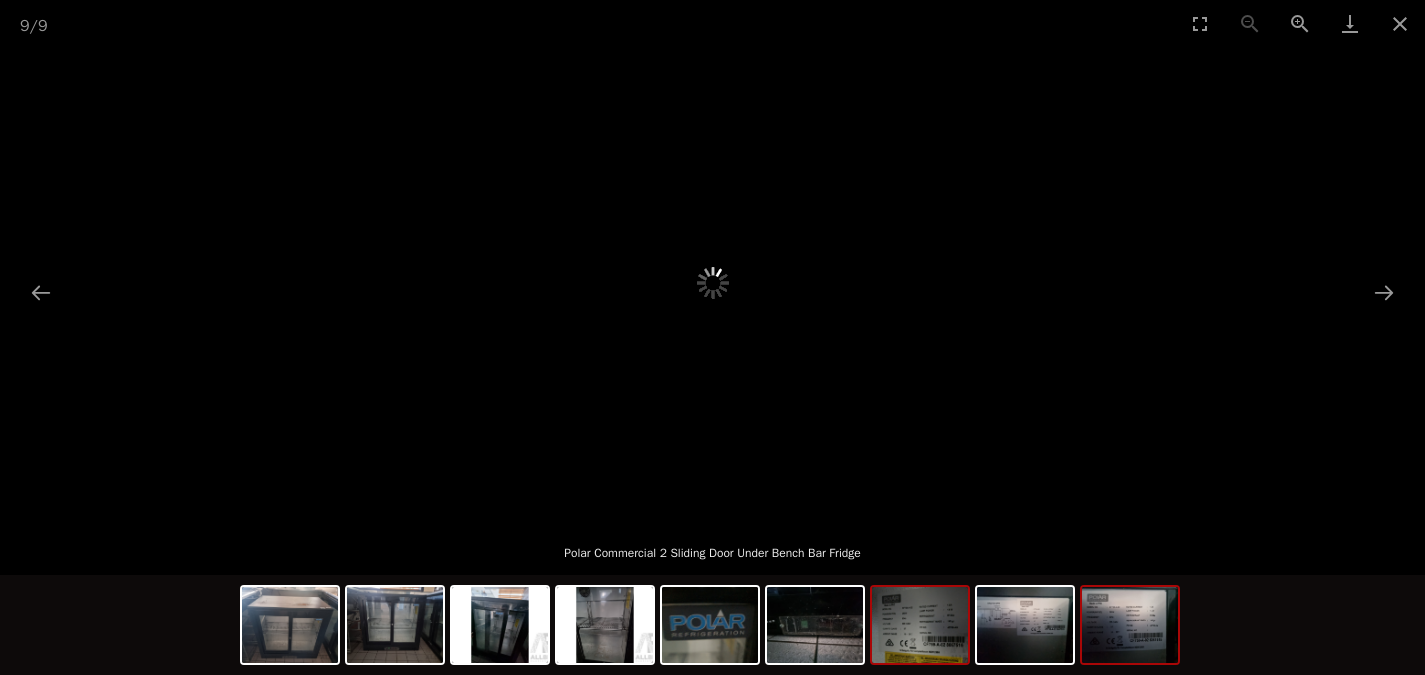 click at bounding box center [920, 625] 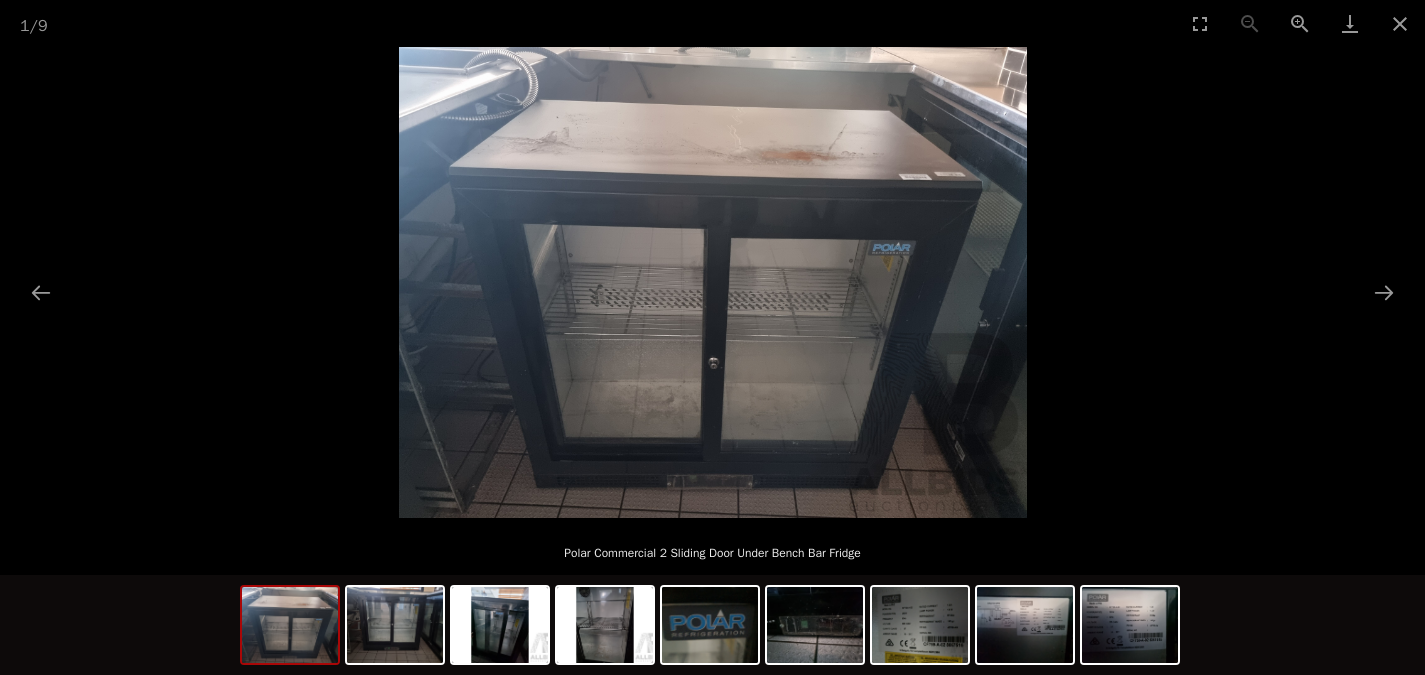 scroll, scrollTop: 0, scrollLeft: 0, axis: both 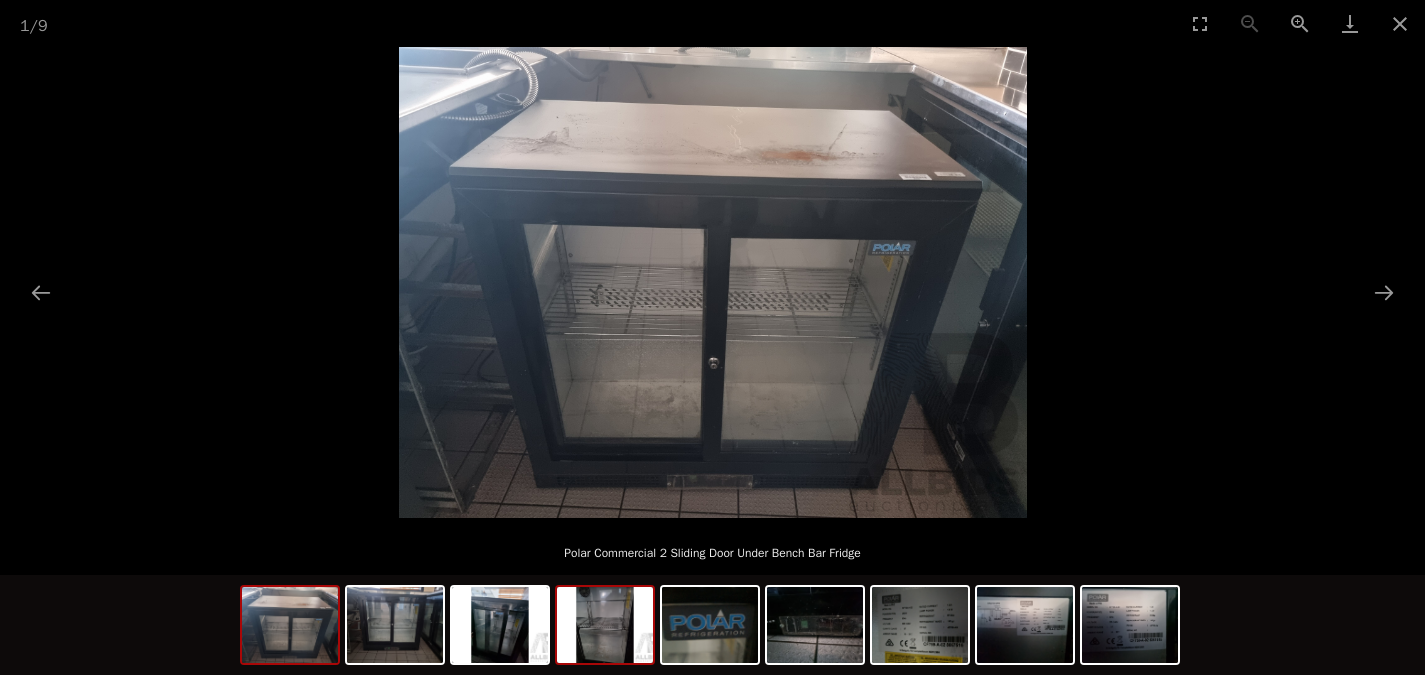 click at bounding box center [605, 625] 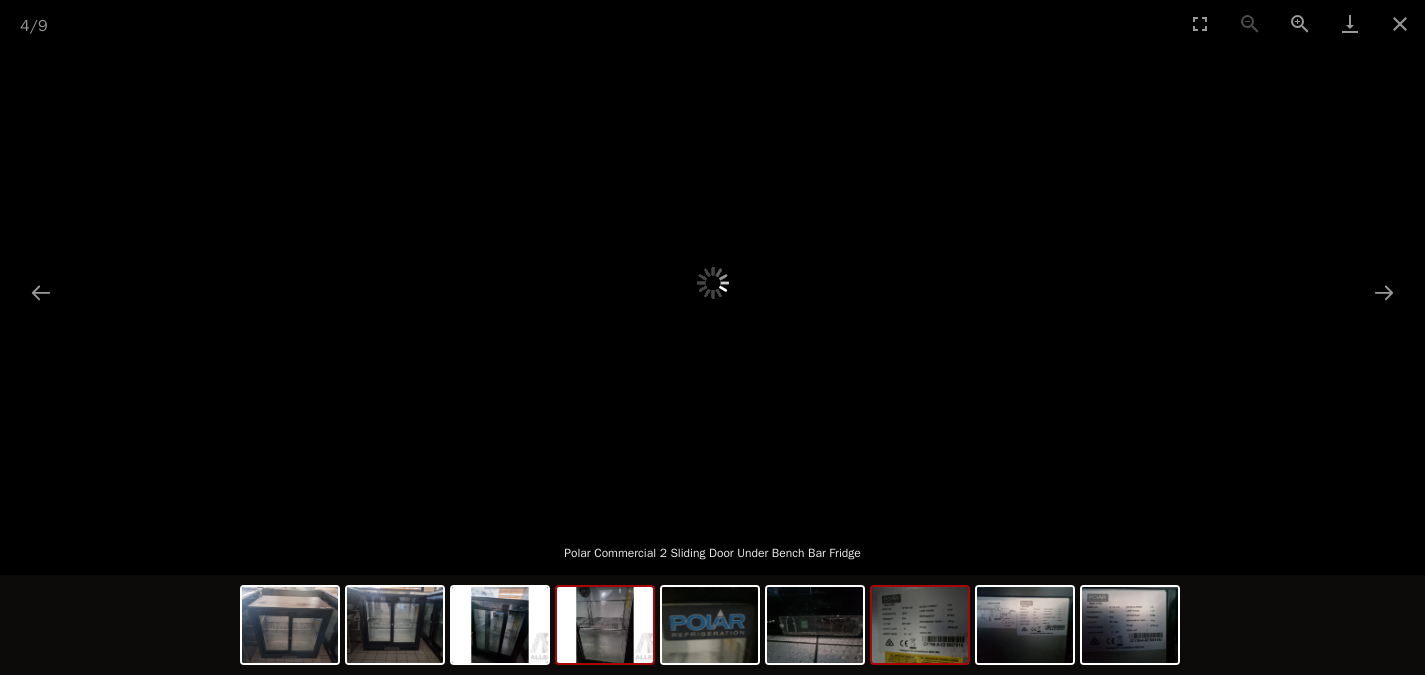 click at bounding box center [920, 625] 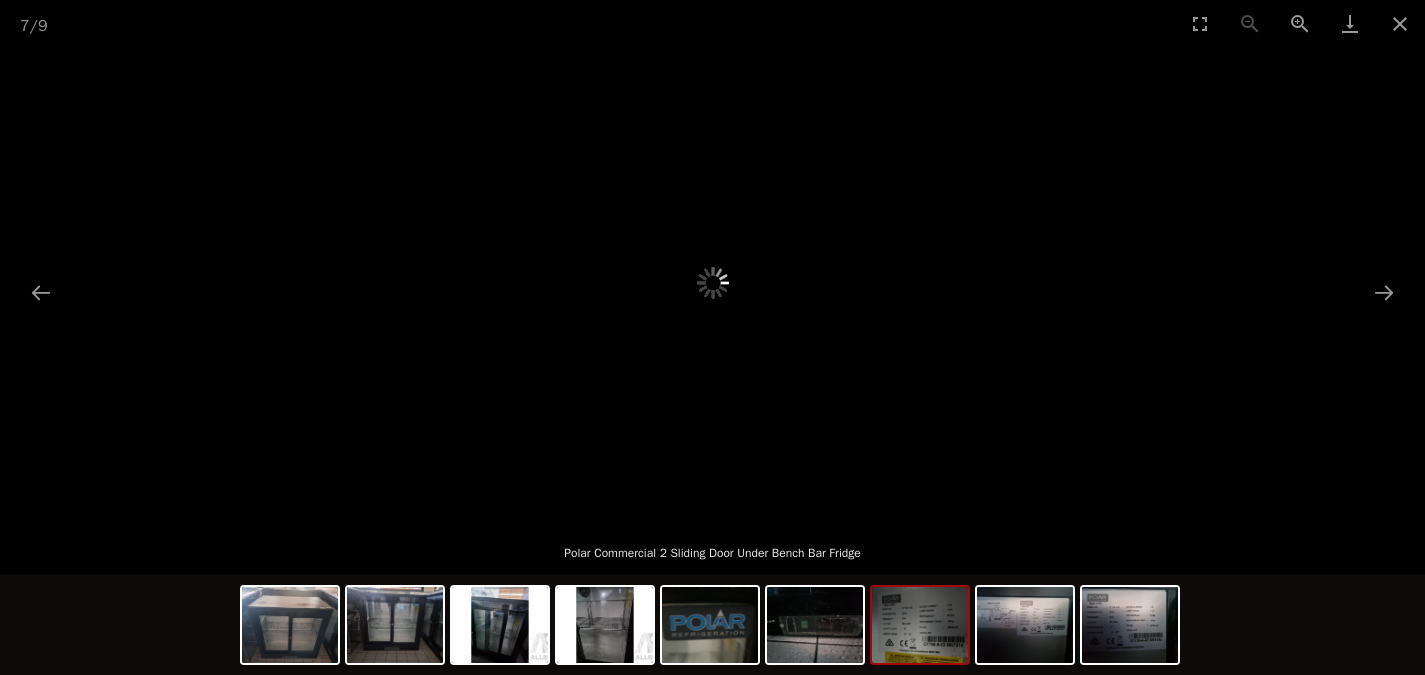 click at bounding box center [920, 625] 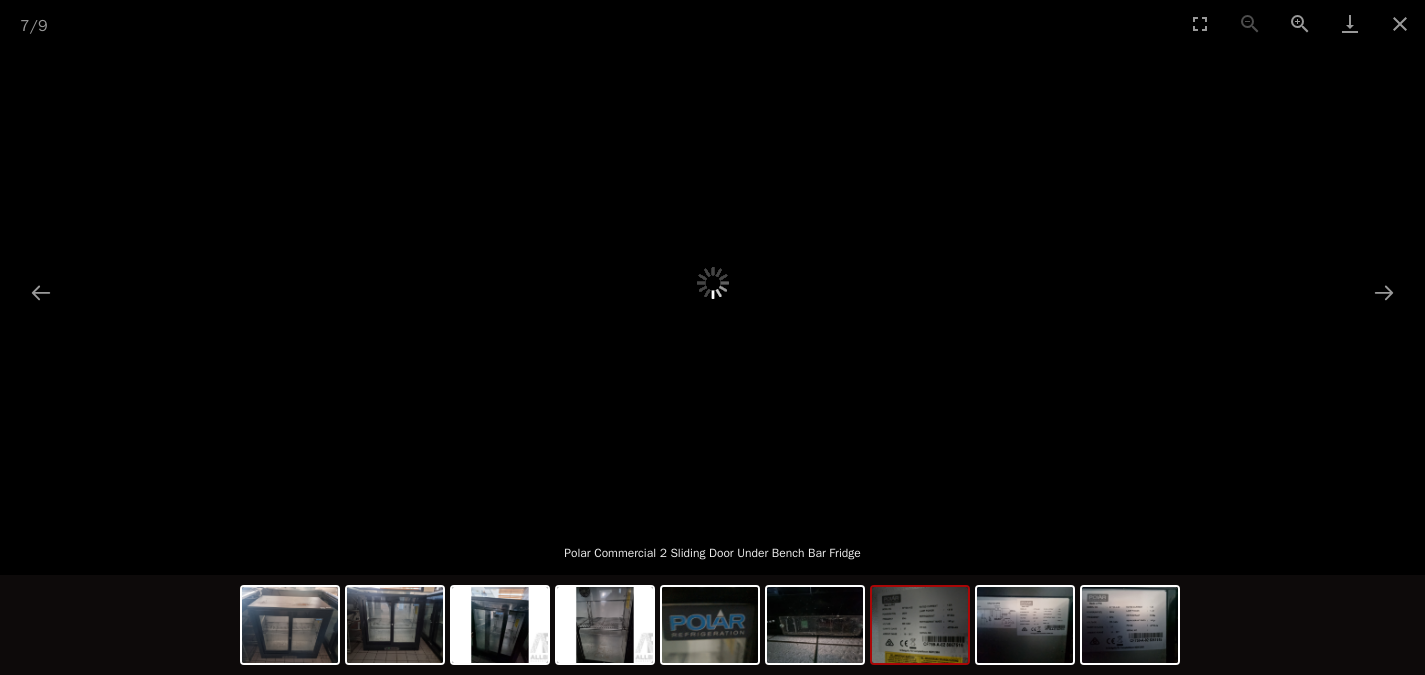 click at bounding box center [920, 625] 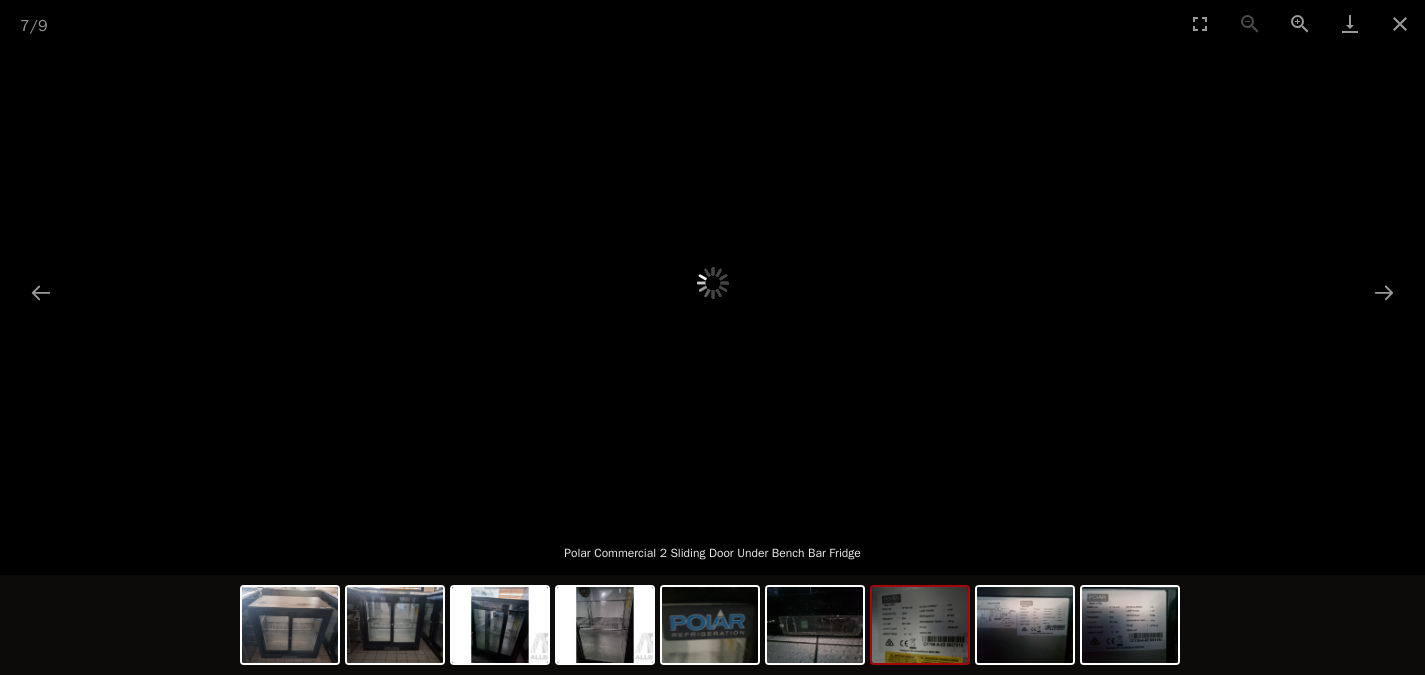 click at bounding box center [920, 625] 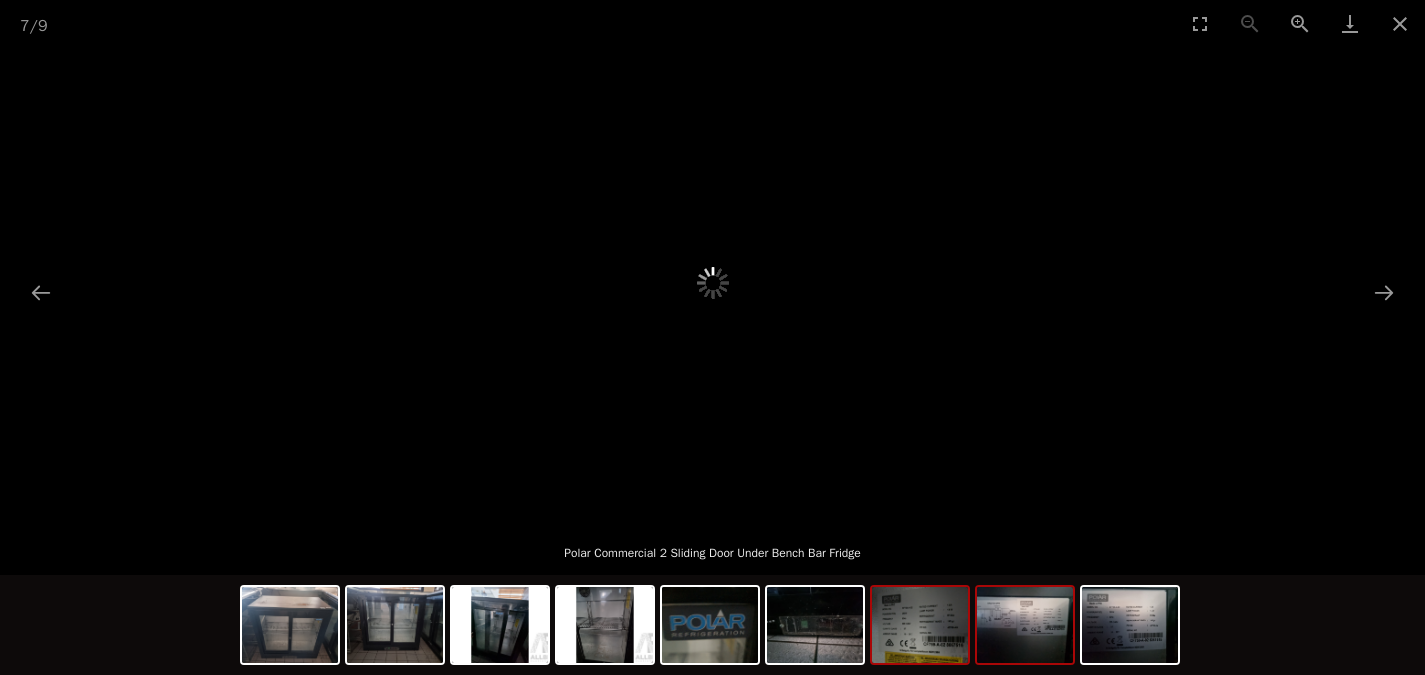 click at bounding box center [1025, 625] 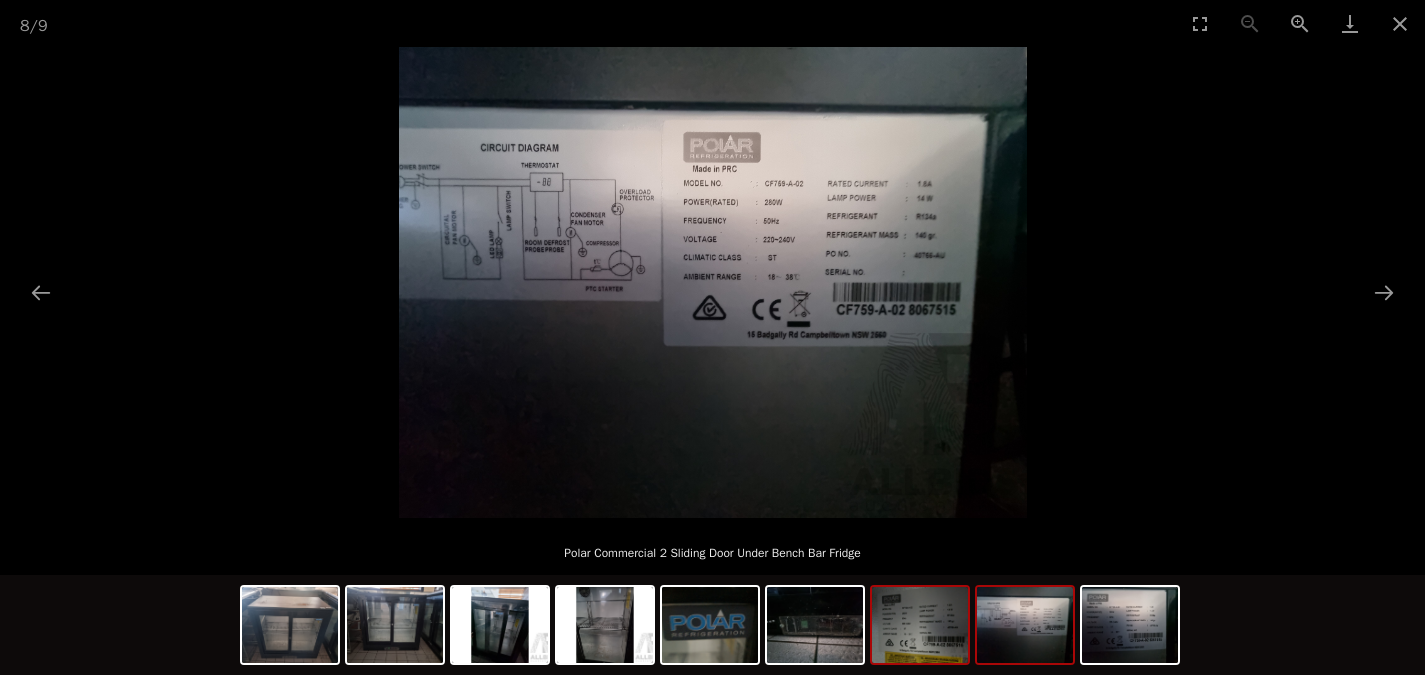 click at bounding box center (920, 625) 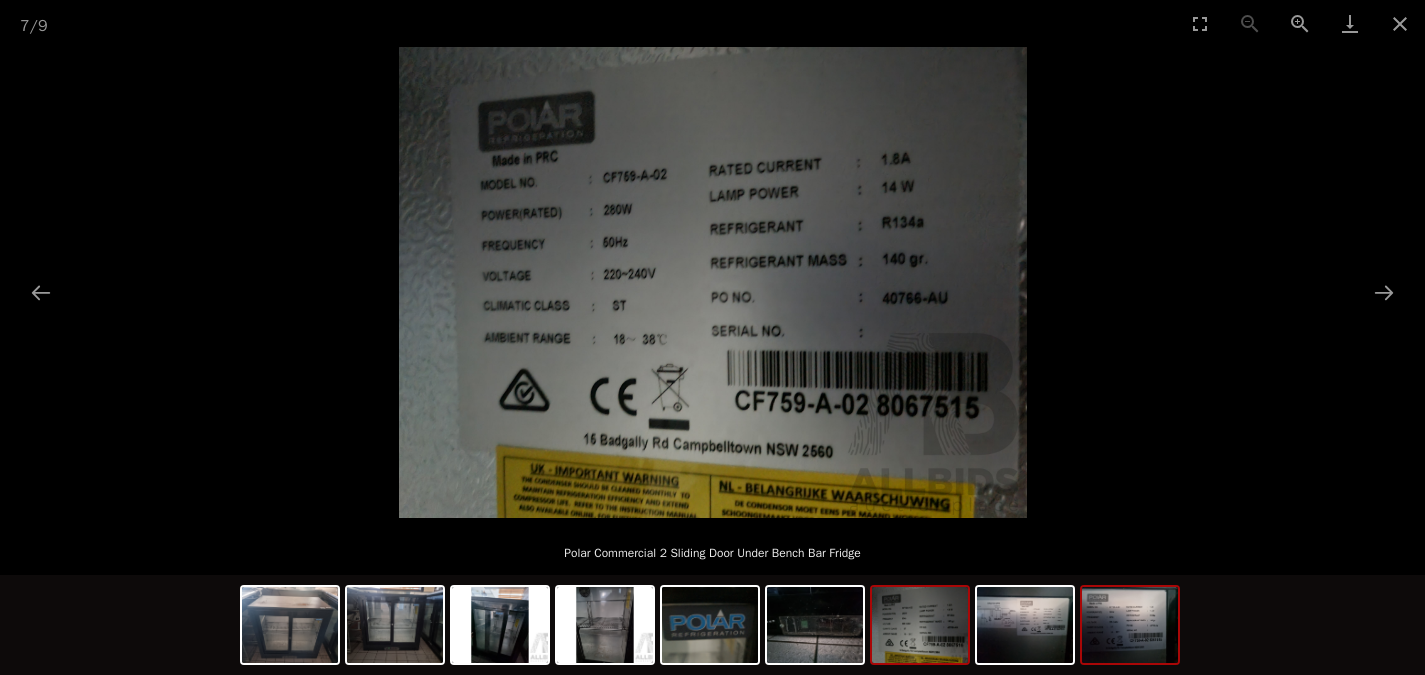 click at bounding box center (1130, 625) 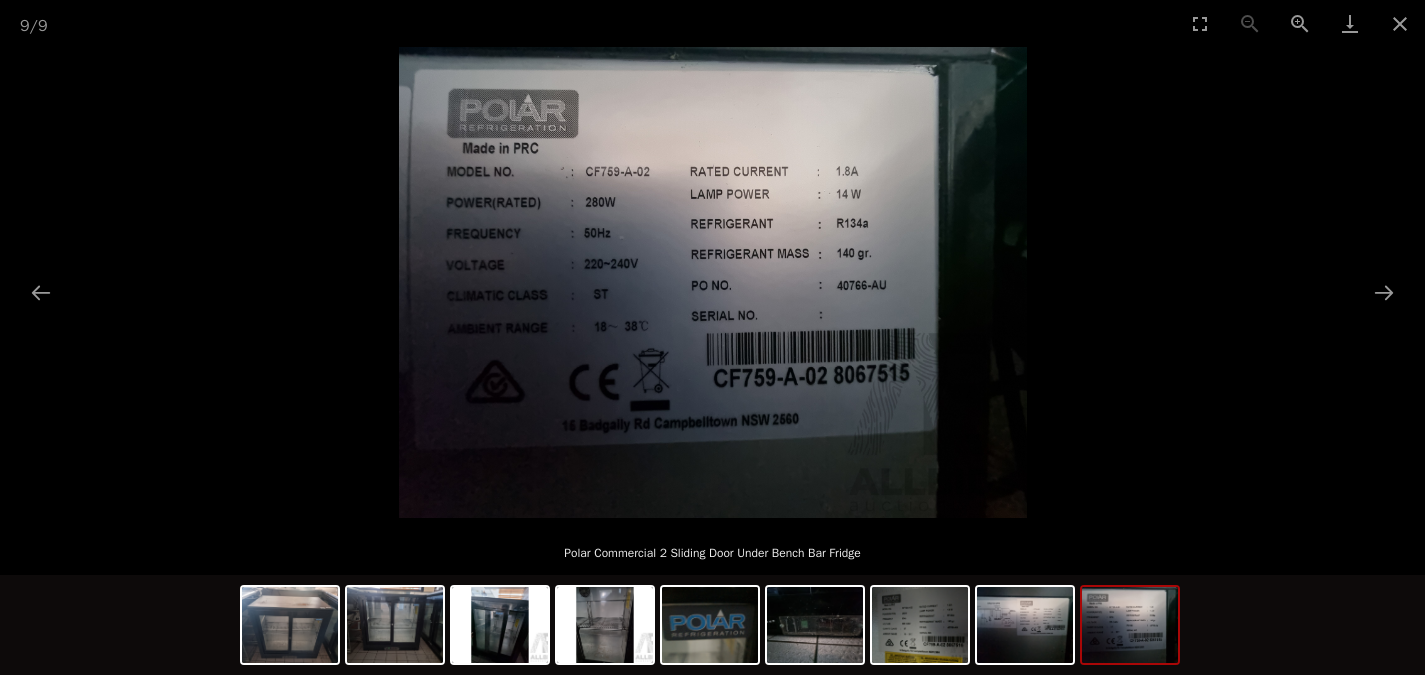 scroll, scrollTop: 0, scrollLeft: 0, axis: both 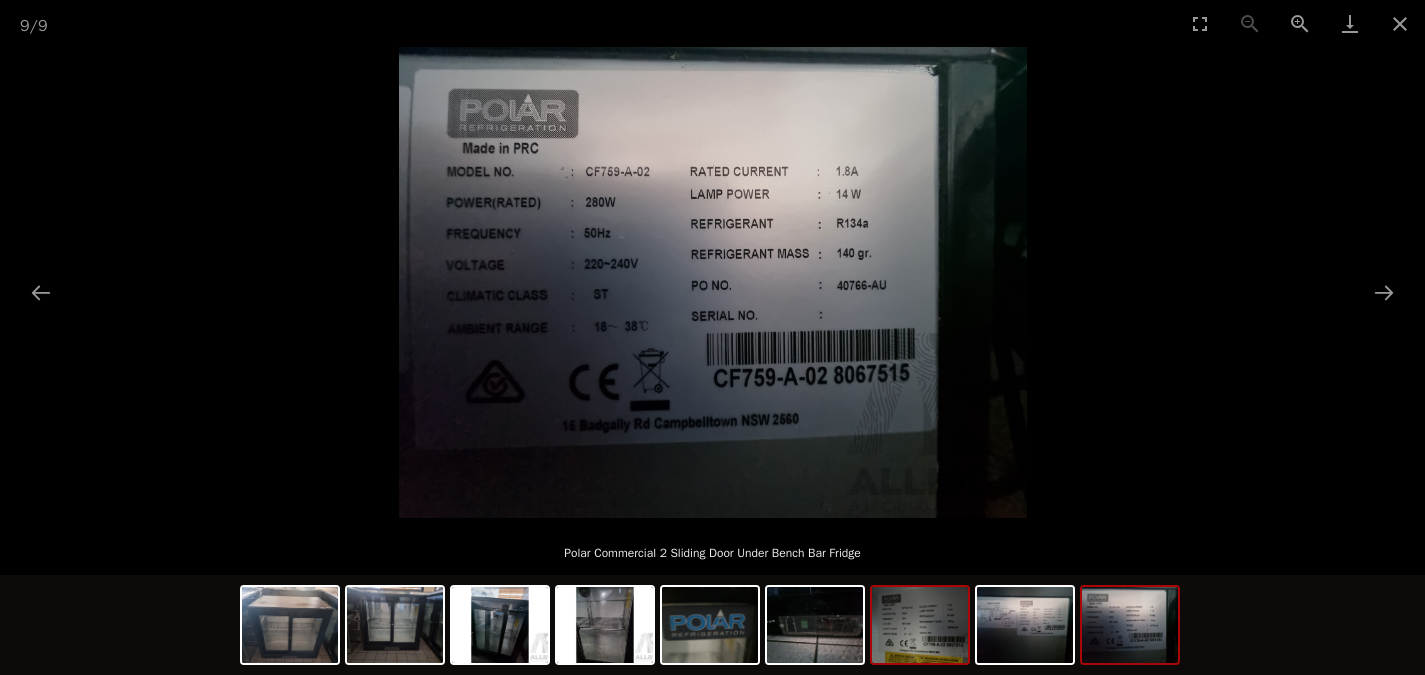 click at bounding box center [920, 625] 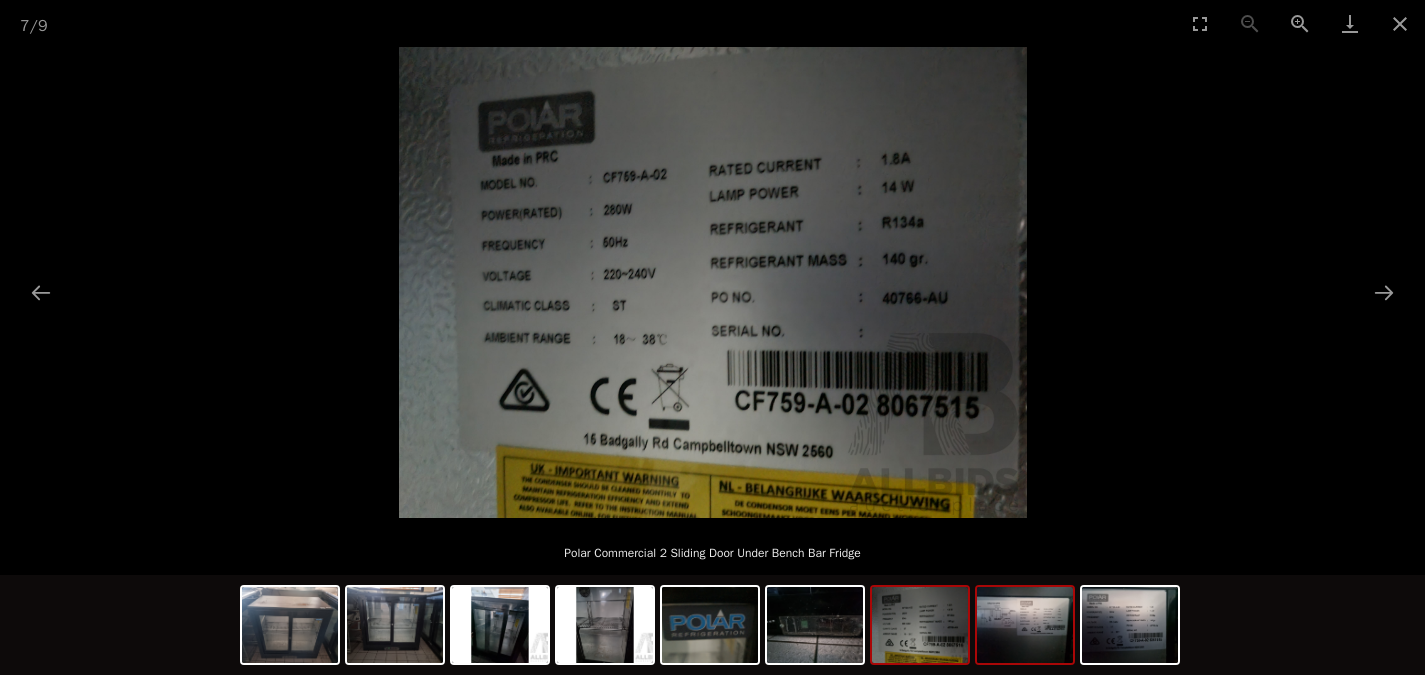click at bounding box center (1025, 625) 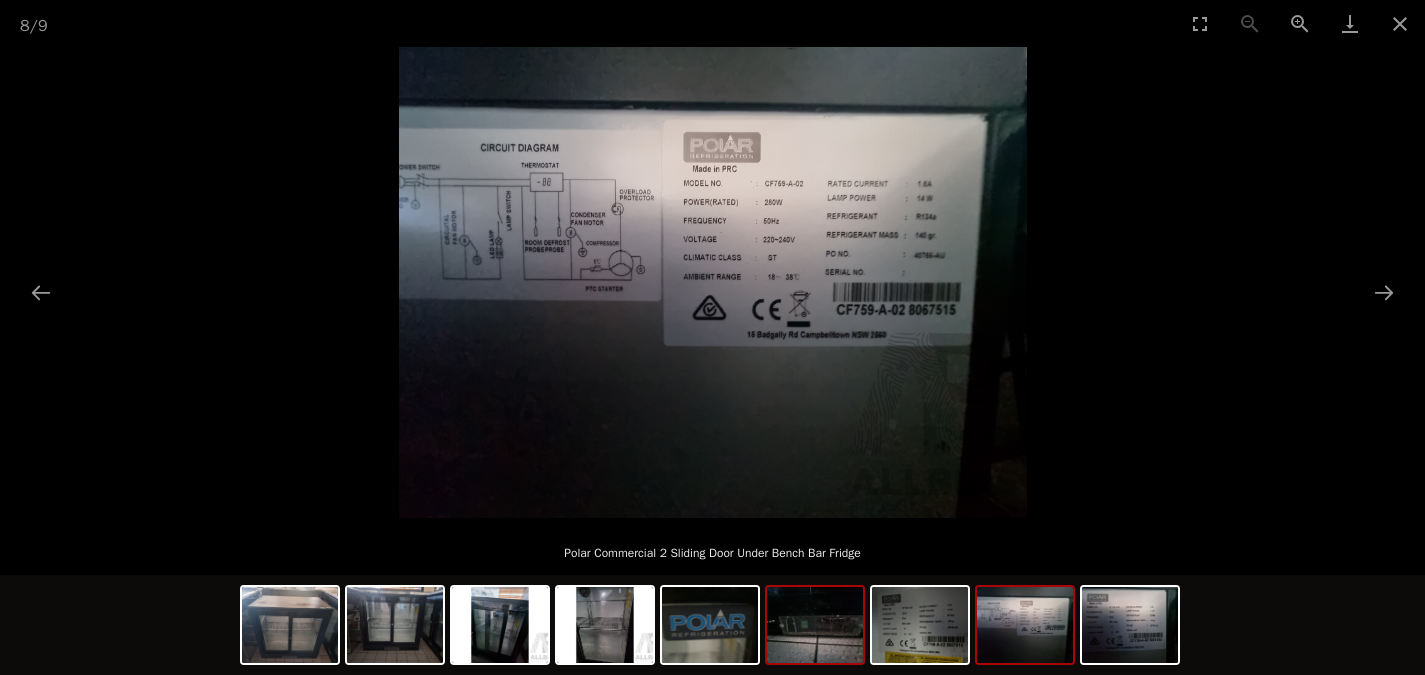 click at bounding box center (815, 625) 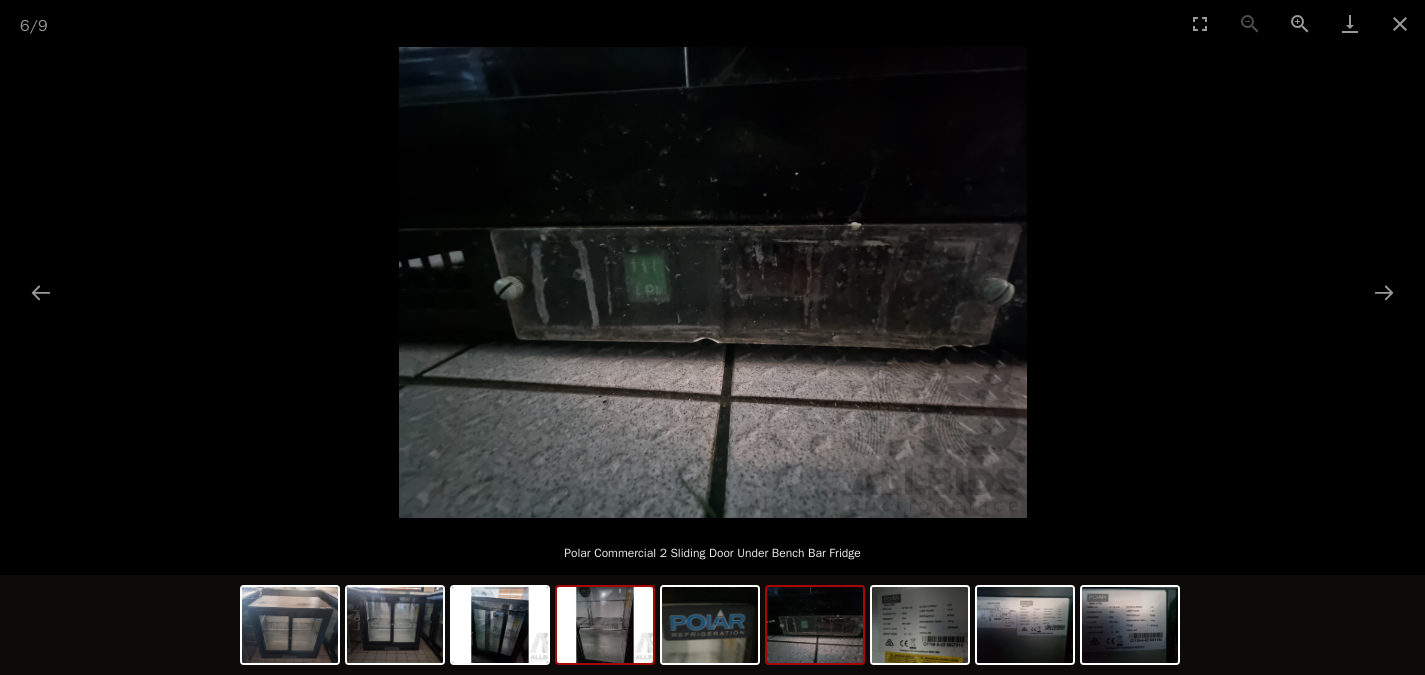 click at bounding box center [605, 625] 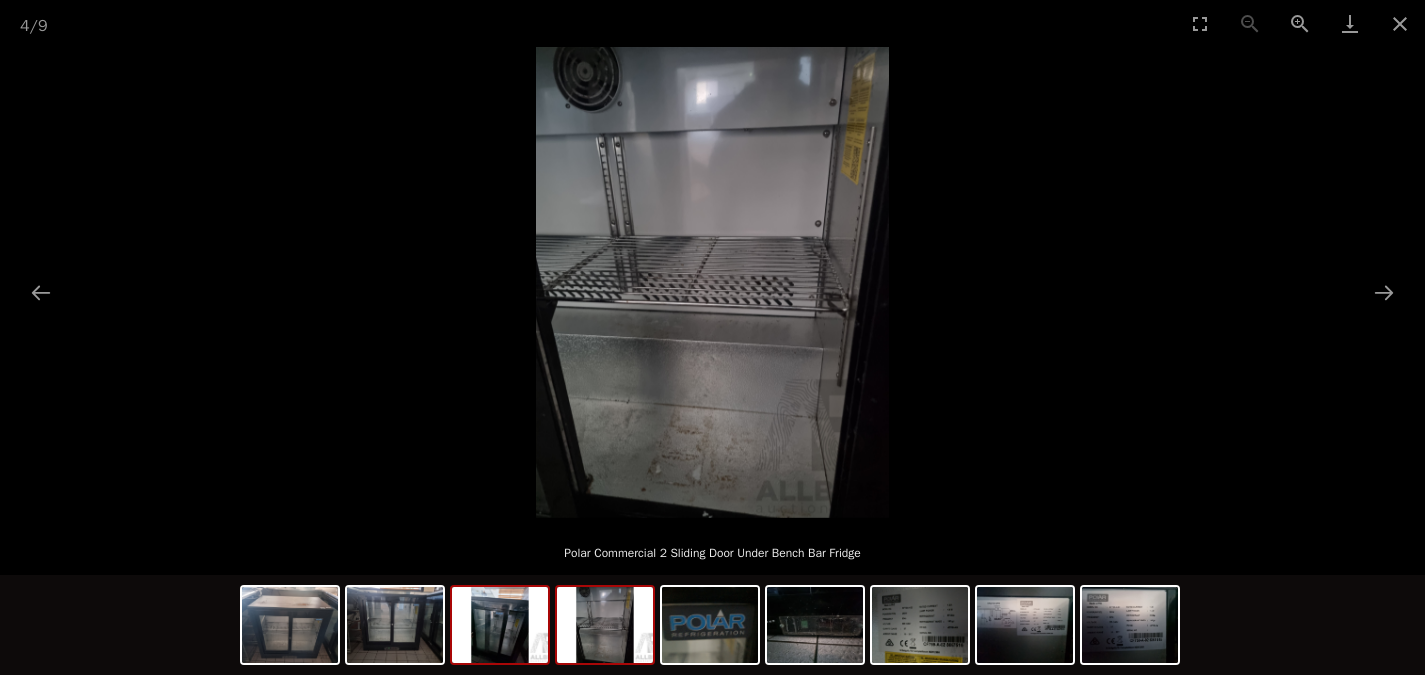 click at bounding box center [500, 625] 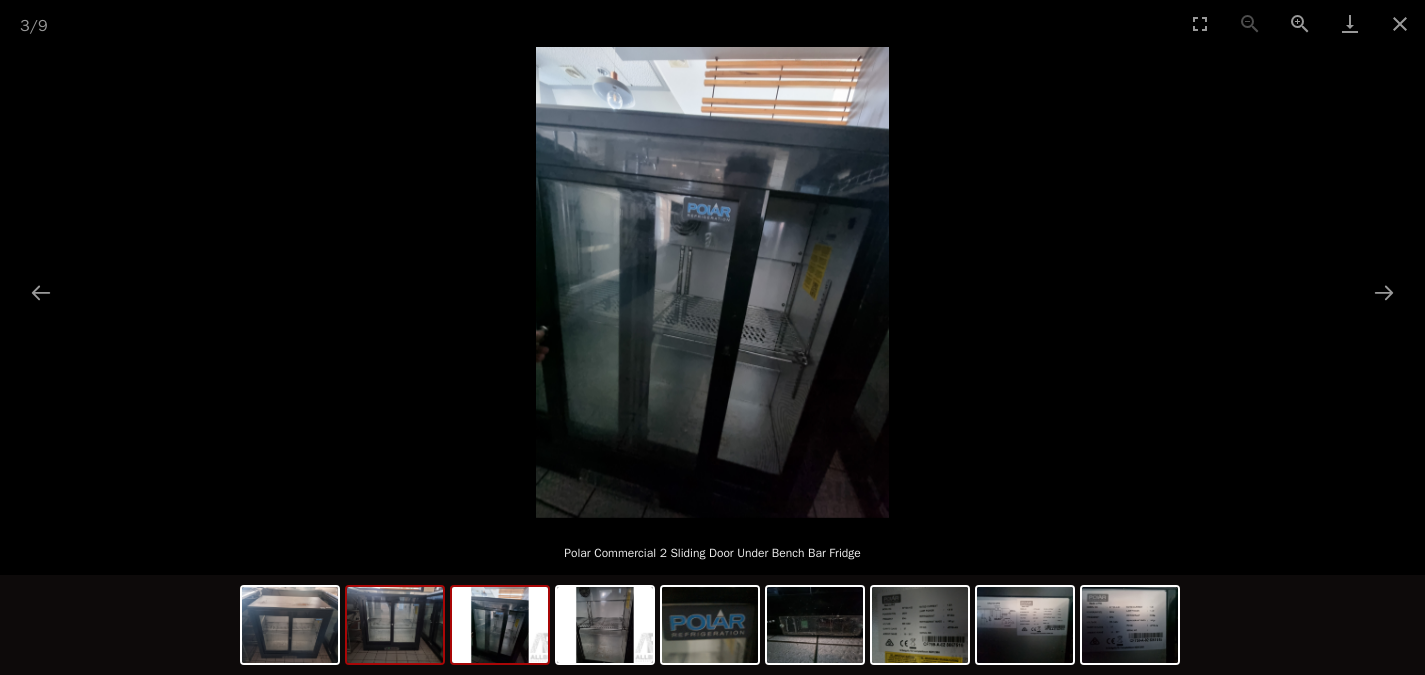click at bounding box center (395, 625) 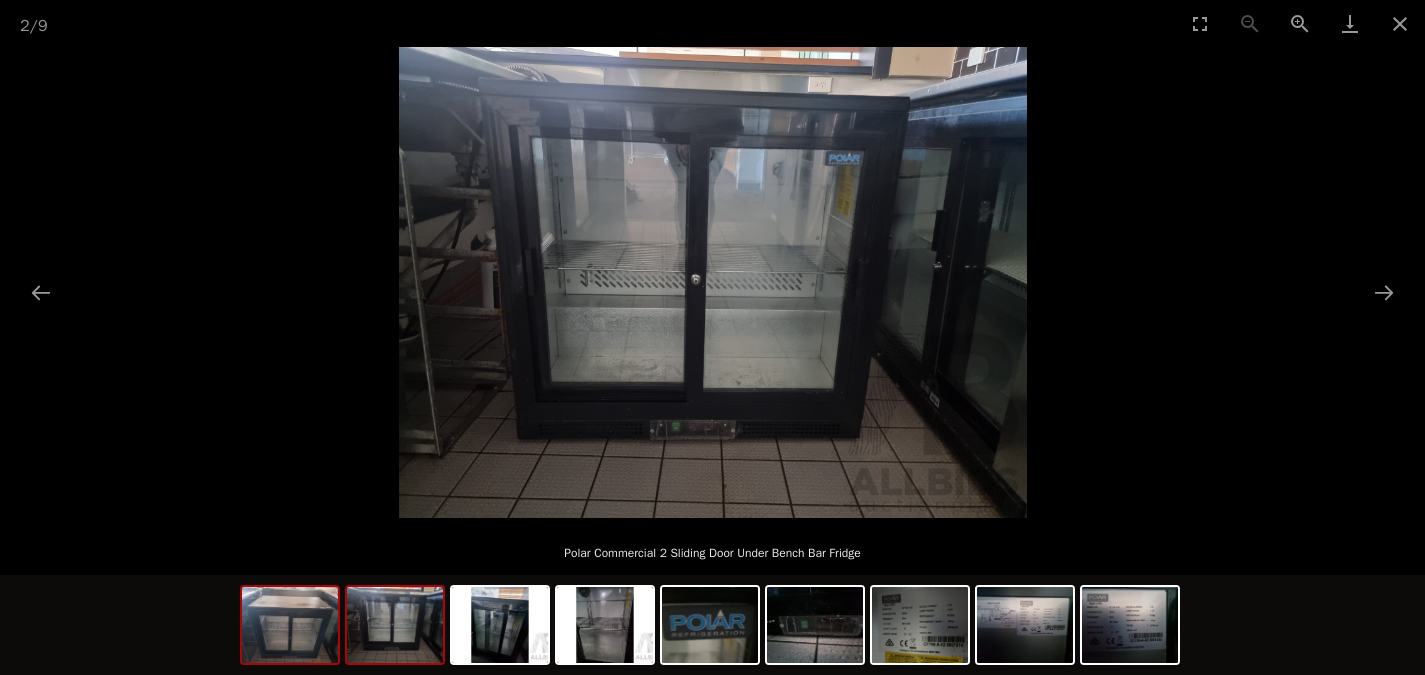 click at bounding box center [290, 625] 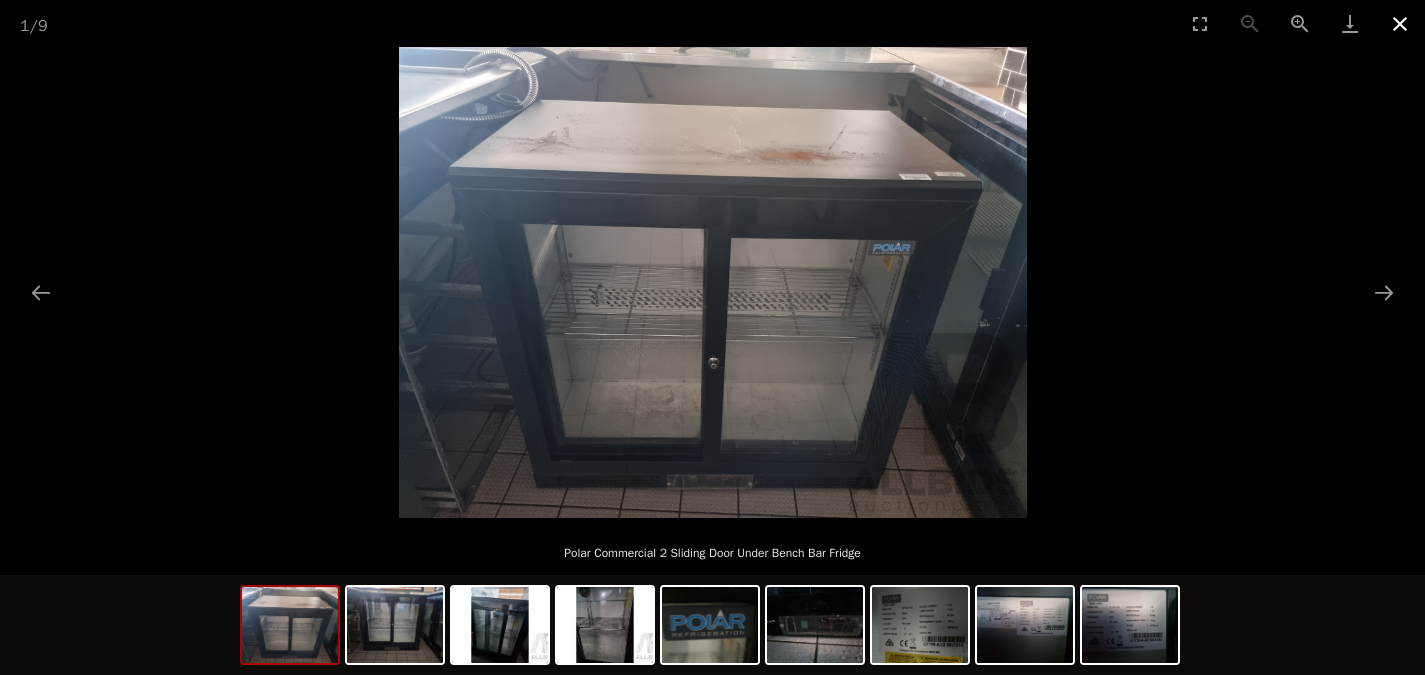 click at bounding box center [1400, 23] 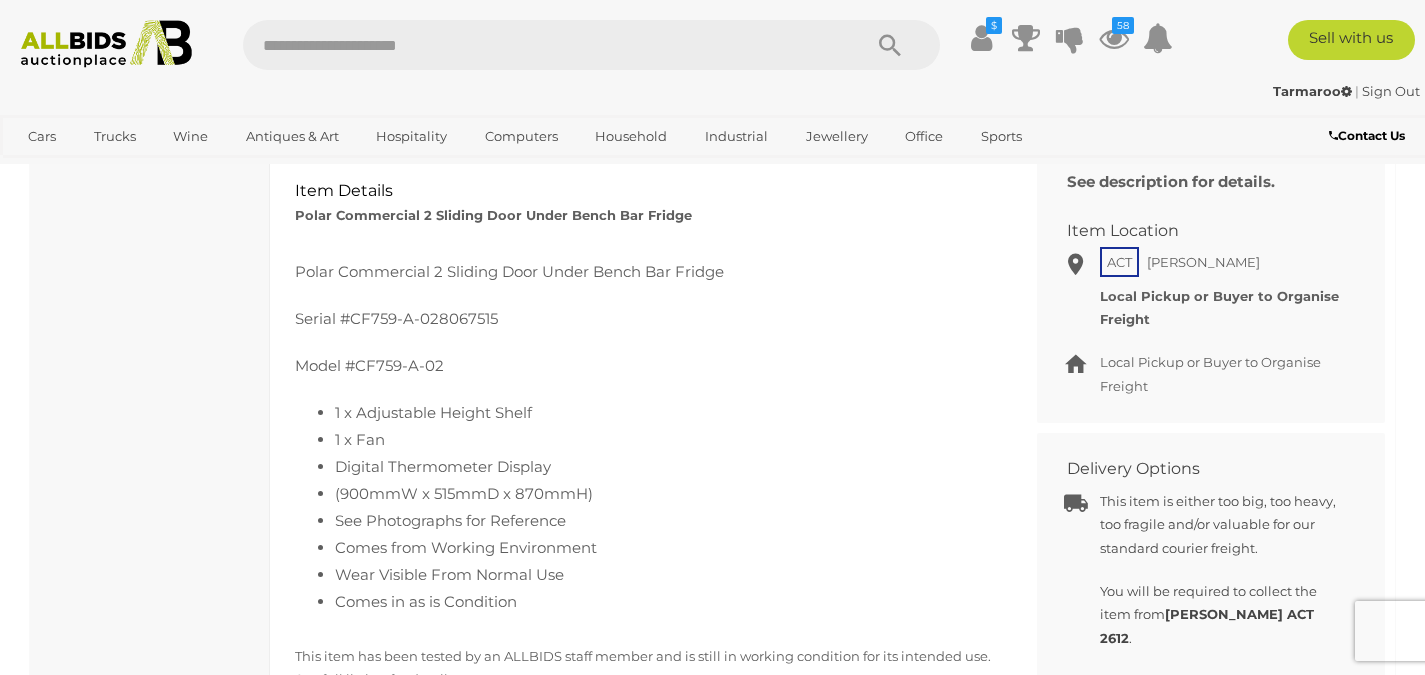 scroll, scrollTop: 937, scrollLeft: 0, axis: vertical 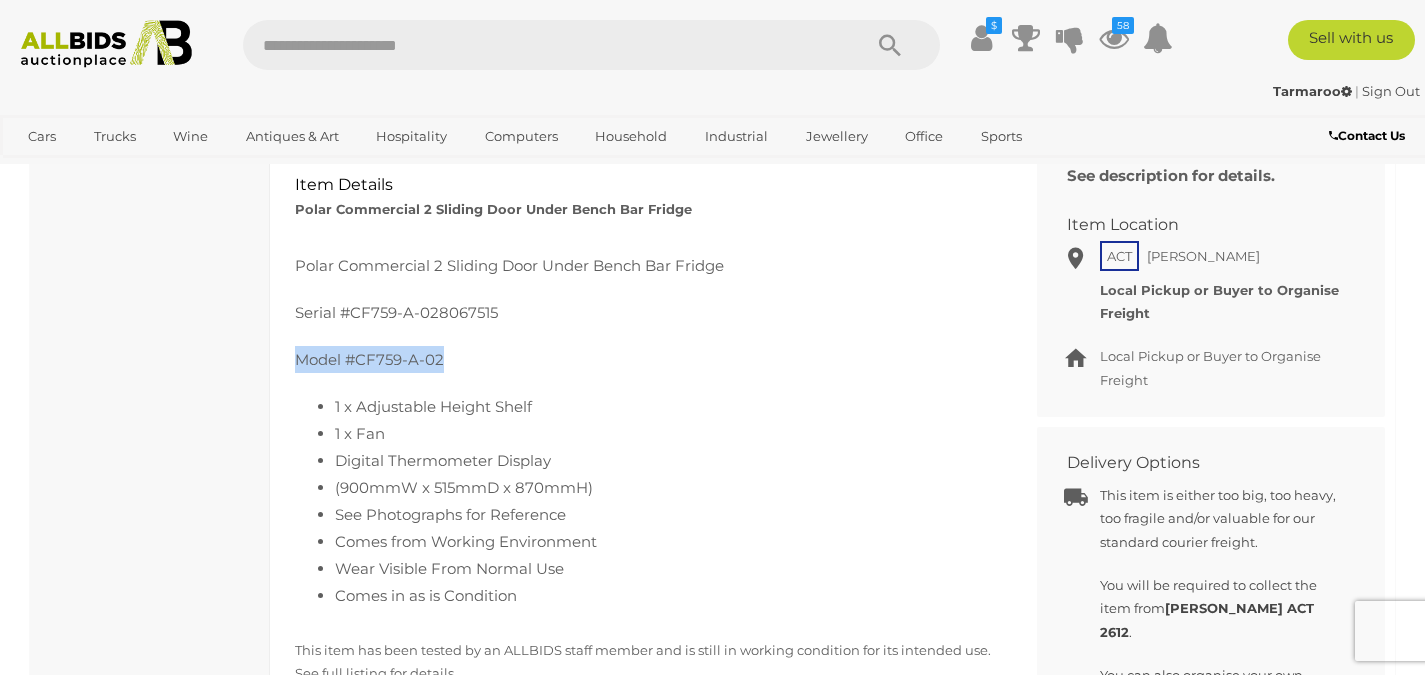 drag, startPoint x: 299, startPoint y: 358, endPoint x: 464, endPoint y: 353, distance: 165.07574 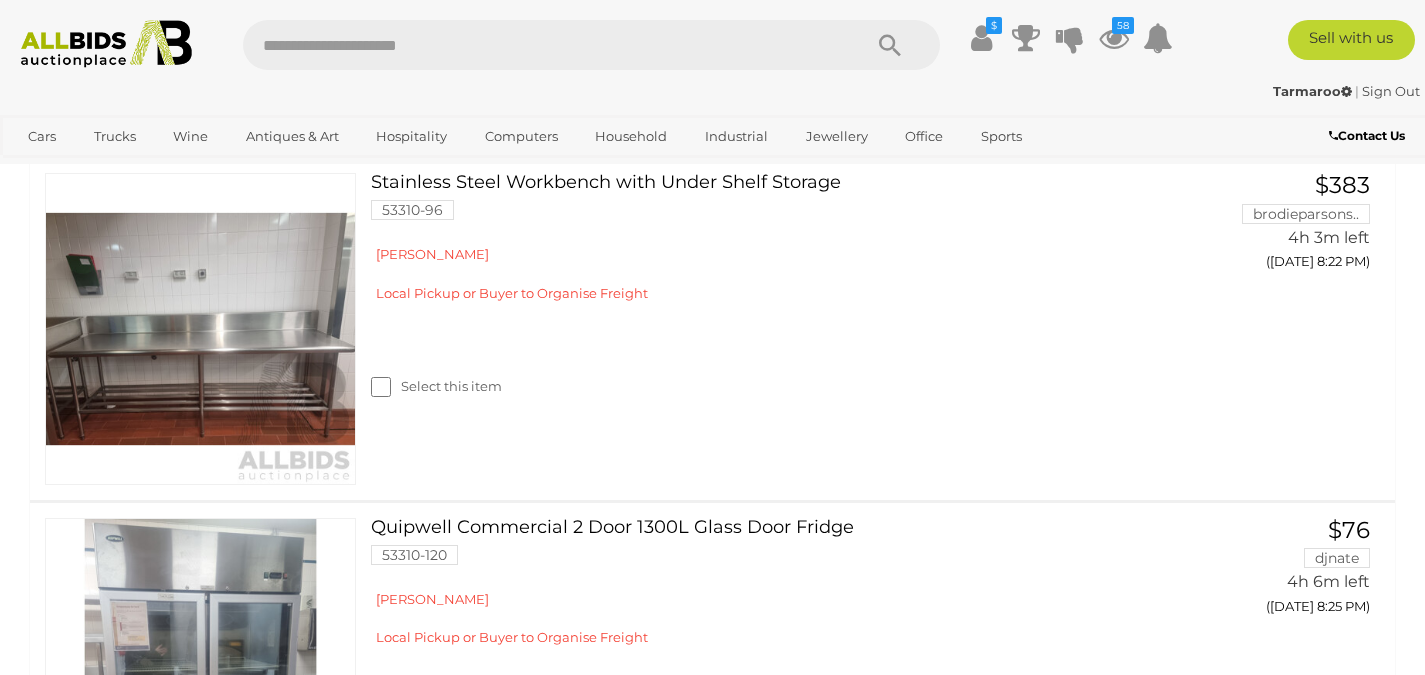 scroll, scrollTop: 16510, scrollLeft: 0, axis: vertical 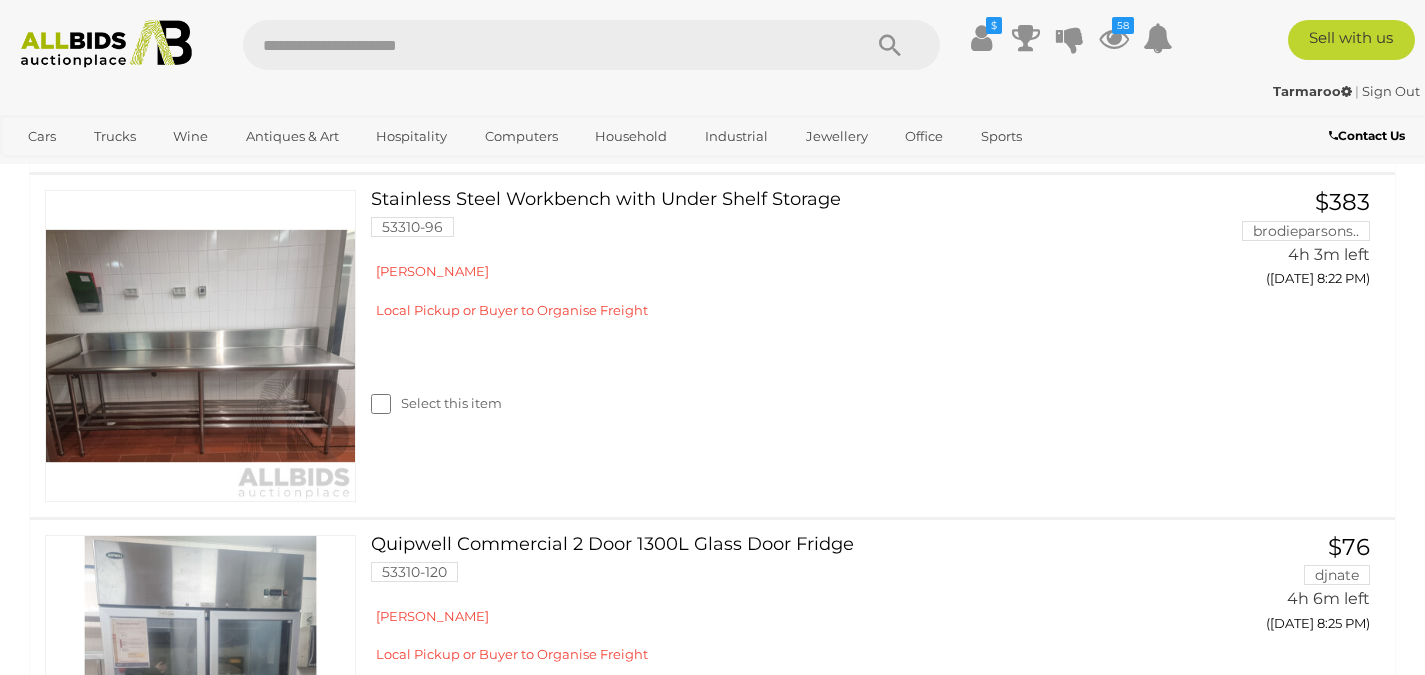 click on "Williams Commercial Double Sided 4 Door Glass Upright Fridge
53310-201" at bounding box center [769, -604] 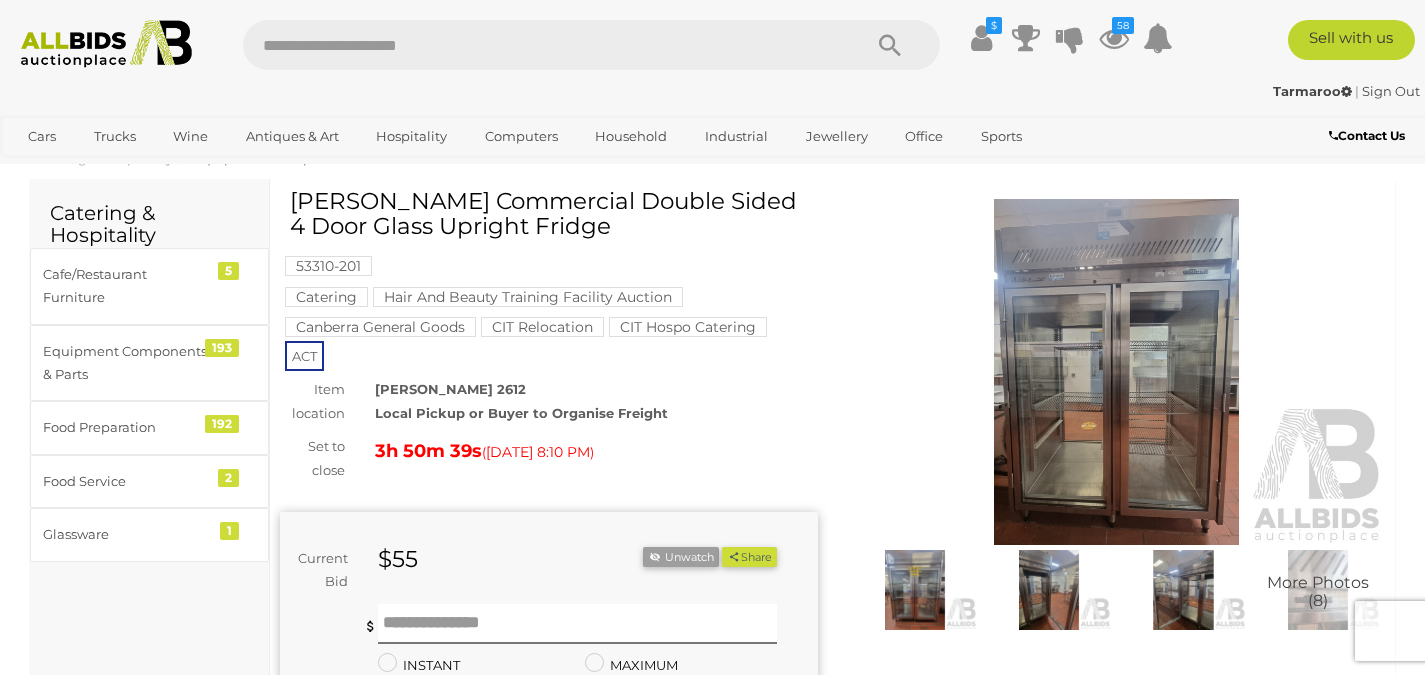 scroll, scrollTop: 50, scrollLeft: 0, axis: vertical 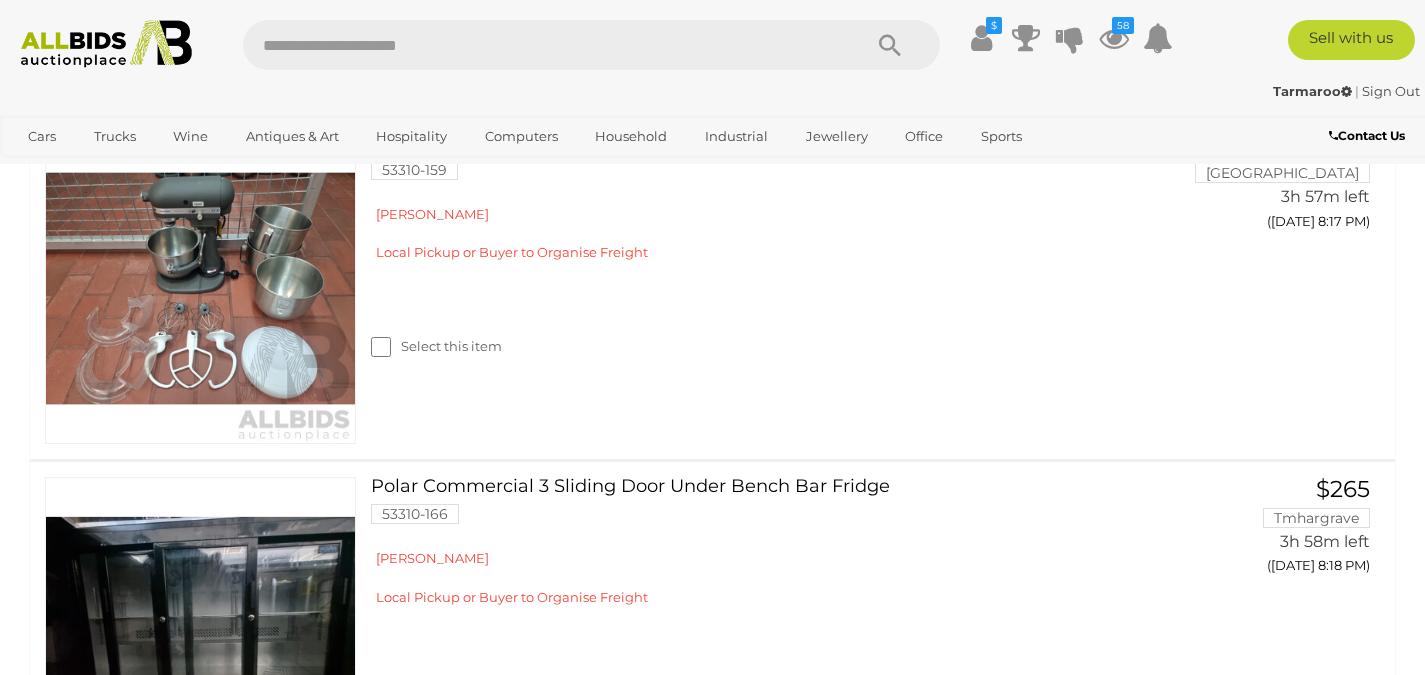 click on "Williams Commercial Double Sided 4 Door Glass Upright Fridge
53310-201" at bounding box center (769, -111) 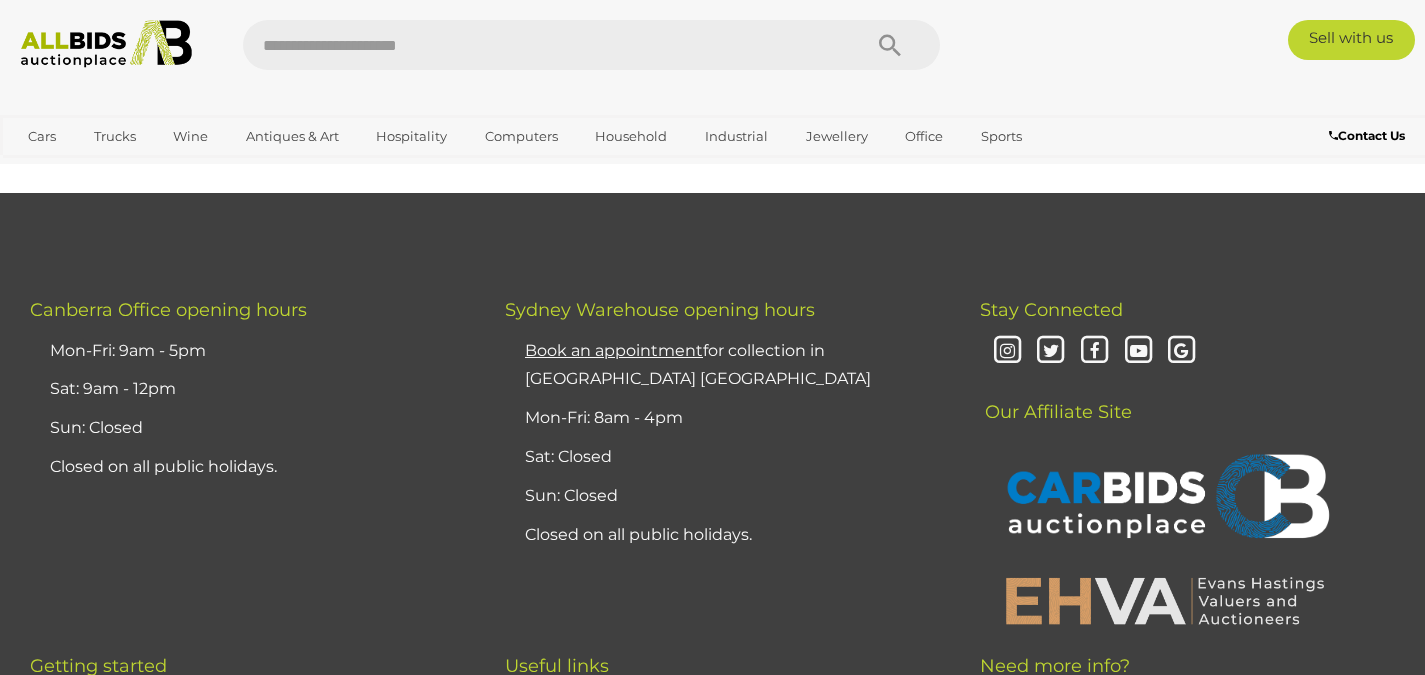 scroll, scrollTop: 0, scrollLeft: 0, axis: both 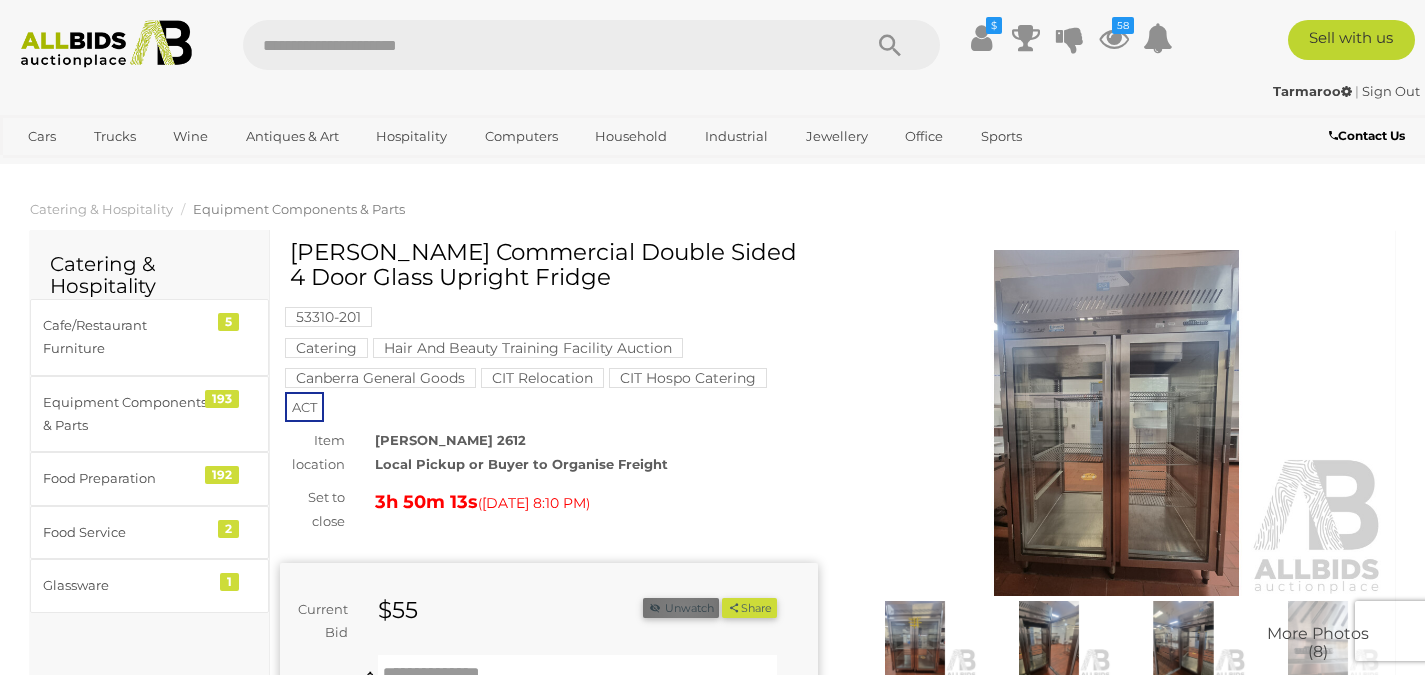 click on "Unwatch" at bounding box center (681, 608) 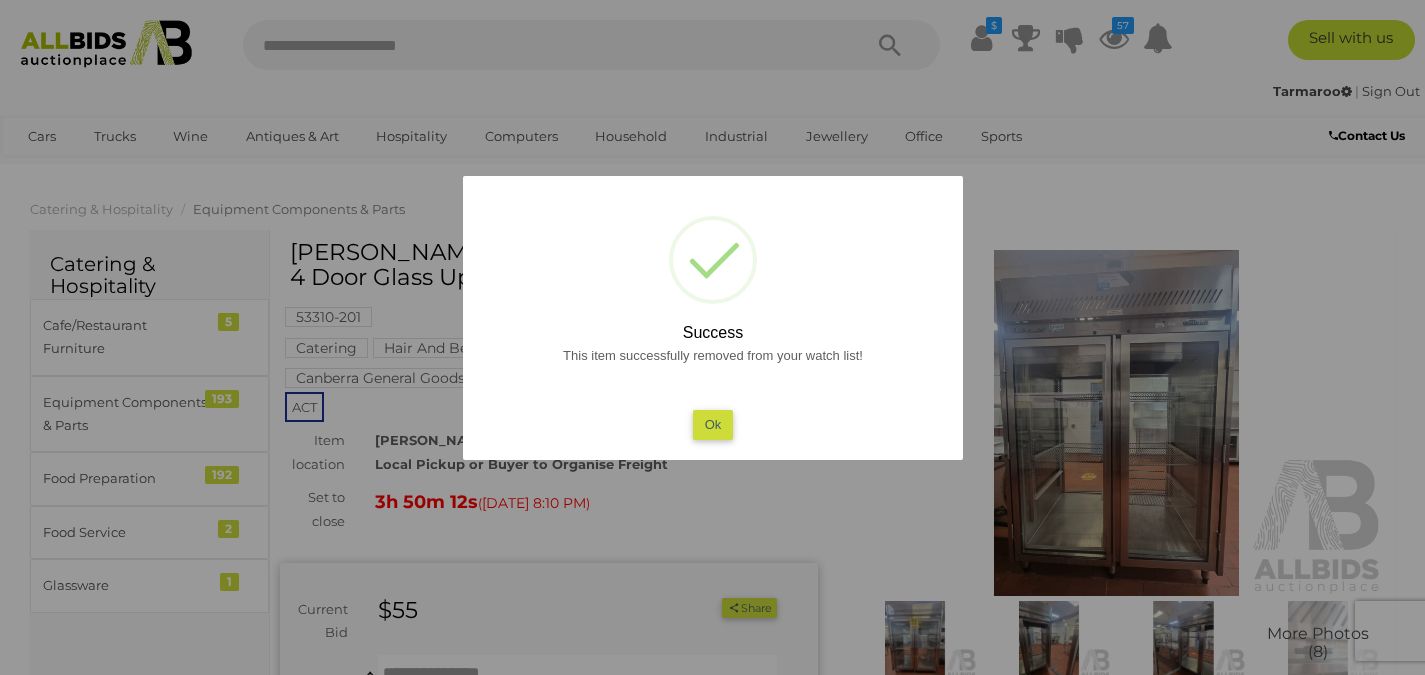 drag, startPoint x: 651, startPoint y: 399, endPoint x: 313, endPoint y: 171, distance: 407.7107 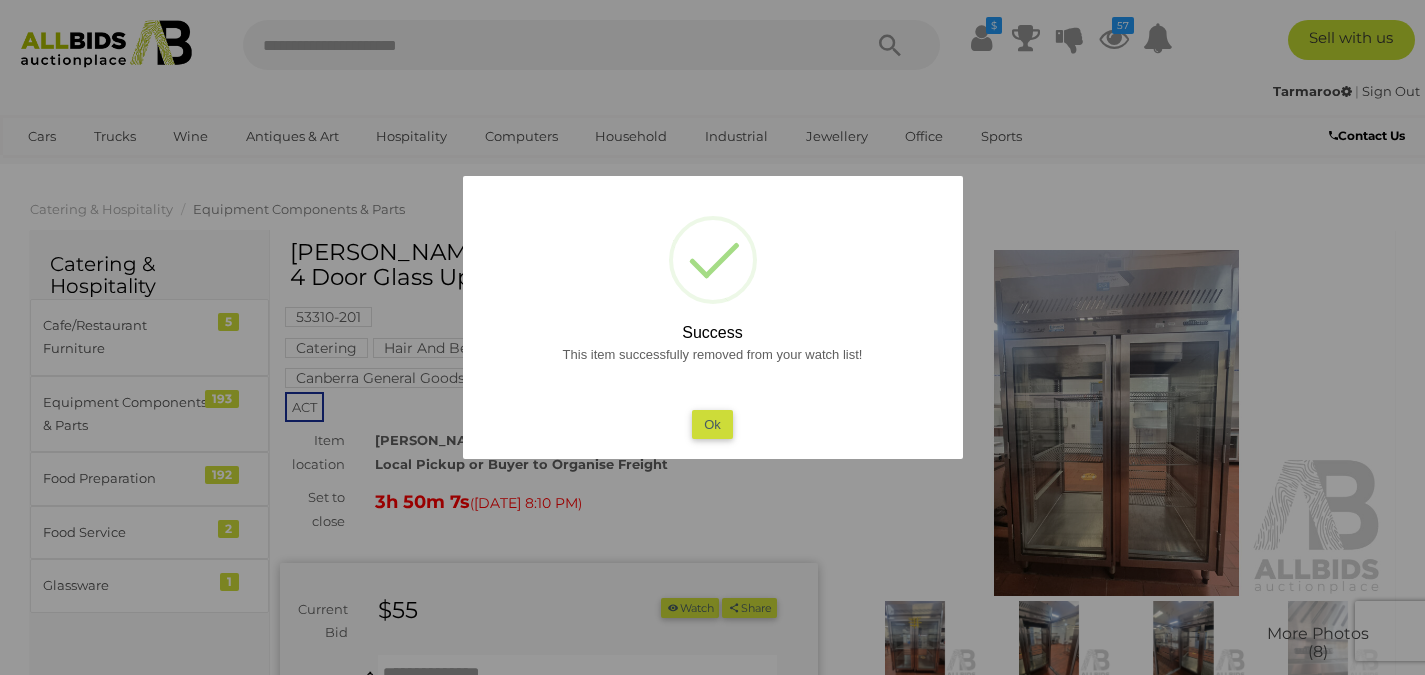 click on "Ok" at bounding box center [712, 424] 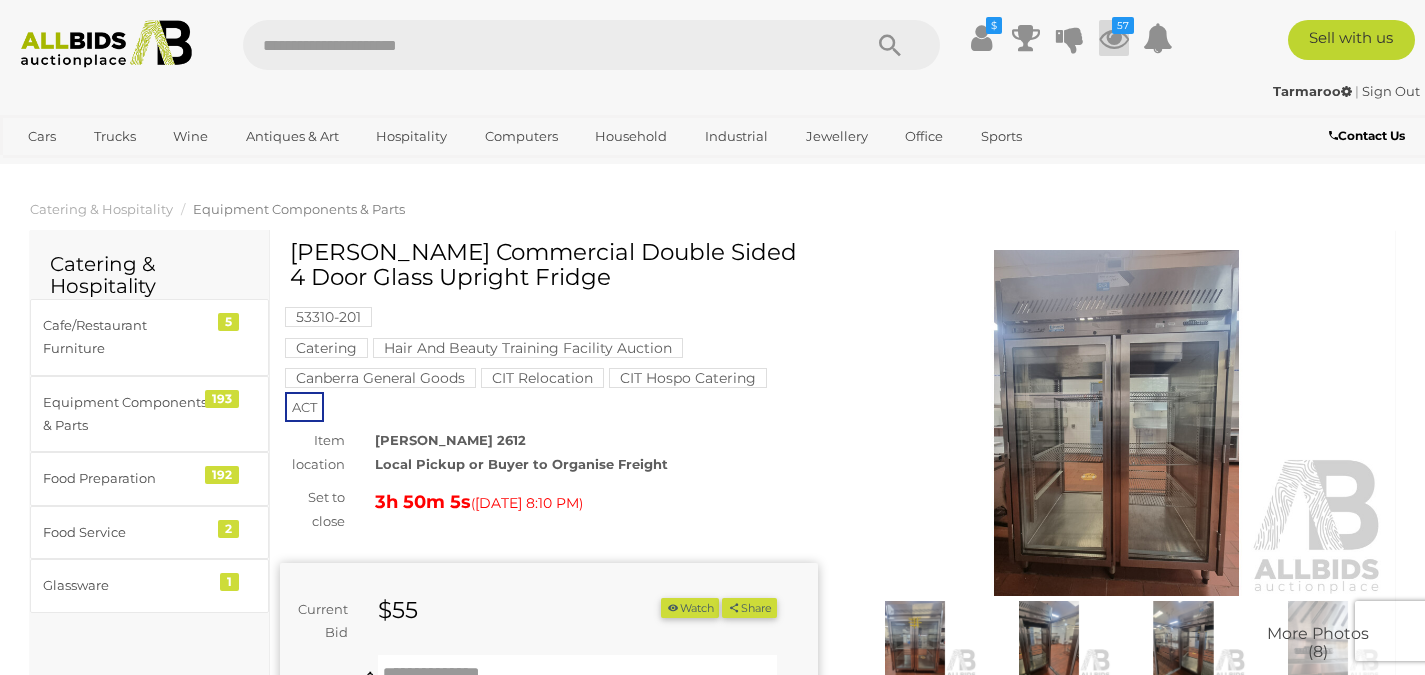 click at bounding box center [1114, 38] 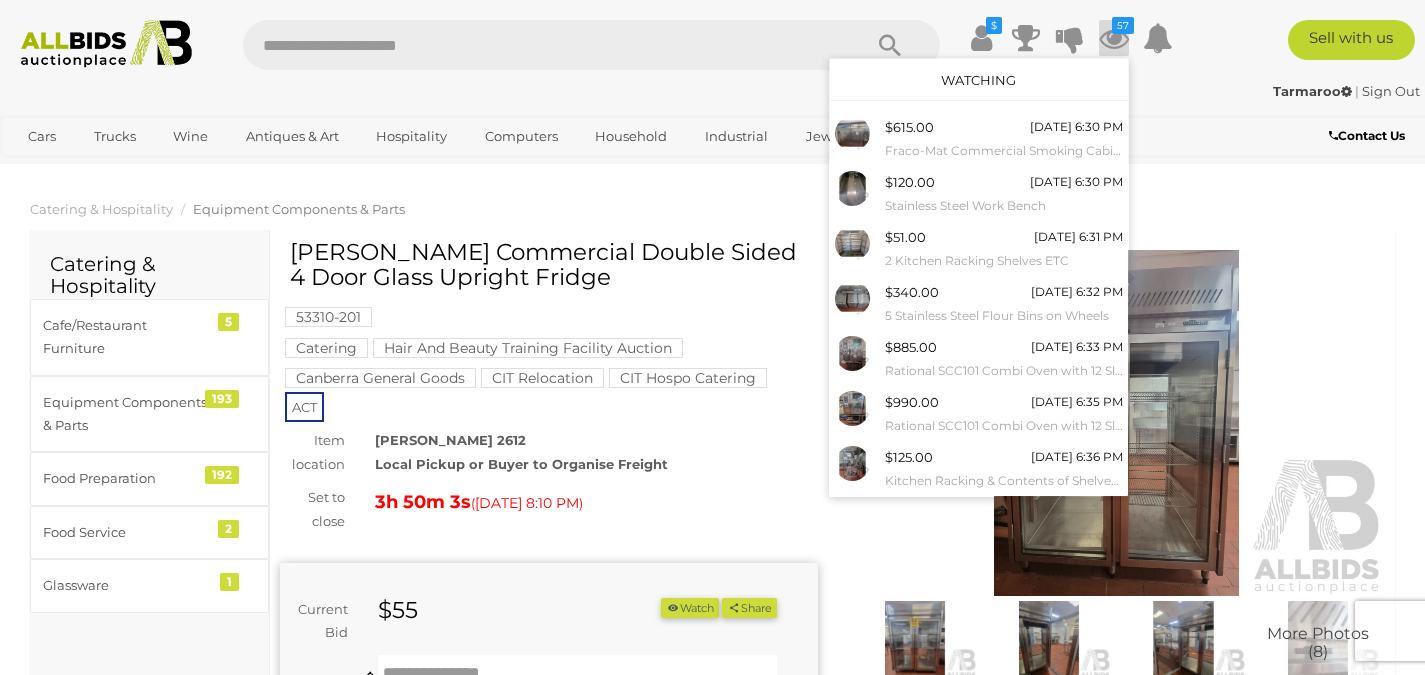 click on "Watching" at bounding box center (978, 80) 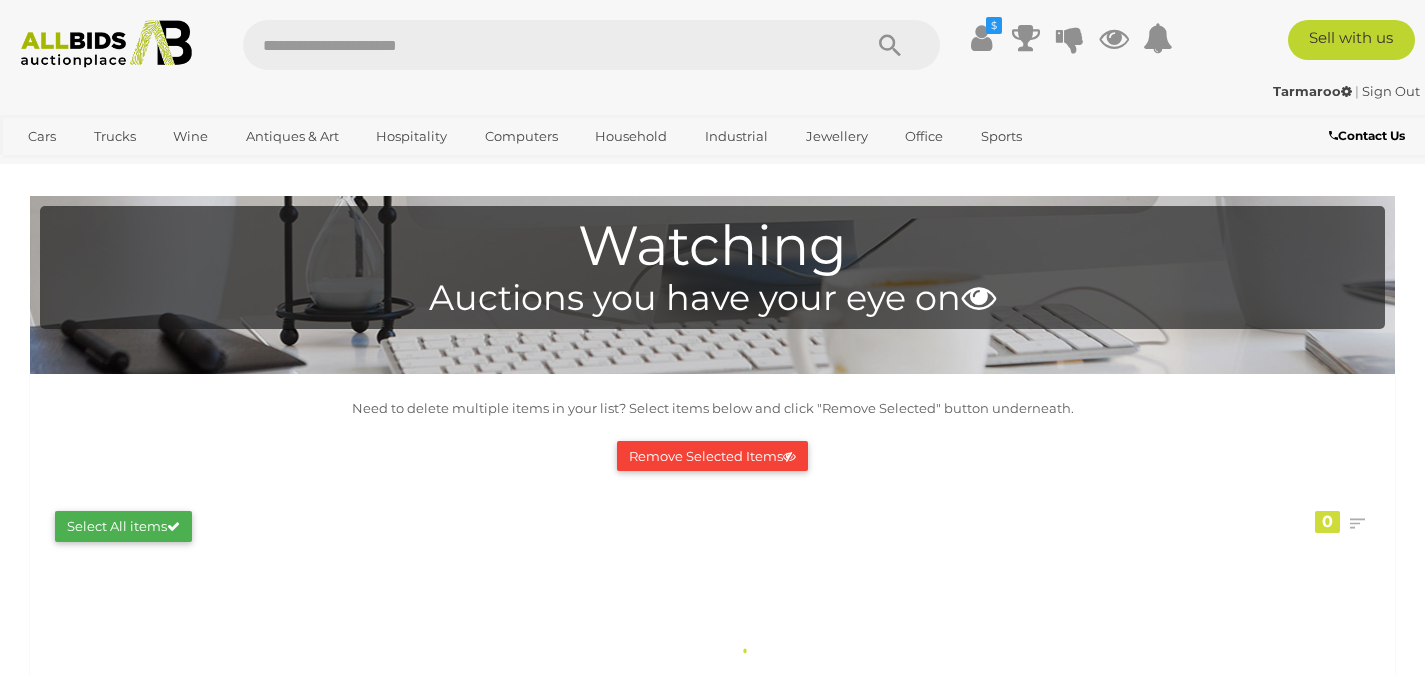 scroll, scrollTop: 0, scrollLeft: 0, axis: both 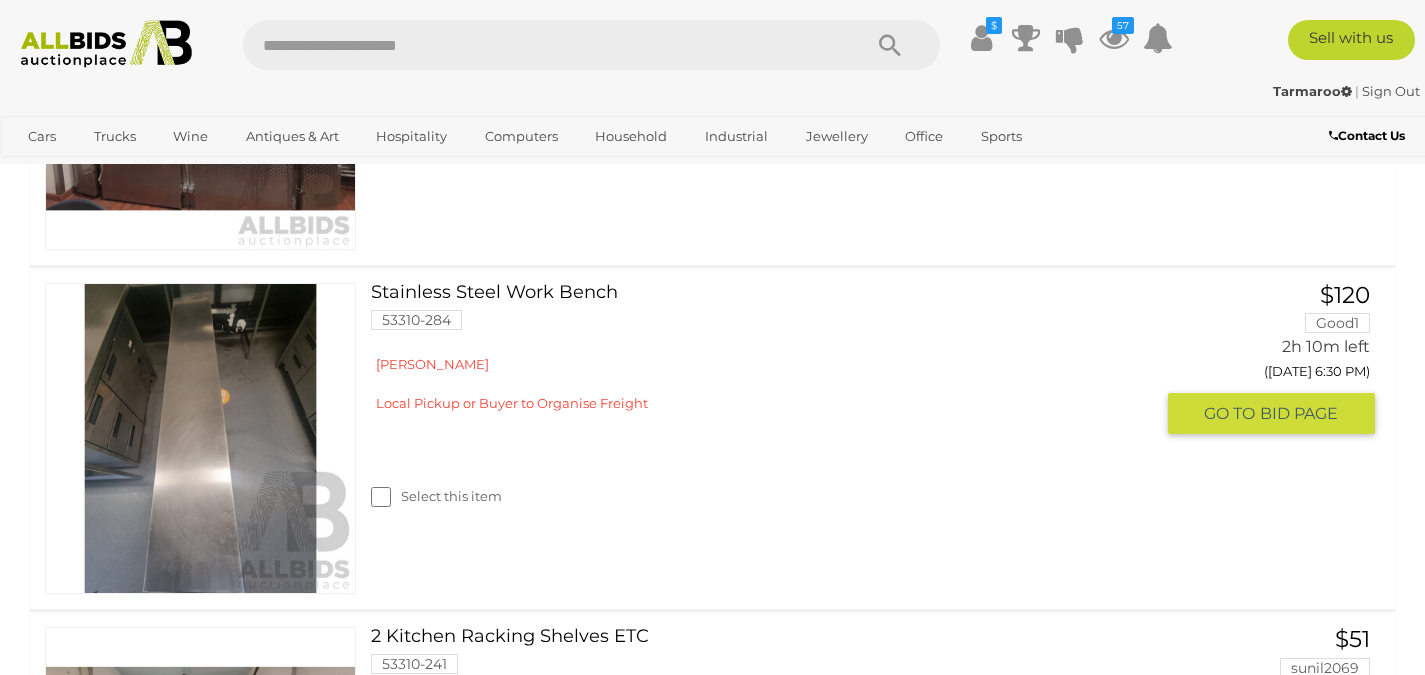 click on "Stainless Steel Work Bench
53310-284" at bounding box center [769, 314] 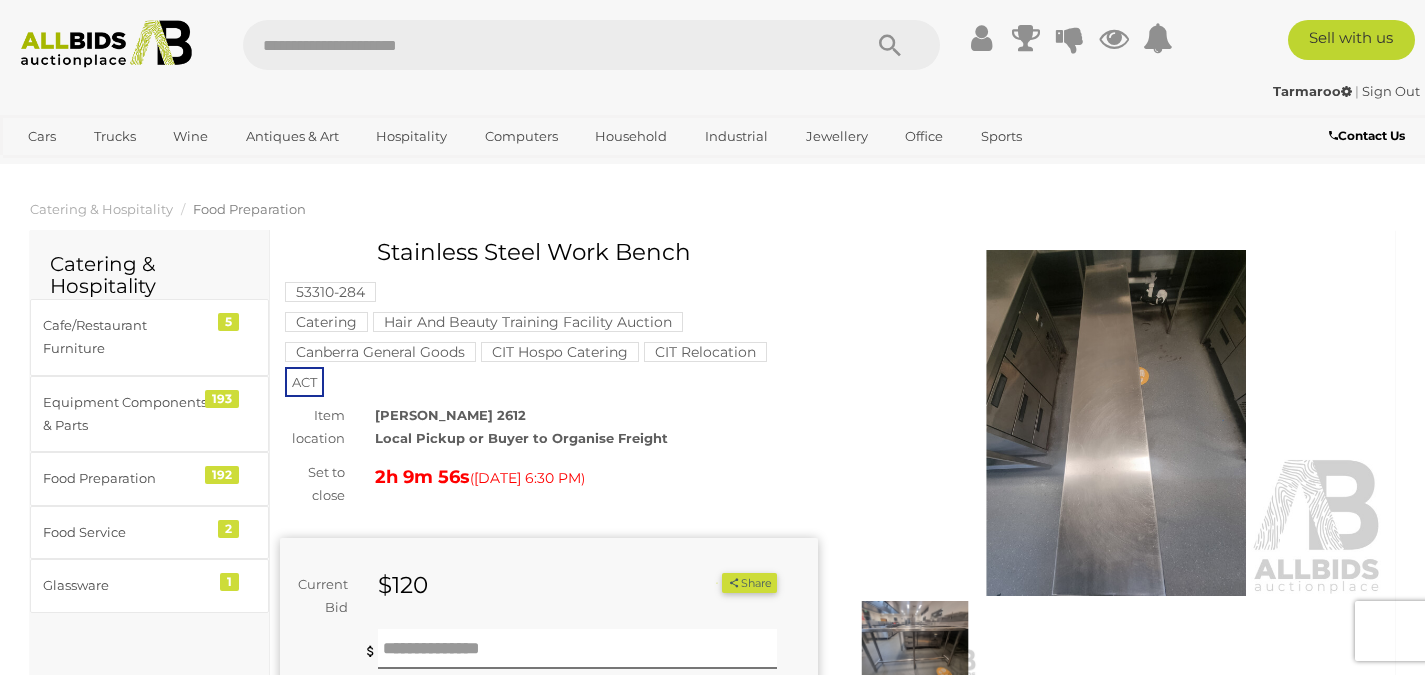 scroll, scrollTop: 0, scrollLeft: 0, axis: both 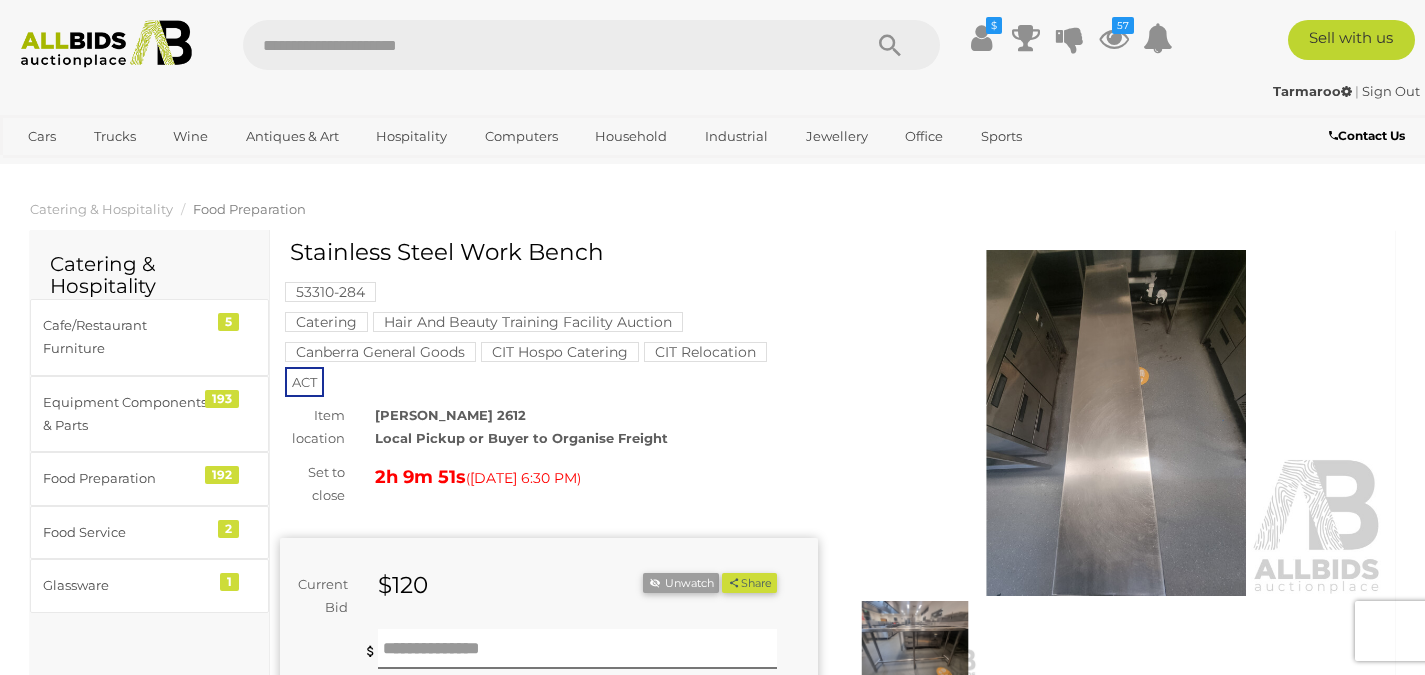 click at bounding box center [915, 641] 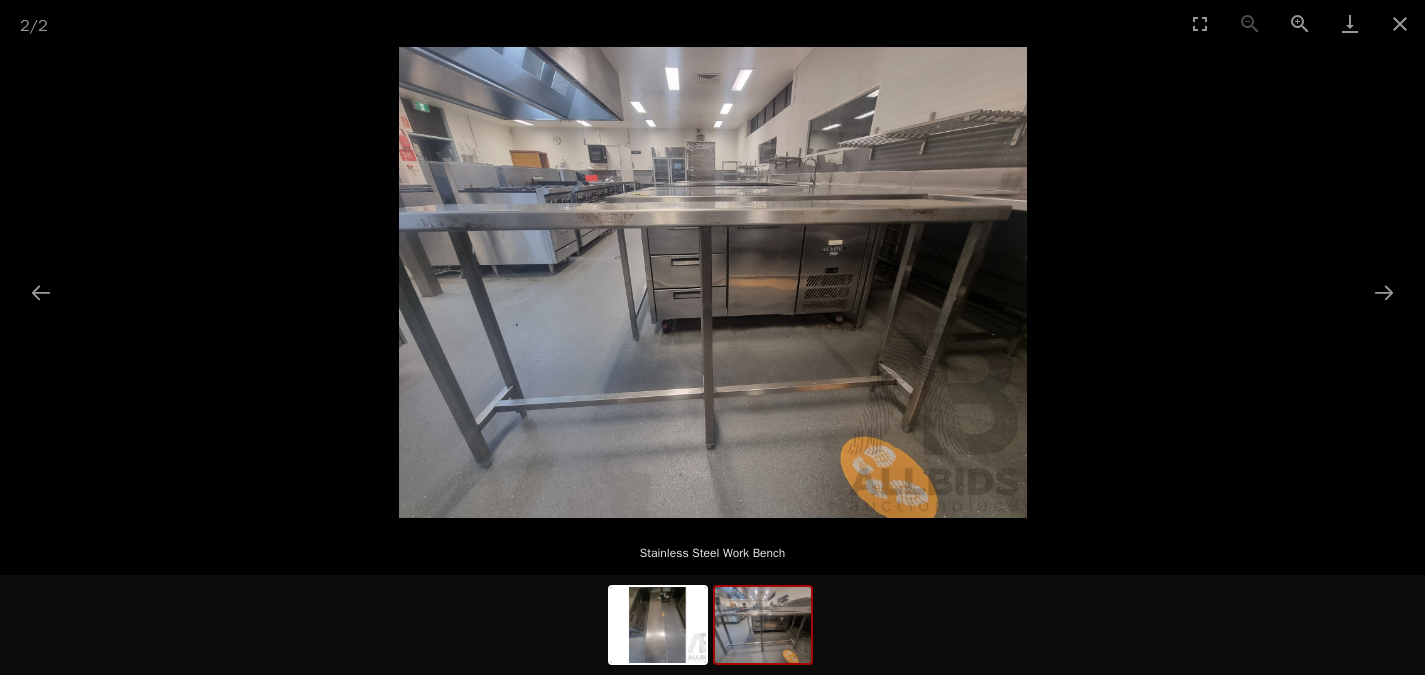 scroll, scrollTop: 21, scrollLeft: 0, axis: vertical 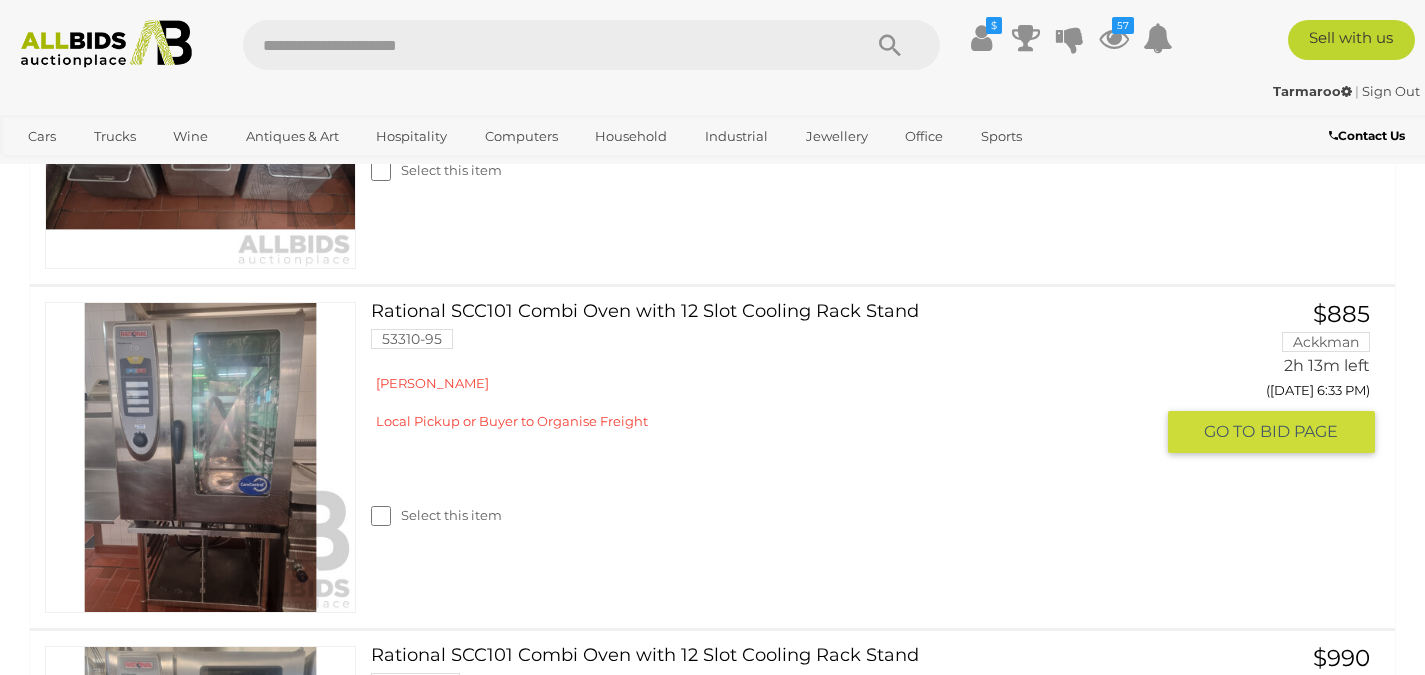 click on "Rational SCC101 Combi Oven with 12 Slot Cooling Rack Stand
53310-95" at bounding box center [769, 333] 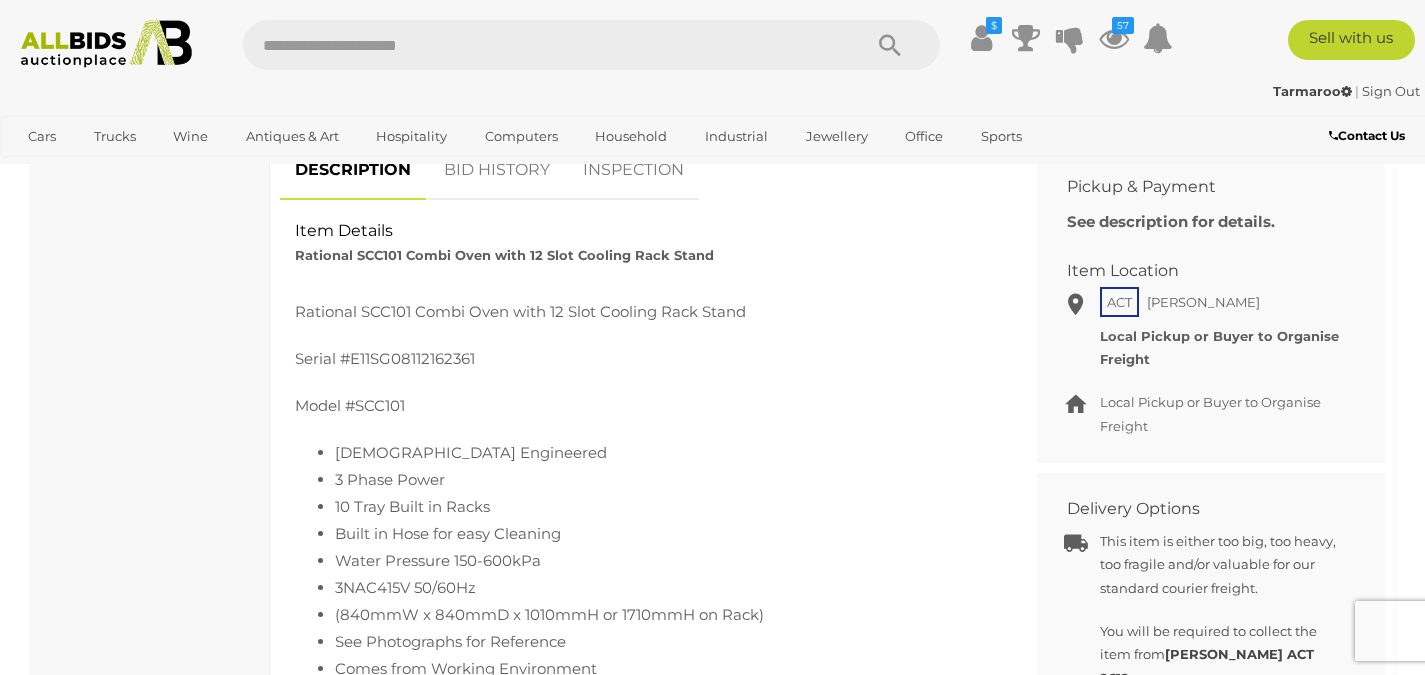 scroll, scrollTop: 890, scrollLeft: 0, axis: vertical 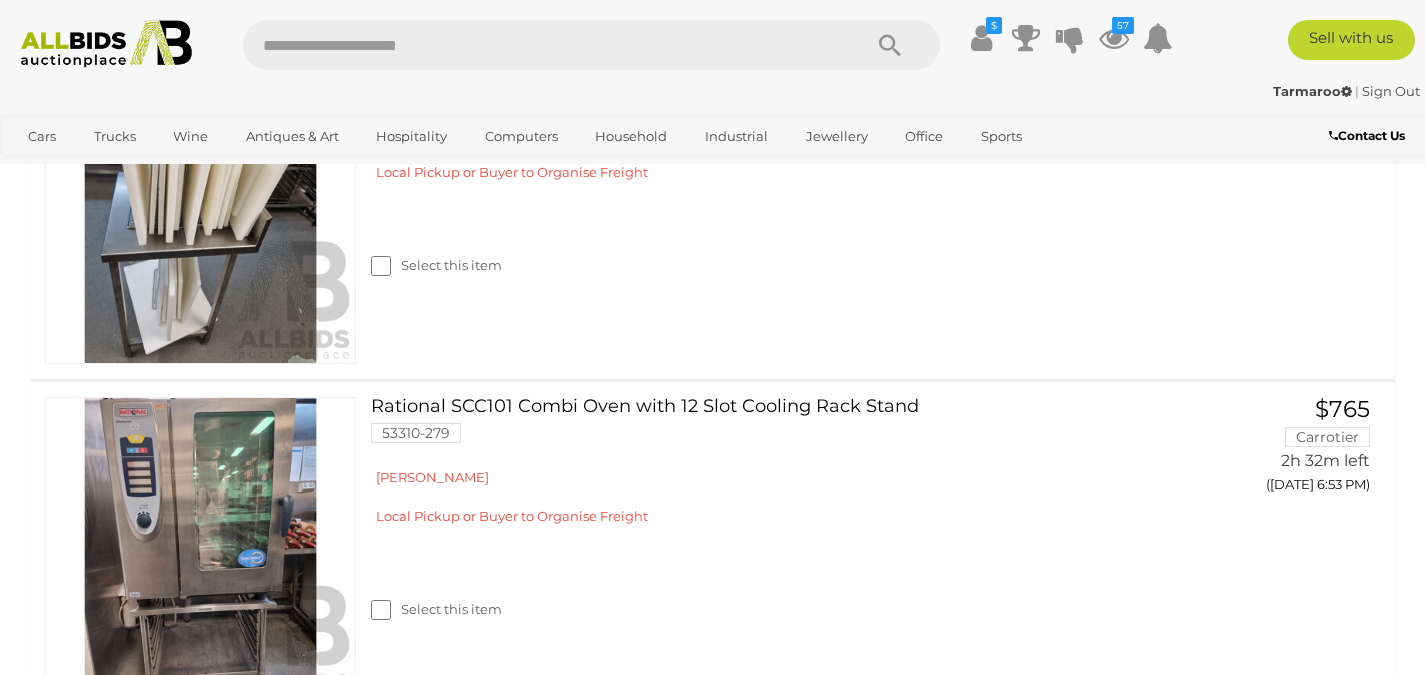 click on "Rational SCC101 Combi Oven with 12 Slot Cooling Rack Stand
53310-258" at bounding box center [769, -192] 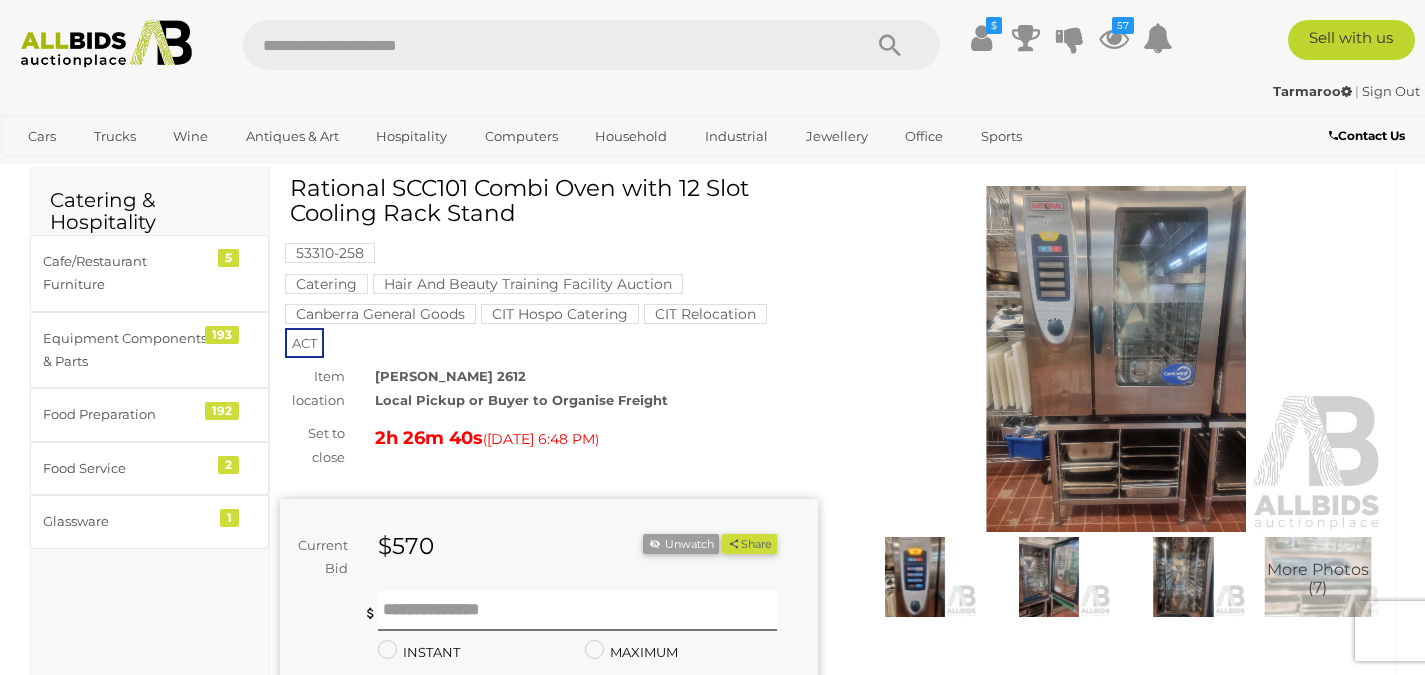 scroll, scrollTop: 0, scrollLeft: 0, axis: both 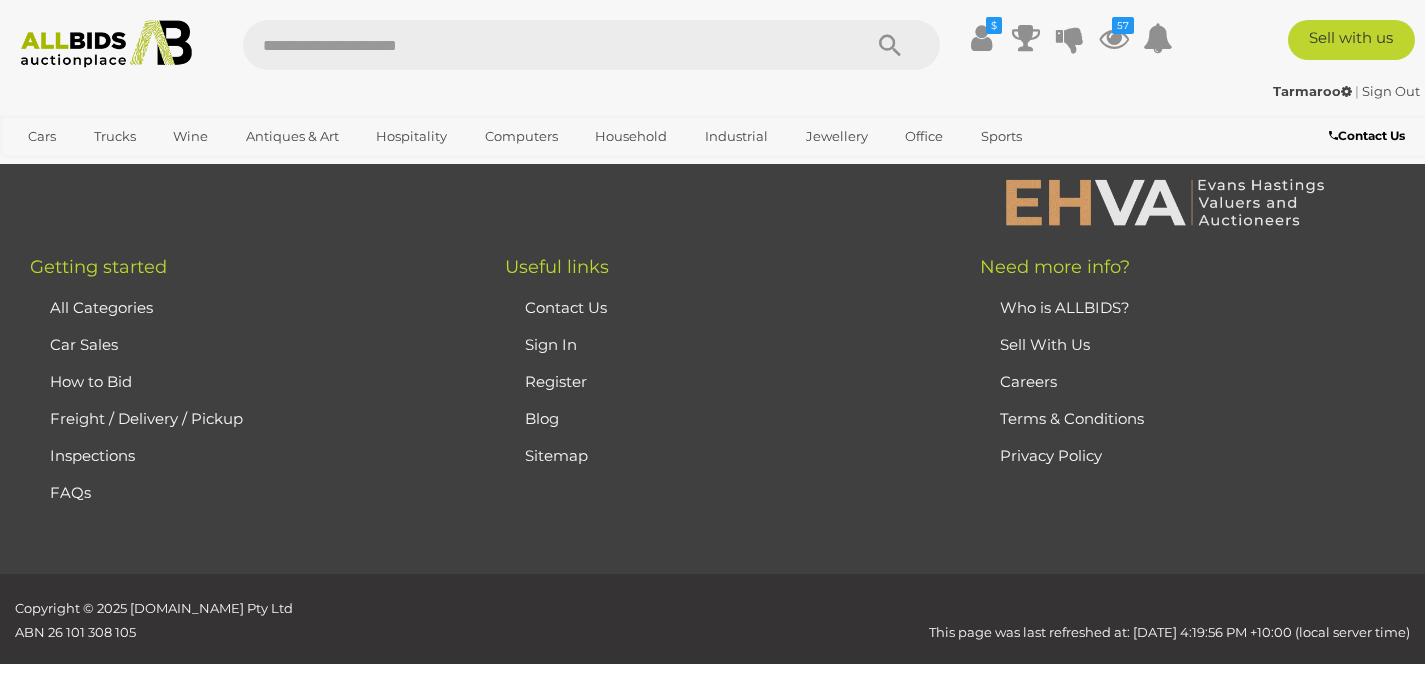 click on "Polar Commercial 3 Sliding Door Under Bench Bar Fridge
53310-166" at bounding box center [769, -2658] 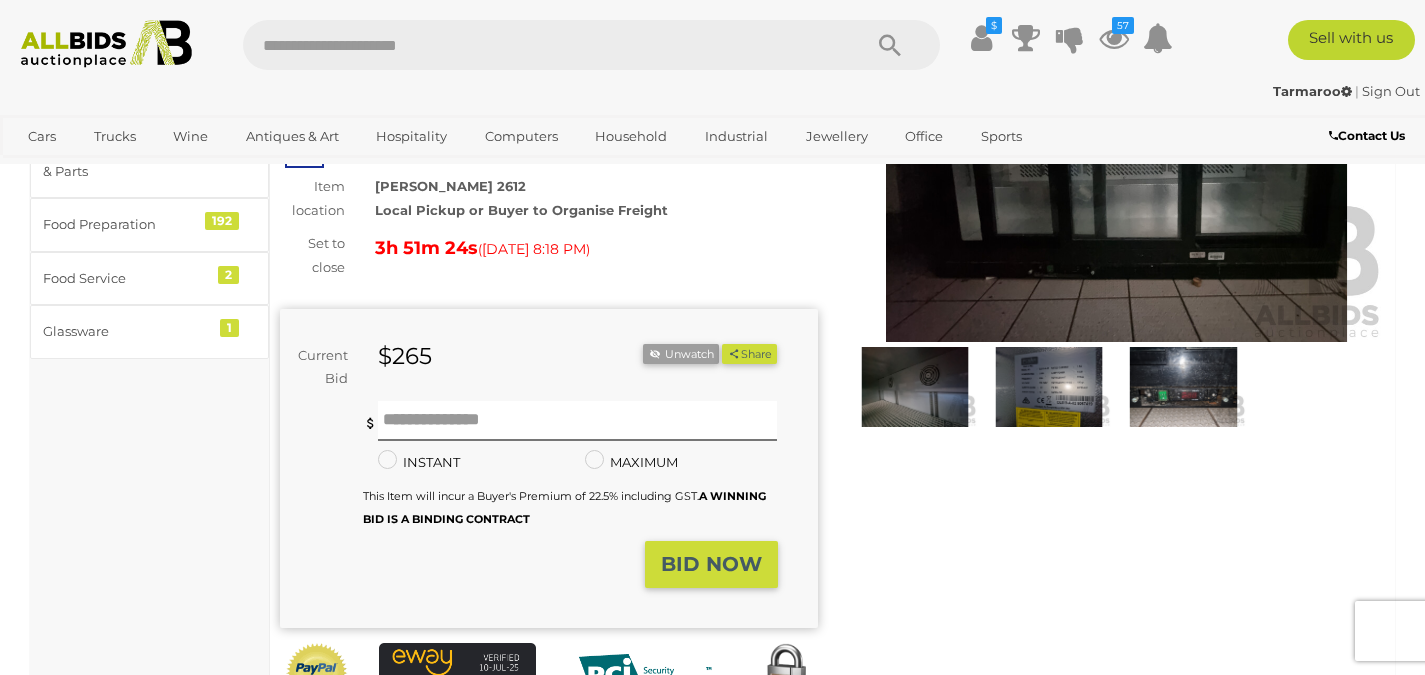 scroll, scrollTop: 255, scrollLeft: 0, axis: vertical 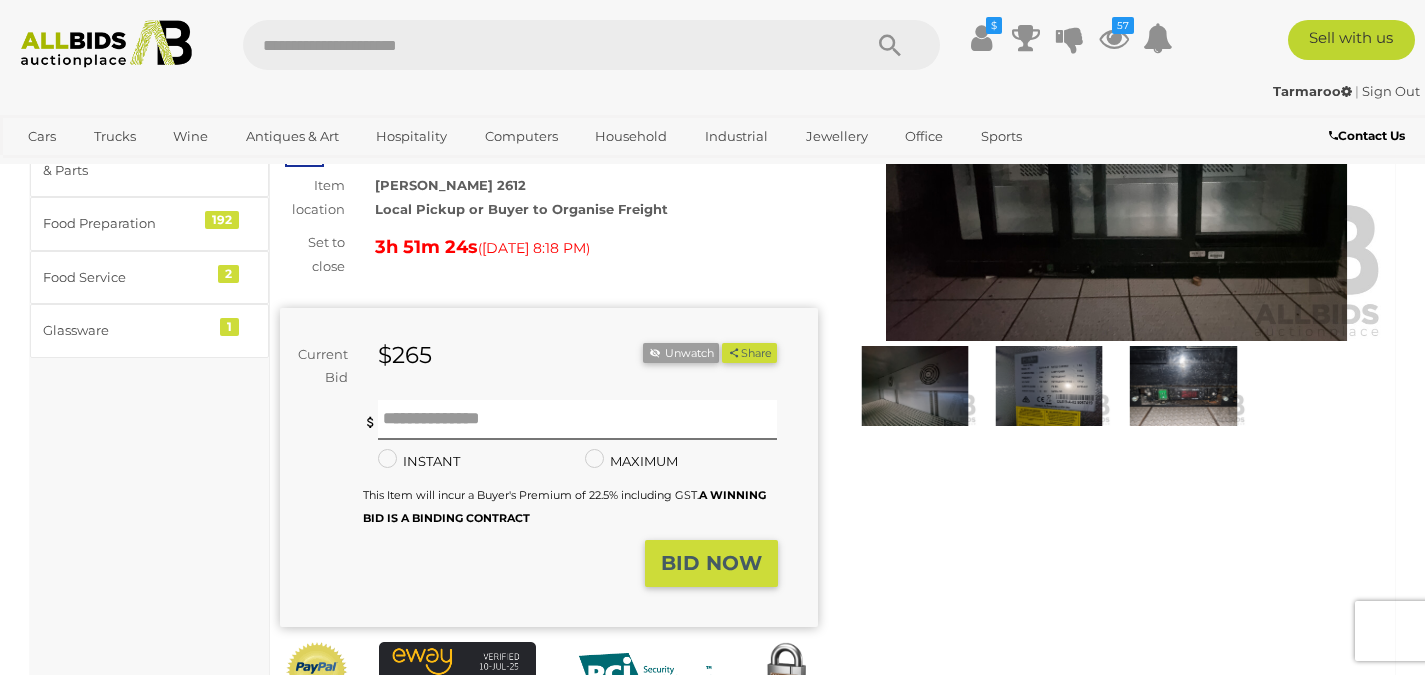 click at bounding box center (1049, 386) 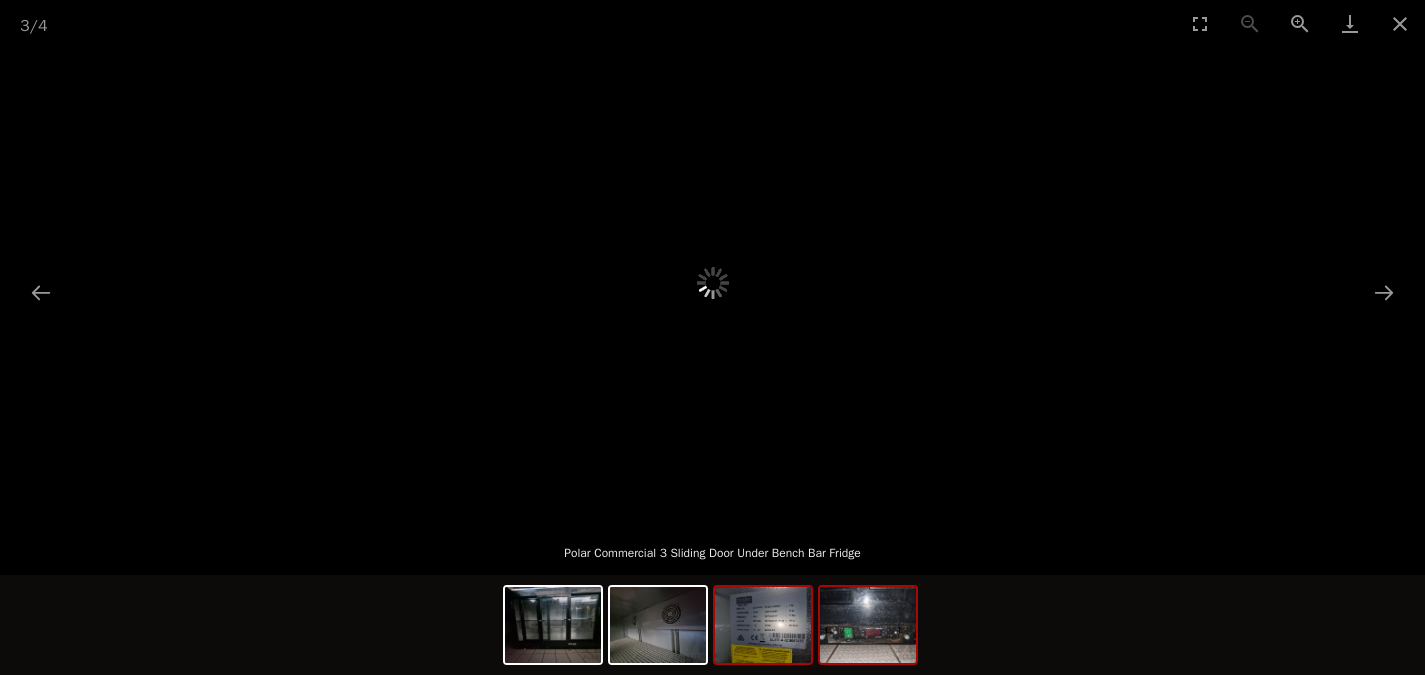 click at bounding box center [868, 625] 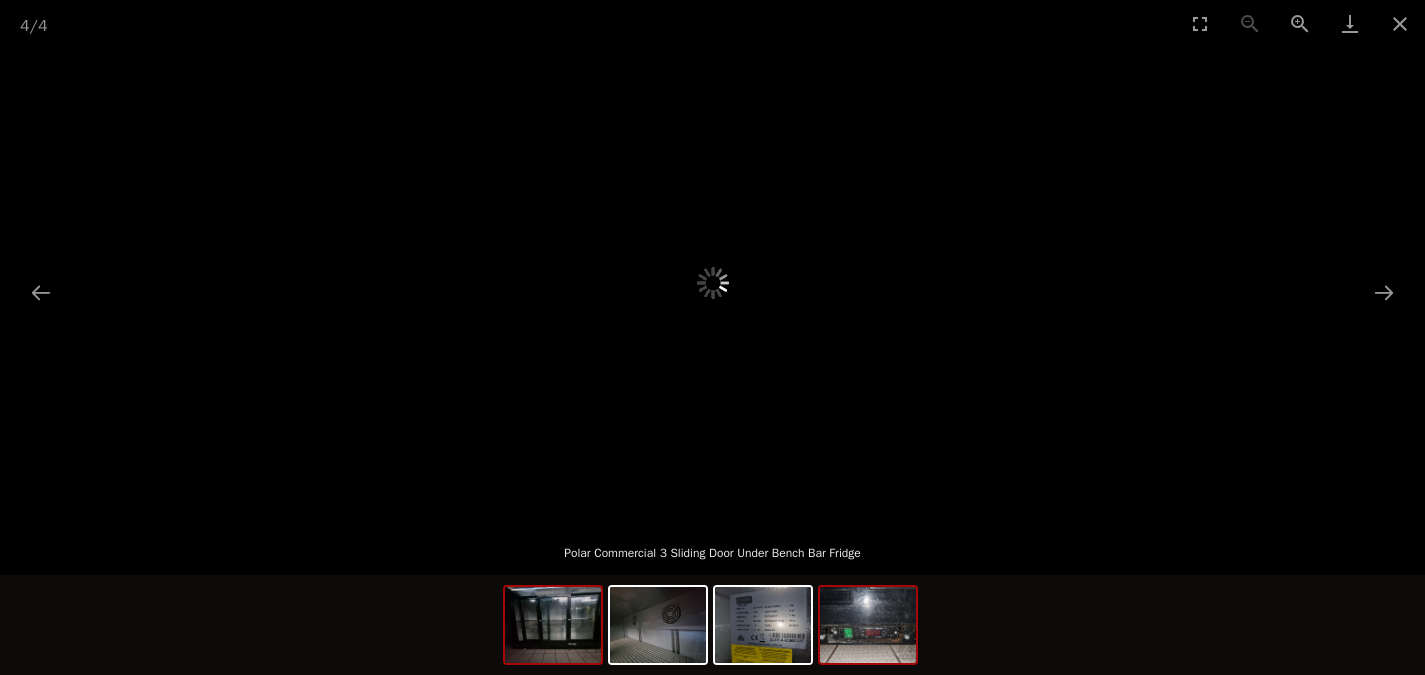 click at bounding box center [553, 625] 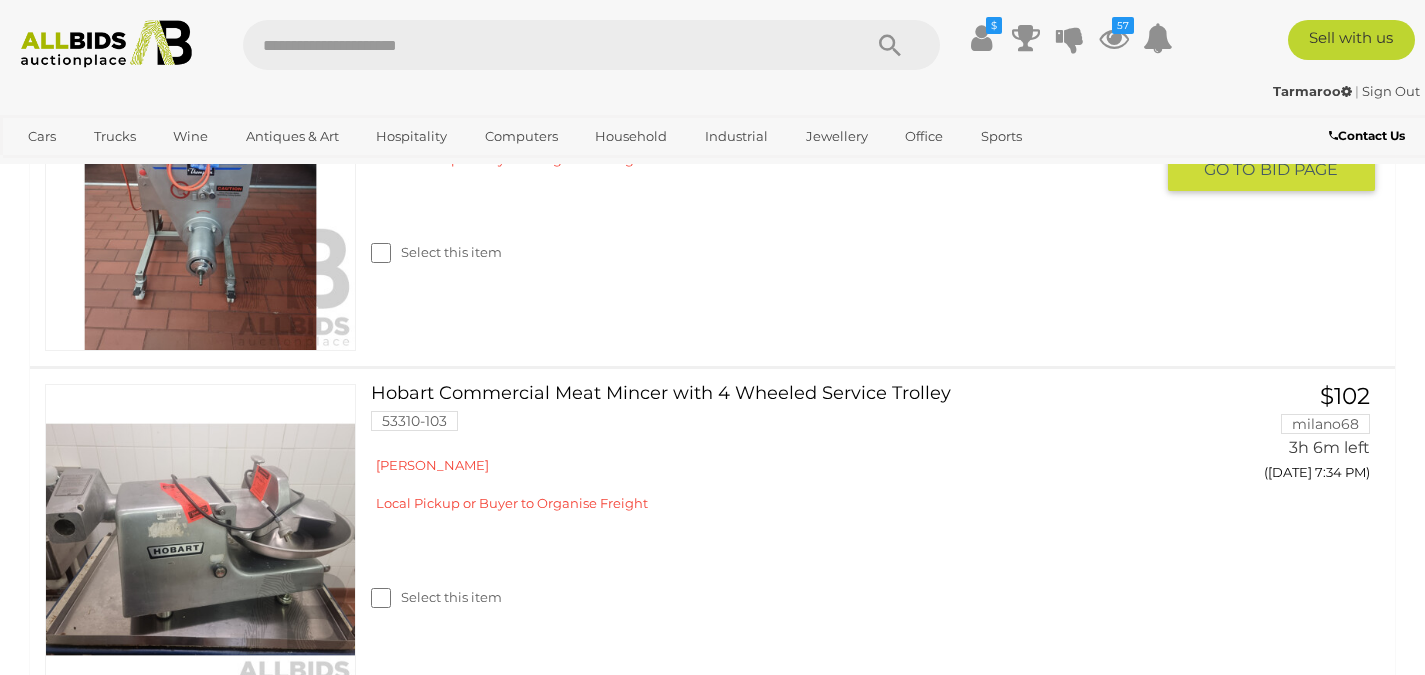 scroll, scrollTop: 11980, scrollLeft: 0, axis: vertical 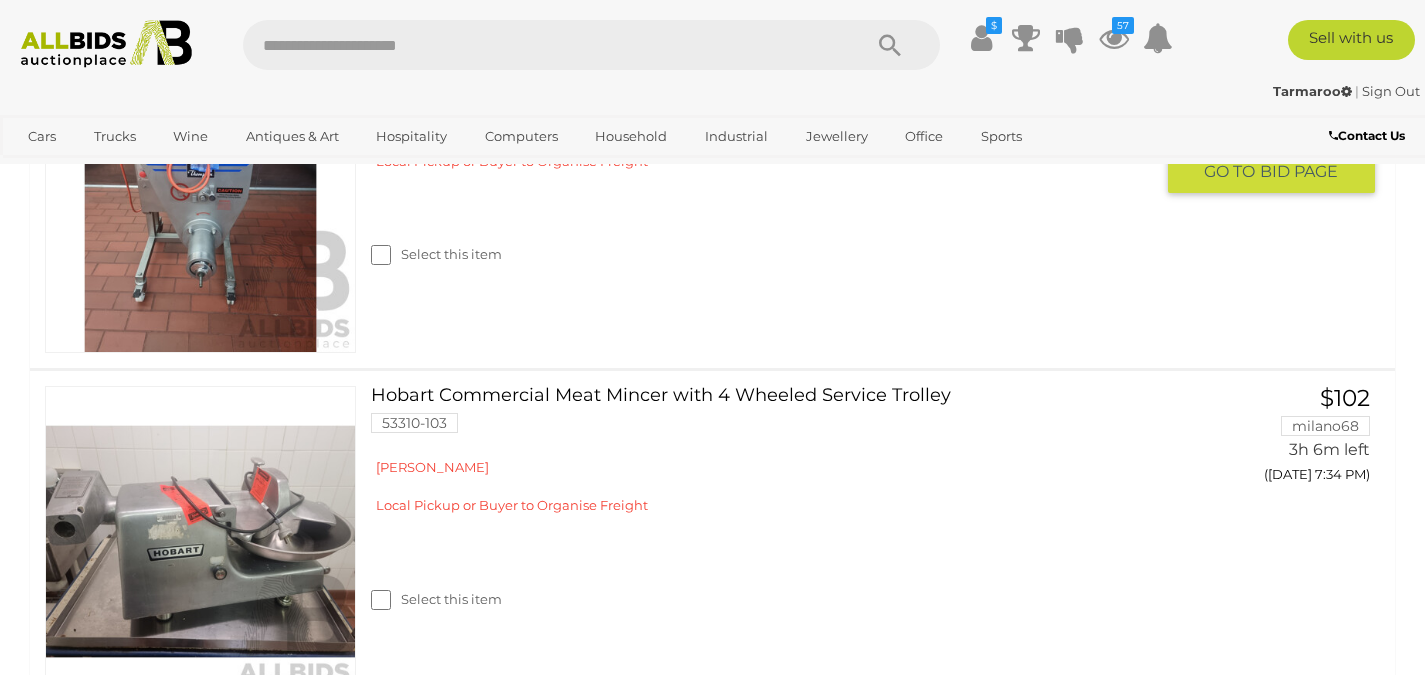 click on "Thompson Commercial Meat Mincer
53310-162" at bounding box center (769, 73) 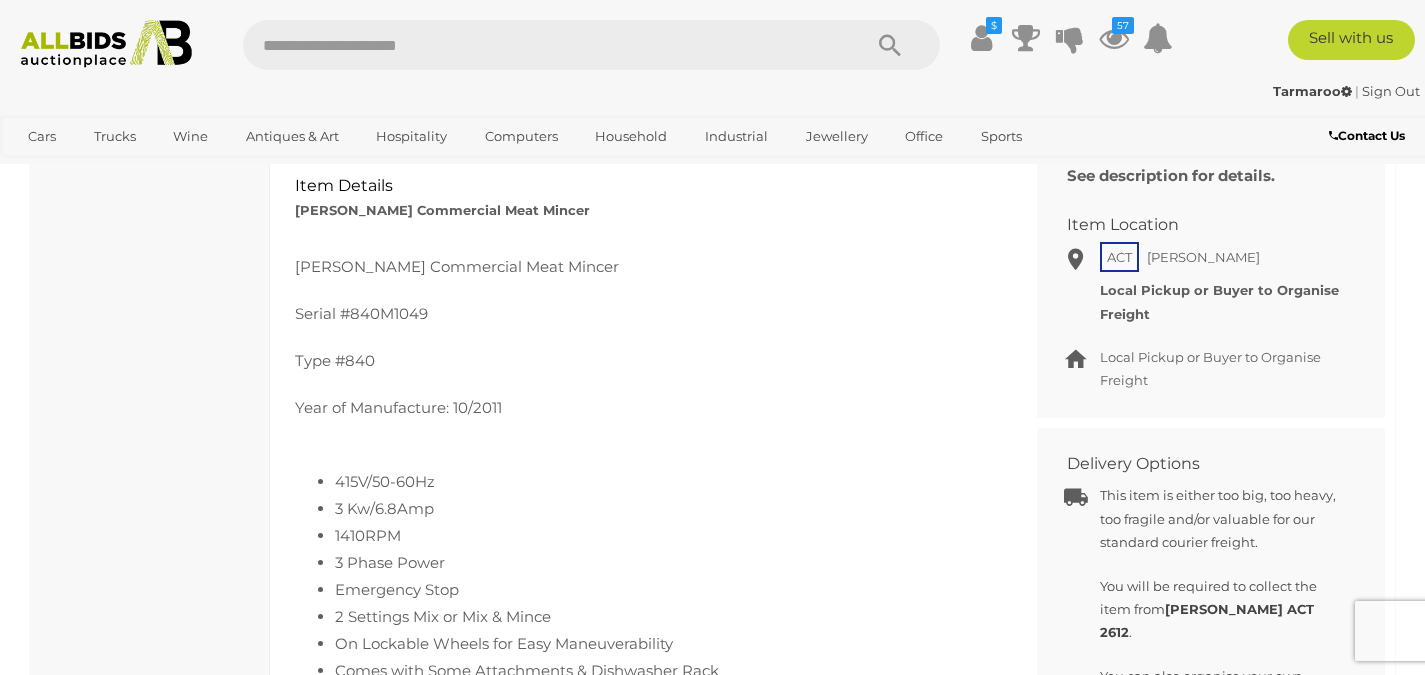 scroll, scrollTop: 912, scrollLeft: 0, axis: vertical 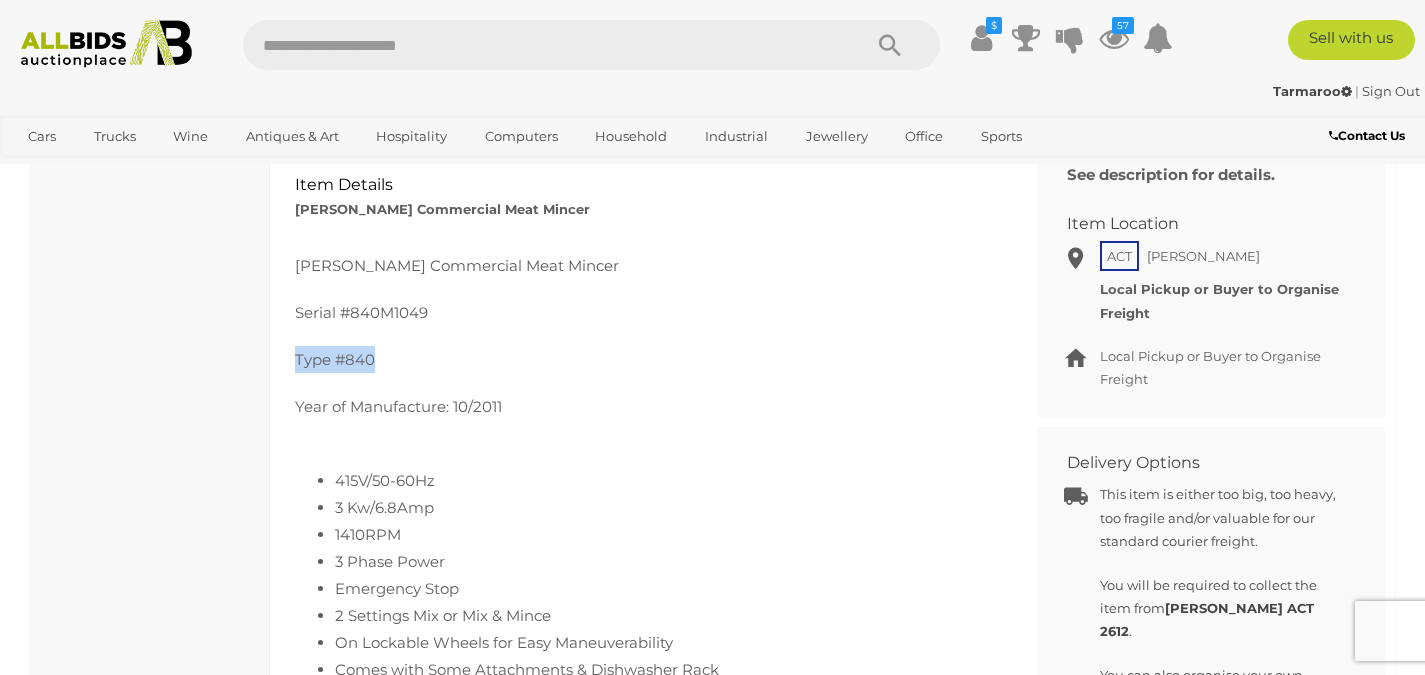 drag, startPoint x: 295, startPoint y: 356, endPoint x: 382, endPoint y: 363, distance: 87.28116 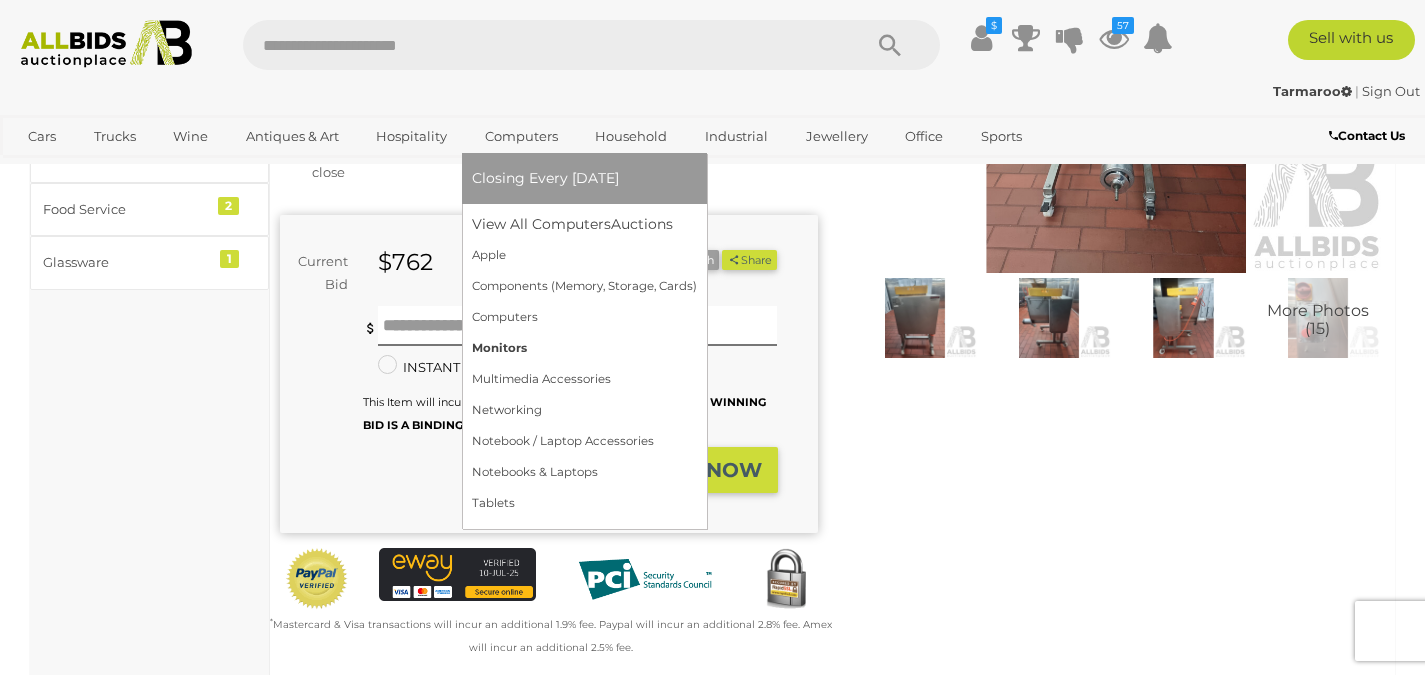 scroll, scrollTop: 324, scrollLeft: 0, axis: vertical 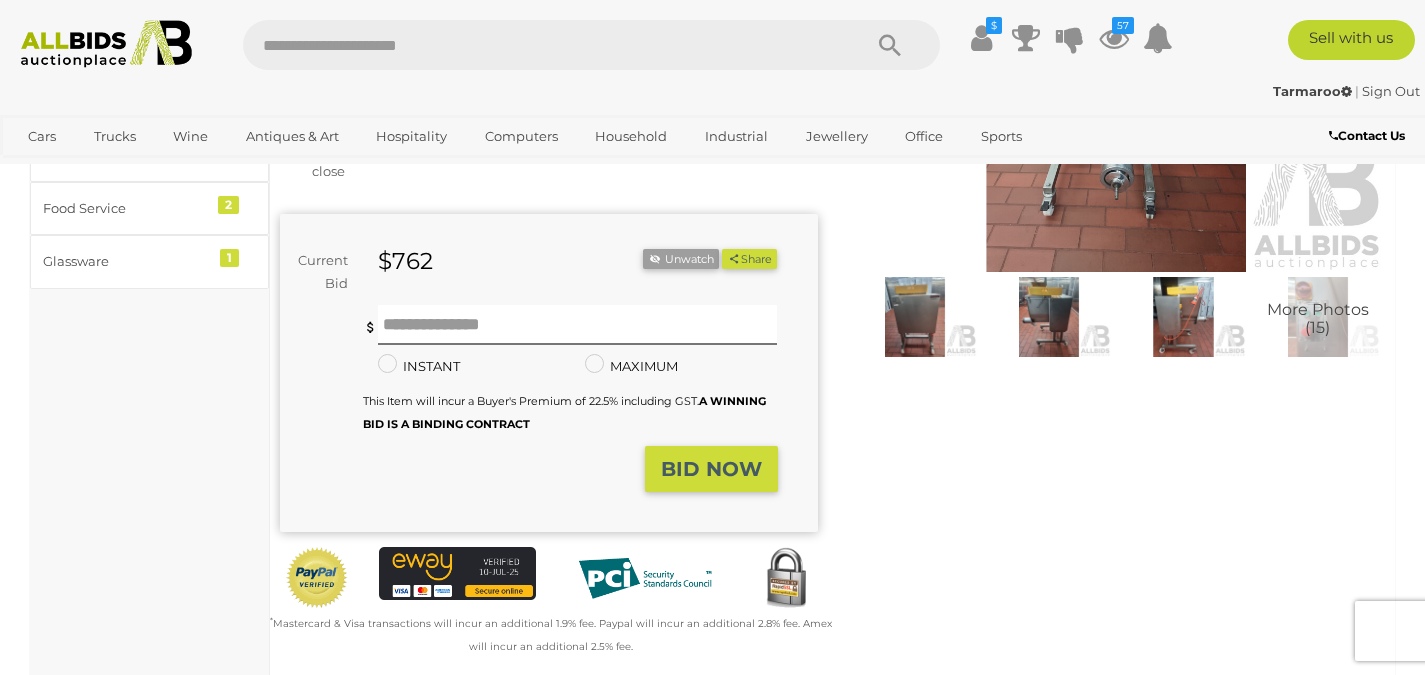 click at bounding box center [1049, 317] 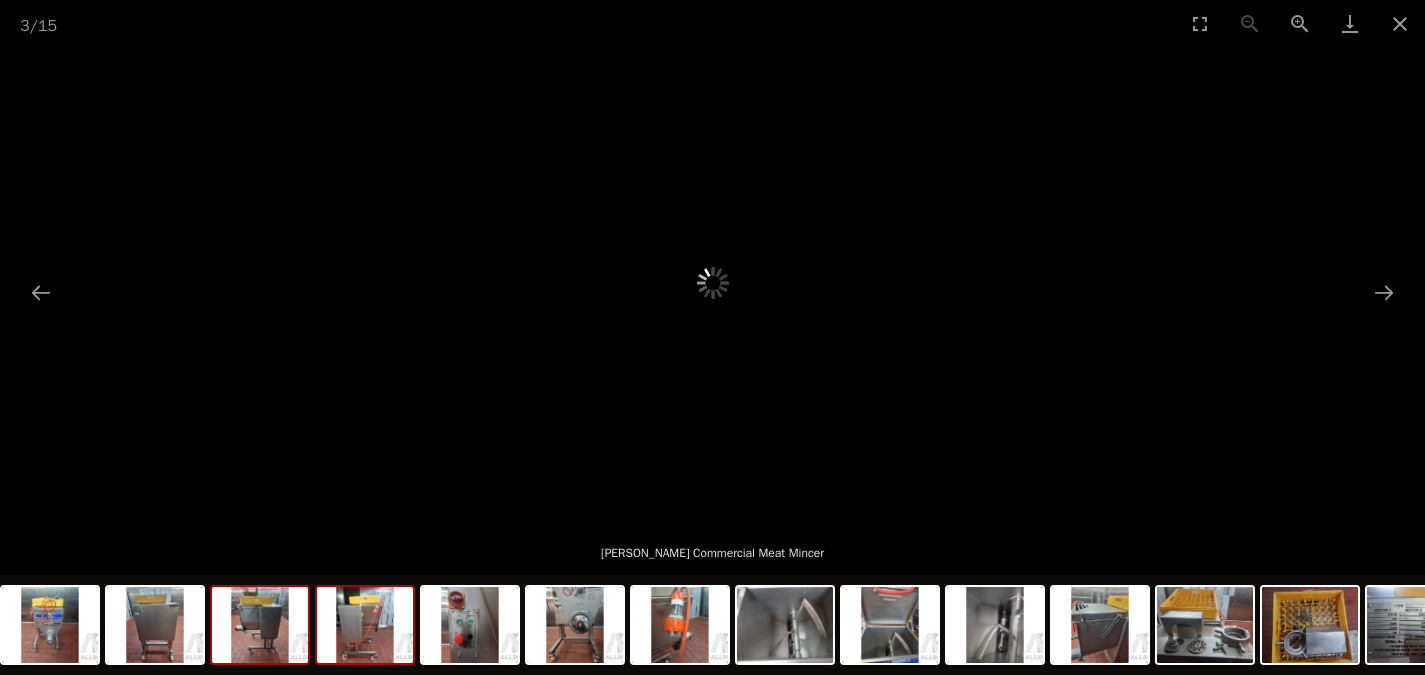 click at bounding box center (365, 625) 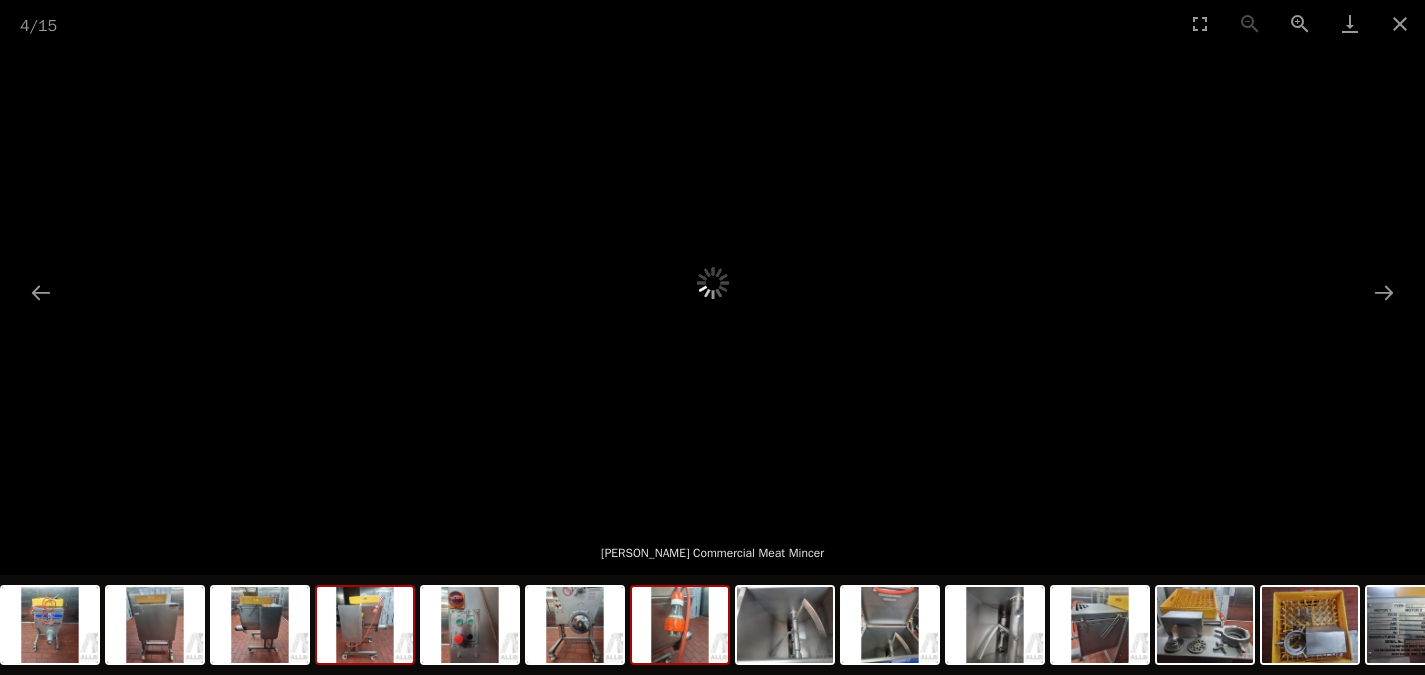 click at bounding box center [680, 625] 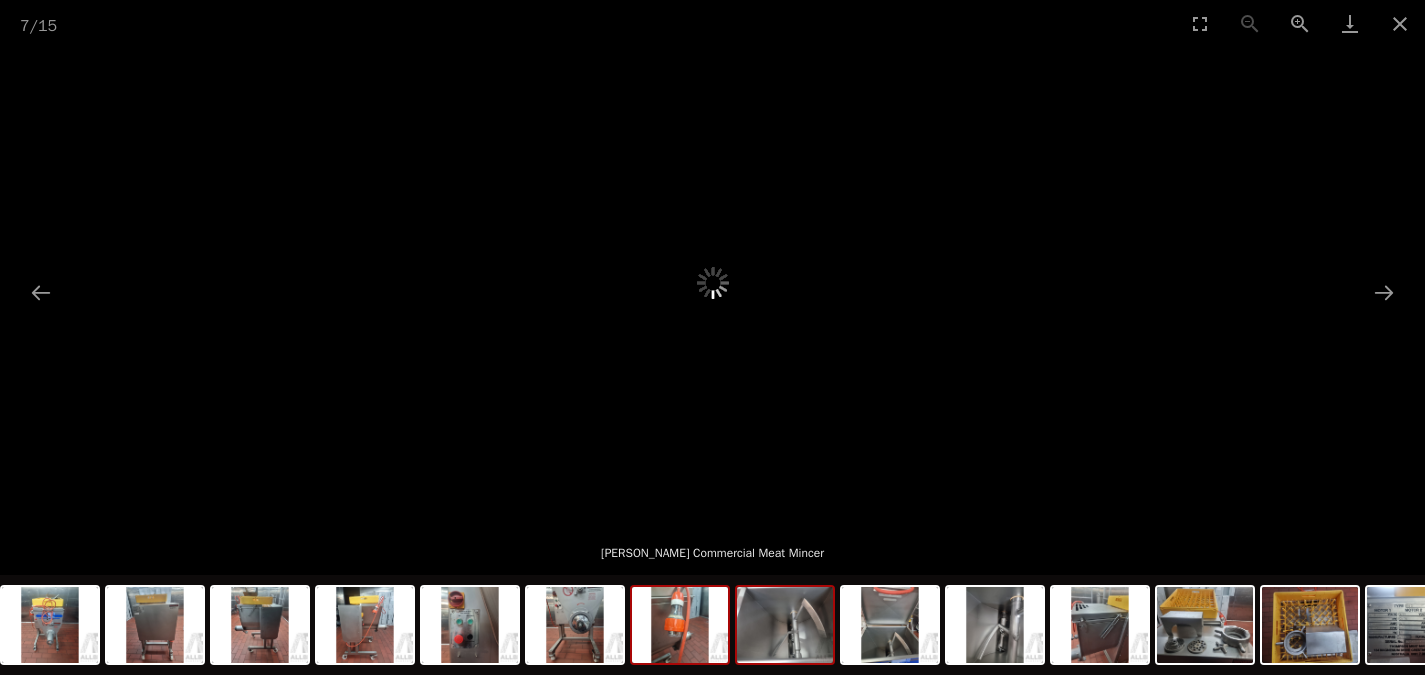 click at bounding box center [785, 625] 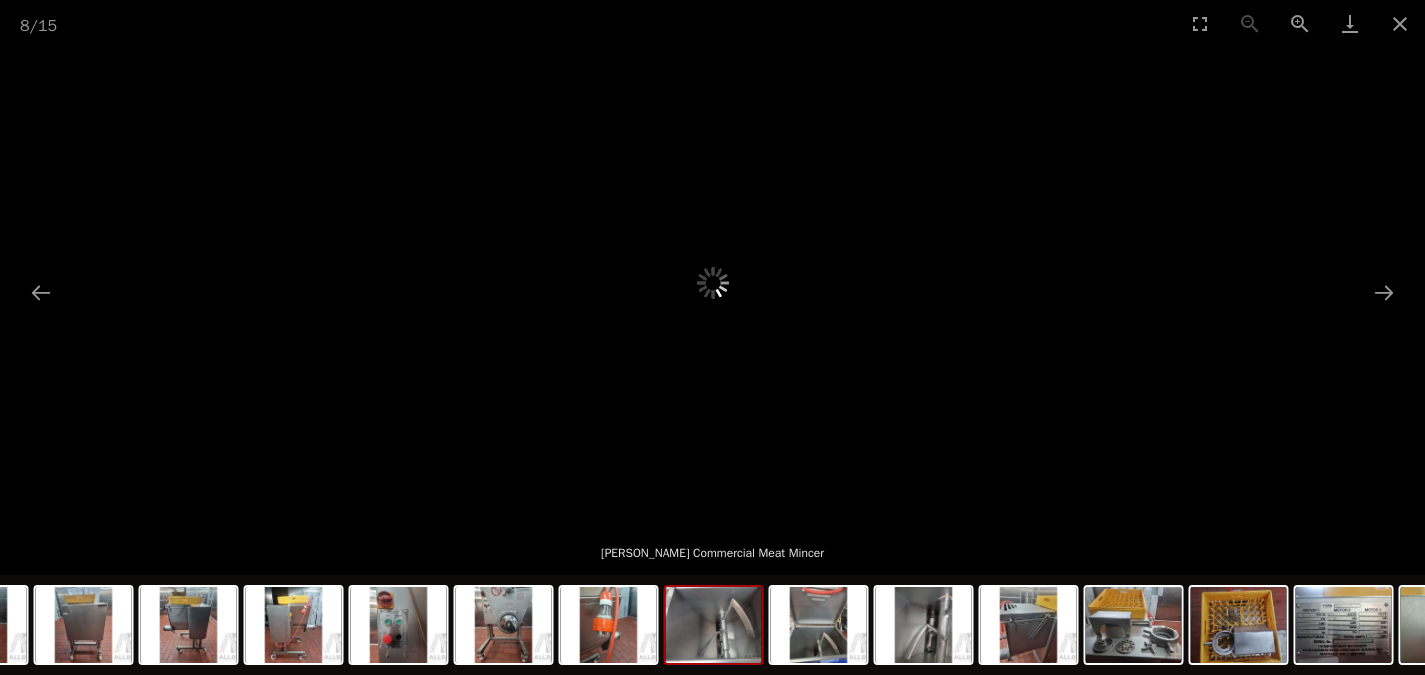 scroll, scrollTop: 153, scrollLeft: 0, axis: vertical 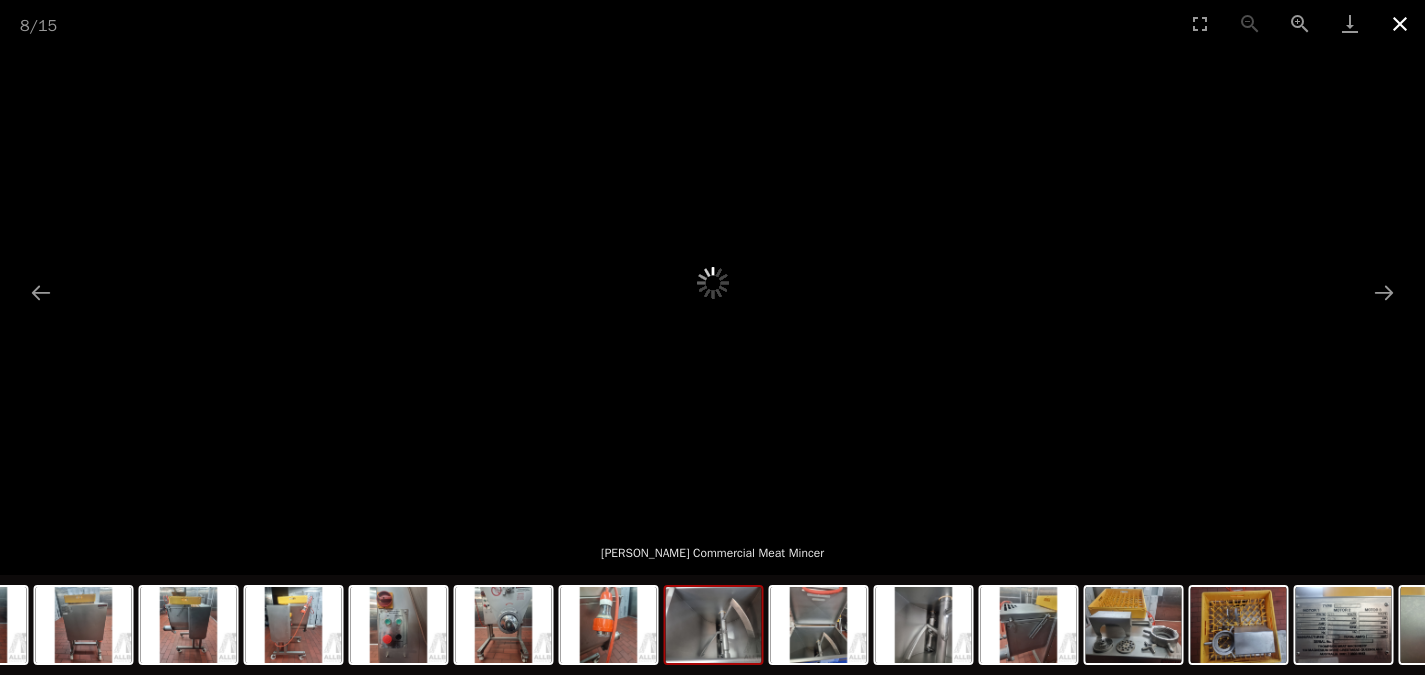 click at bounding box center [1400, 23] 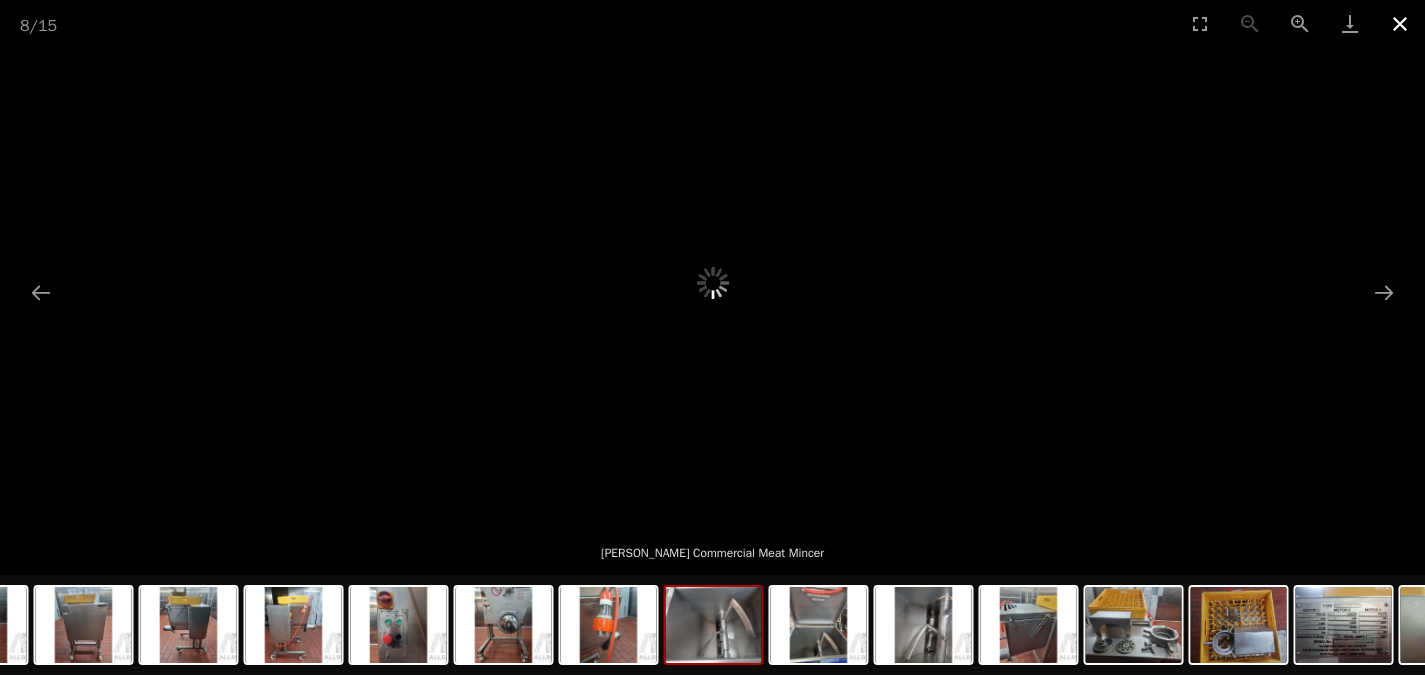 scroll, scrollTop: 324, scrollLeft: 0, axis: vertical 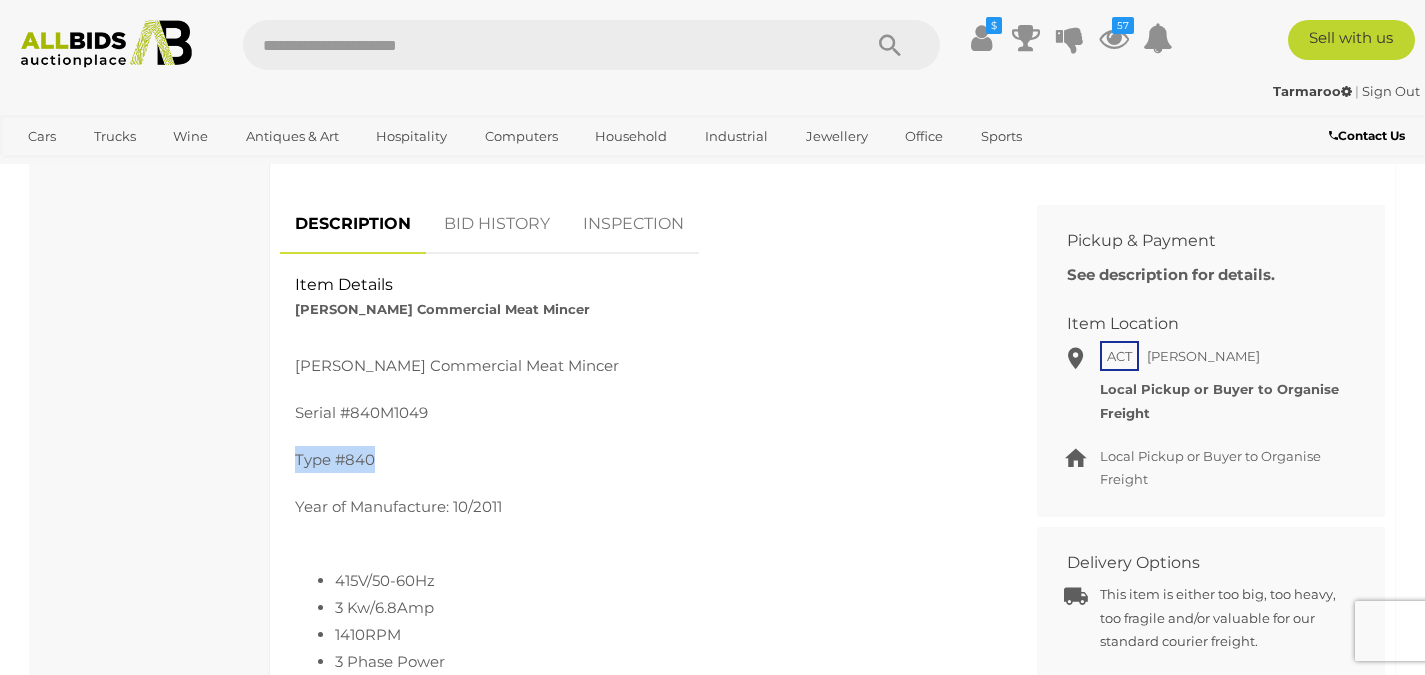 click on "Type #840" at bounding box center [643, 459] 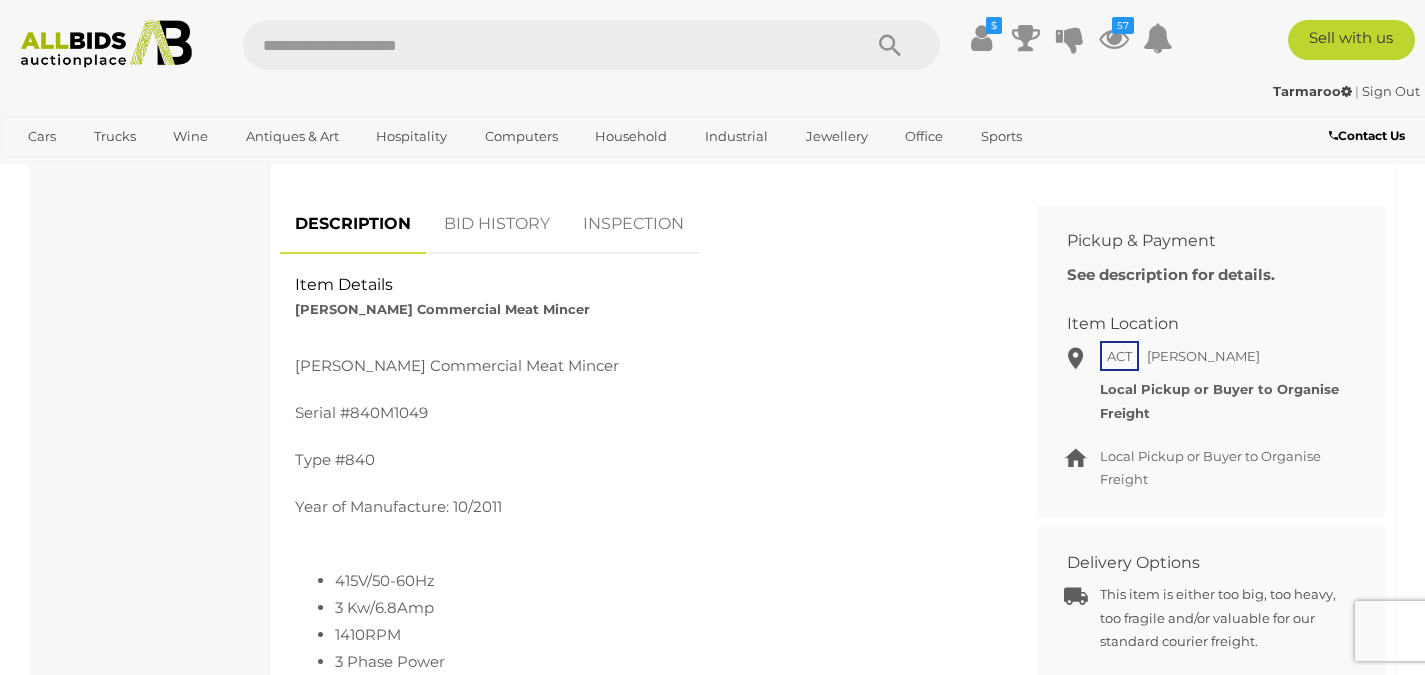 click on "Serial #840M1049" at bounding box center (643, 412) 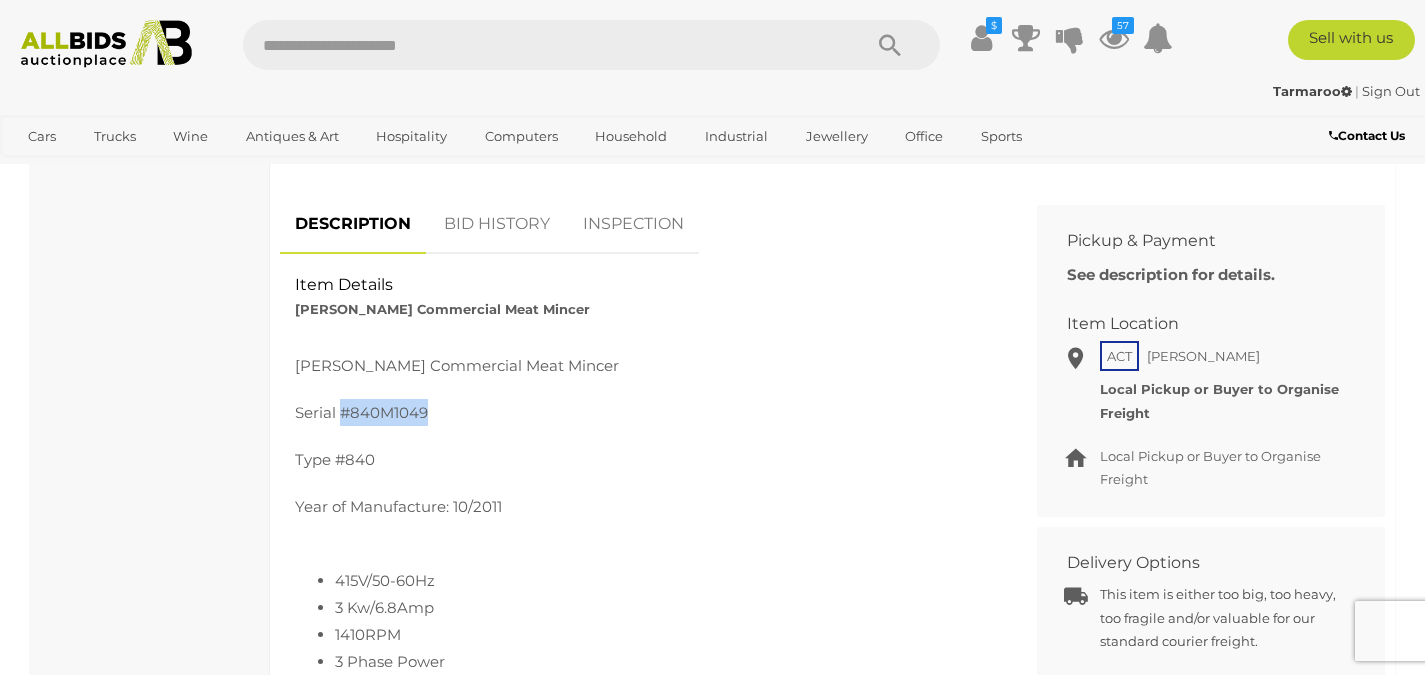 drag, startPoint x: 338, startPoint y: 412, endPoint x: 432, endPoint y: 408, distance: 94.08507 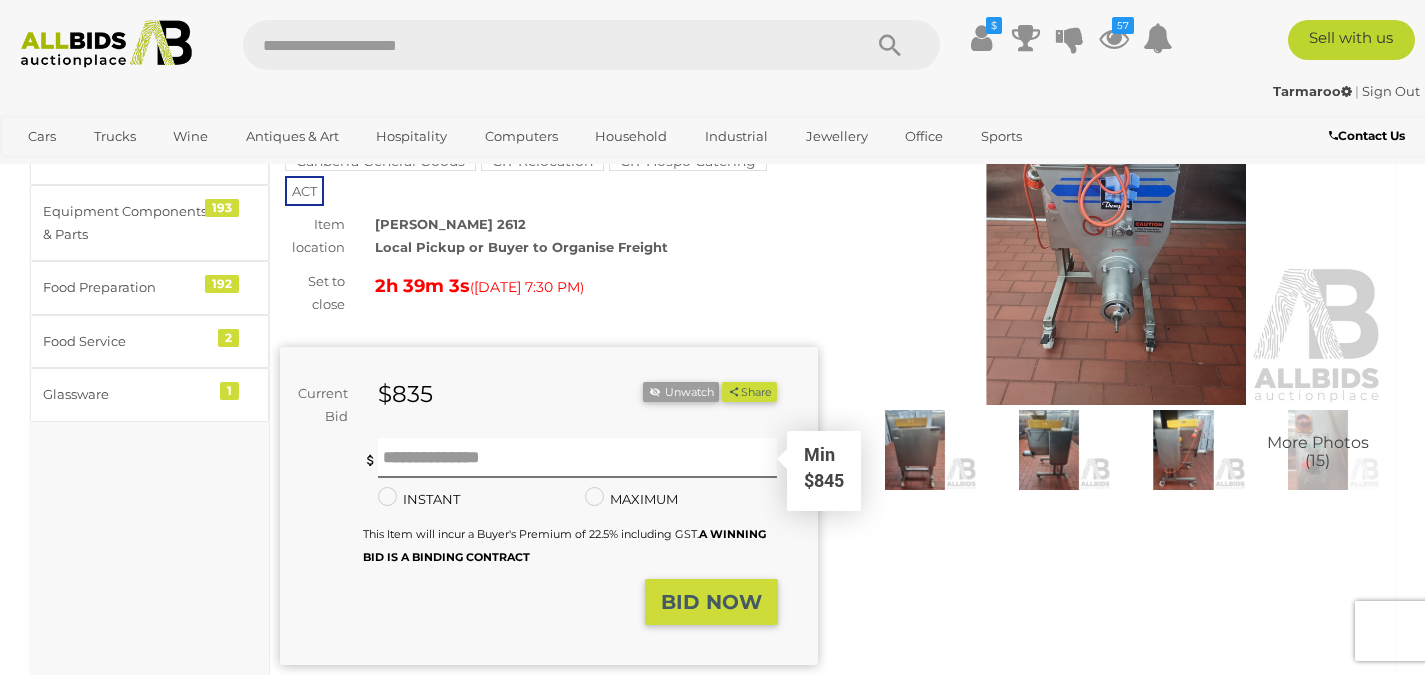 scroll, scrollTop: 190, scrollLeft: 0, axis: vertical 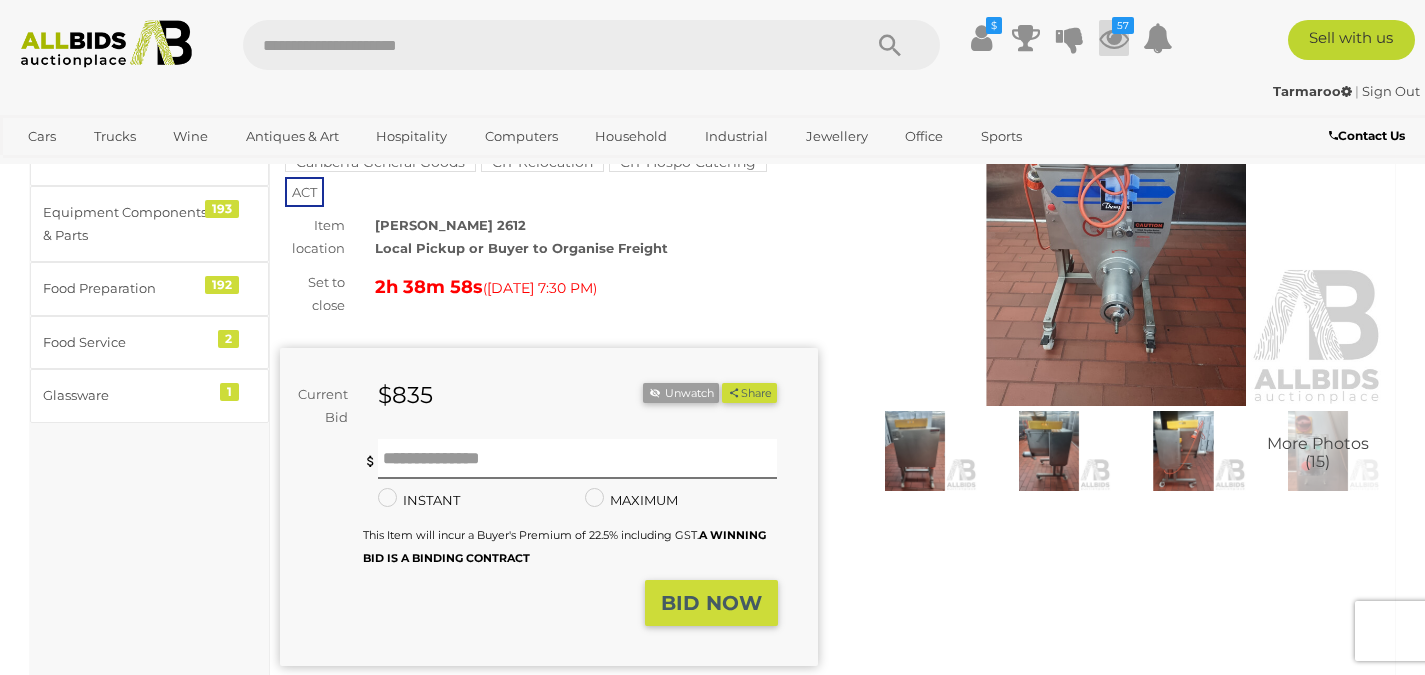 click at bounding box center (1114, 38) 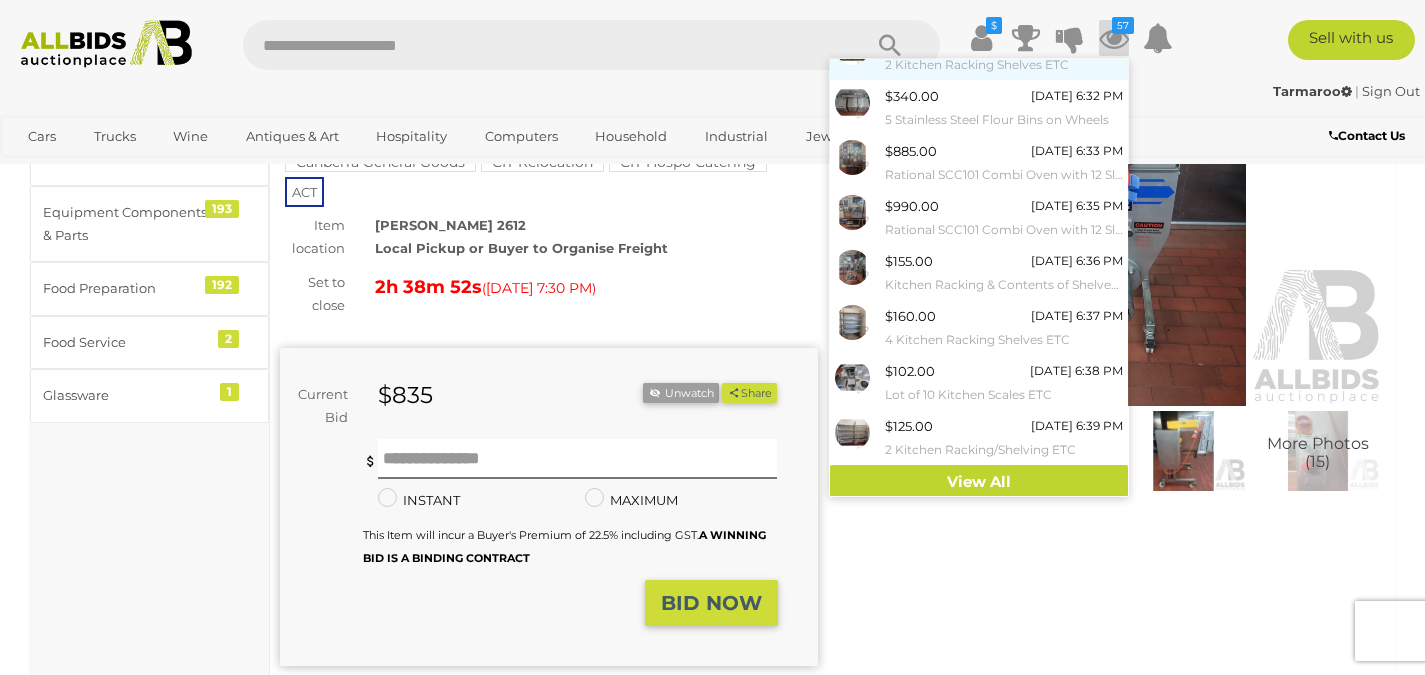 scroll, scrollTop: 199, scrollLeft: 0, axis: vertical 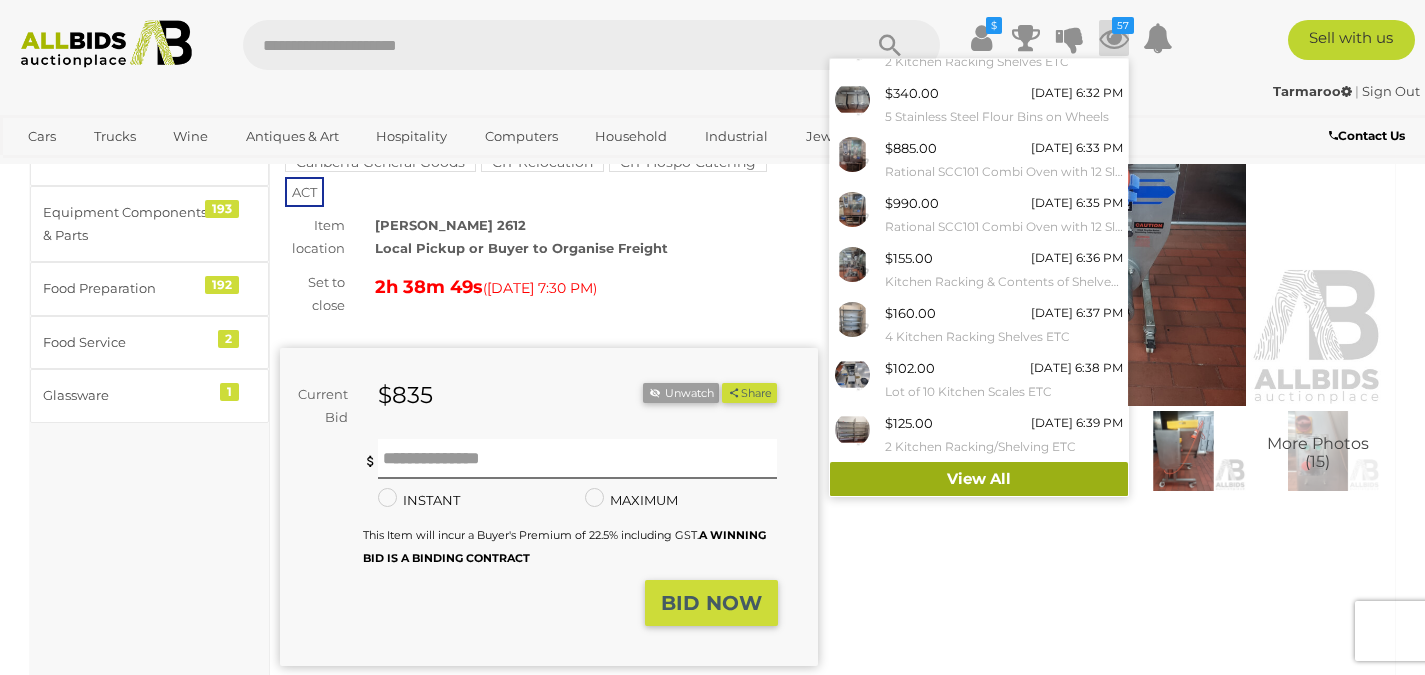 click on "View All" at bounding box center (979, 479) 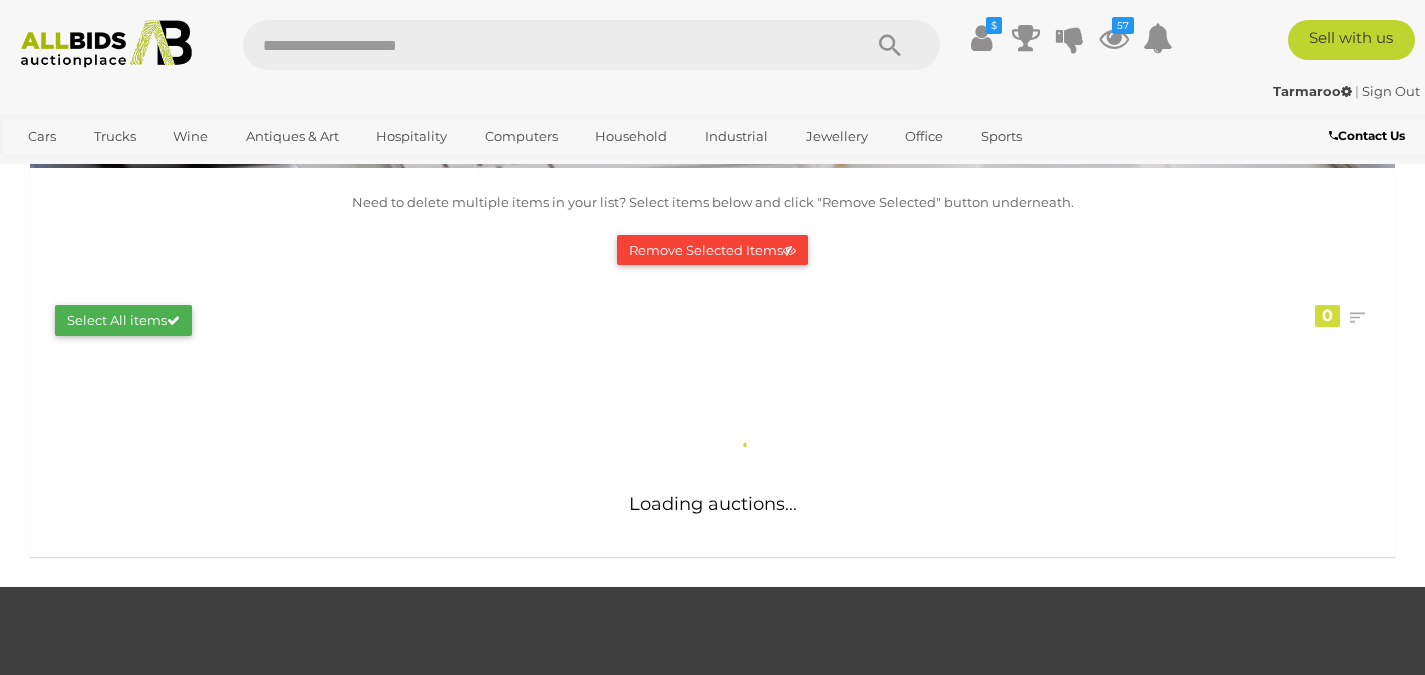 scroll, scrollTop: 230, scrollLeft: 0, axis: vertical 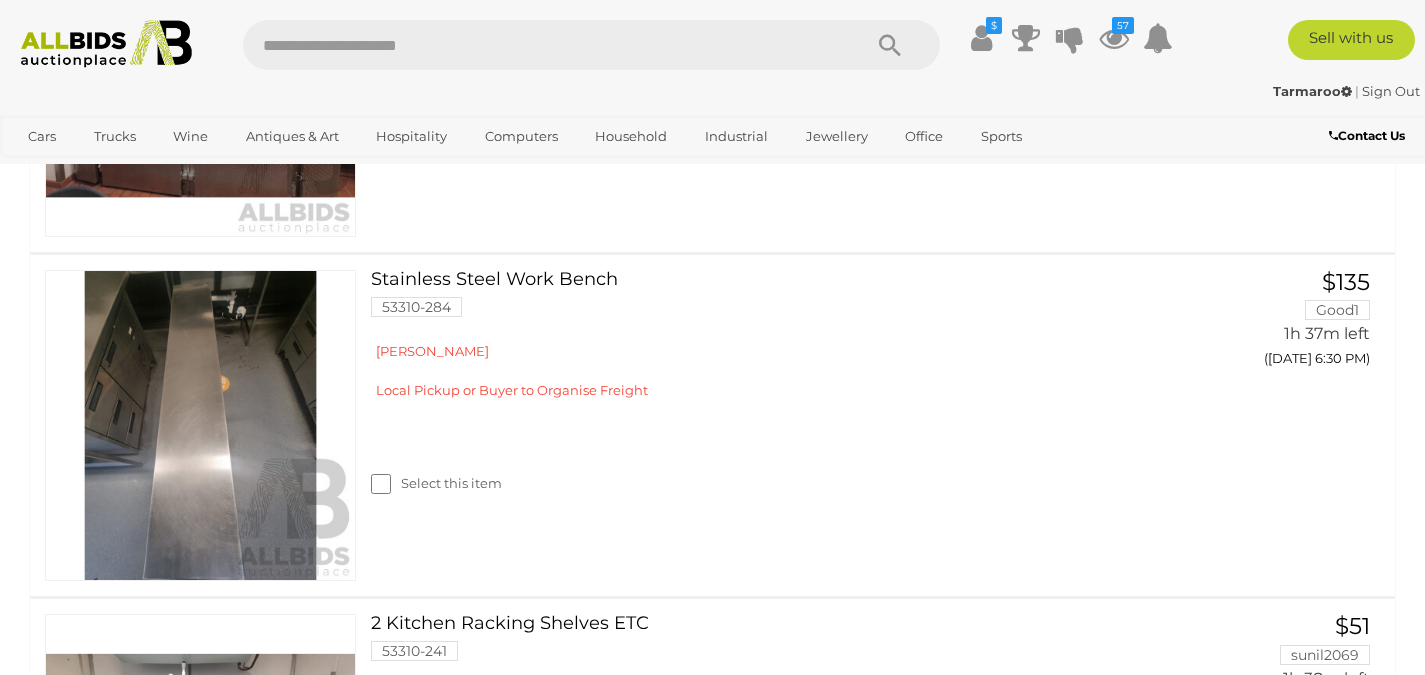 click at bounding box center [542, 45] 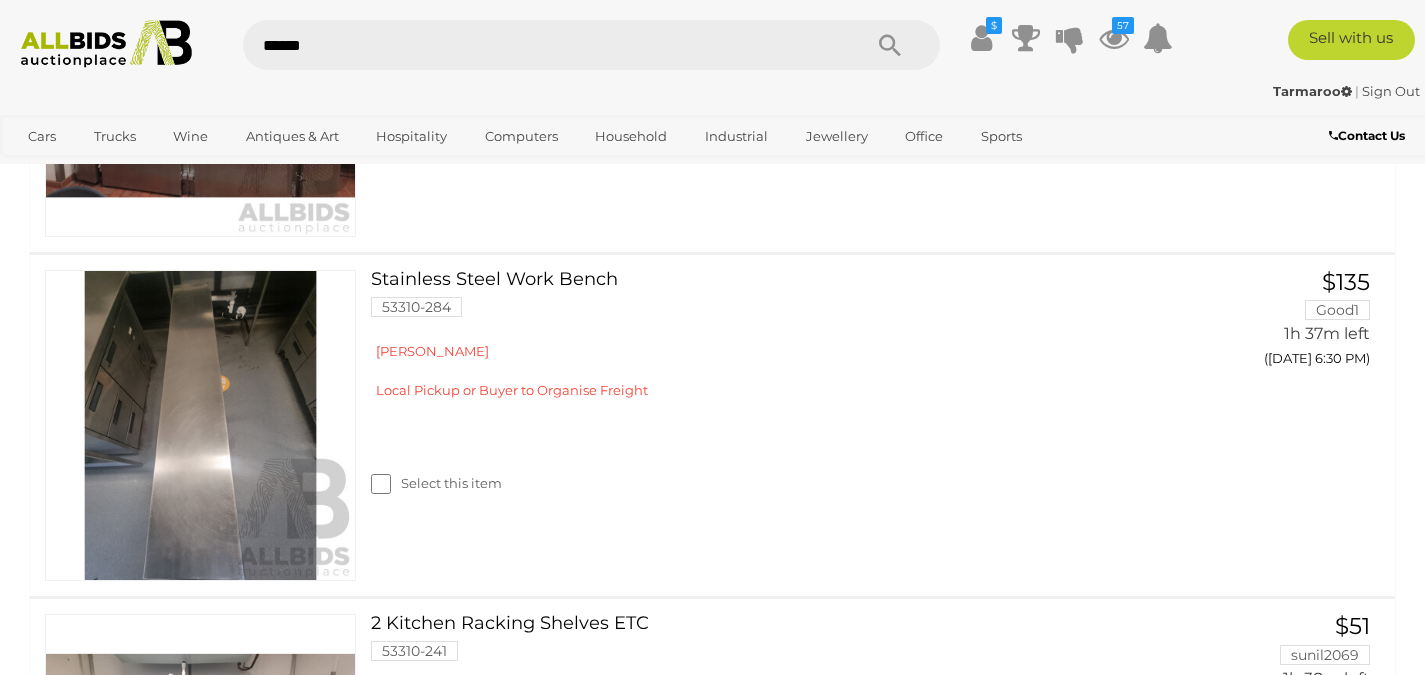 type on "*******" 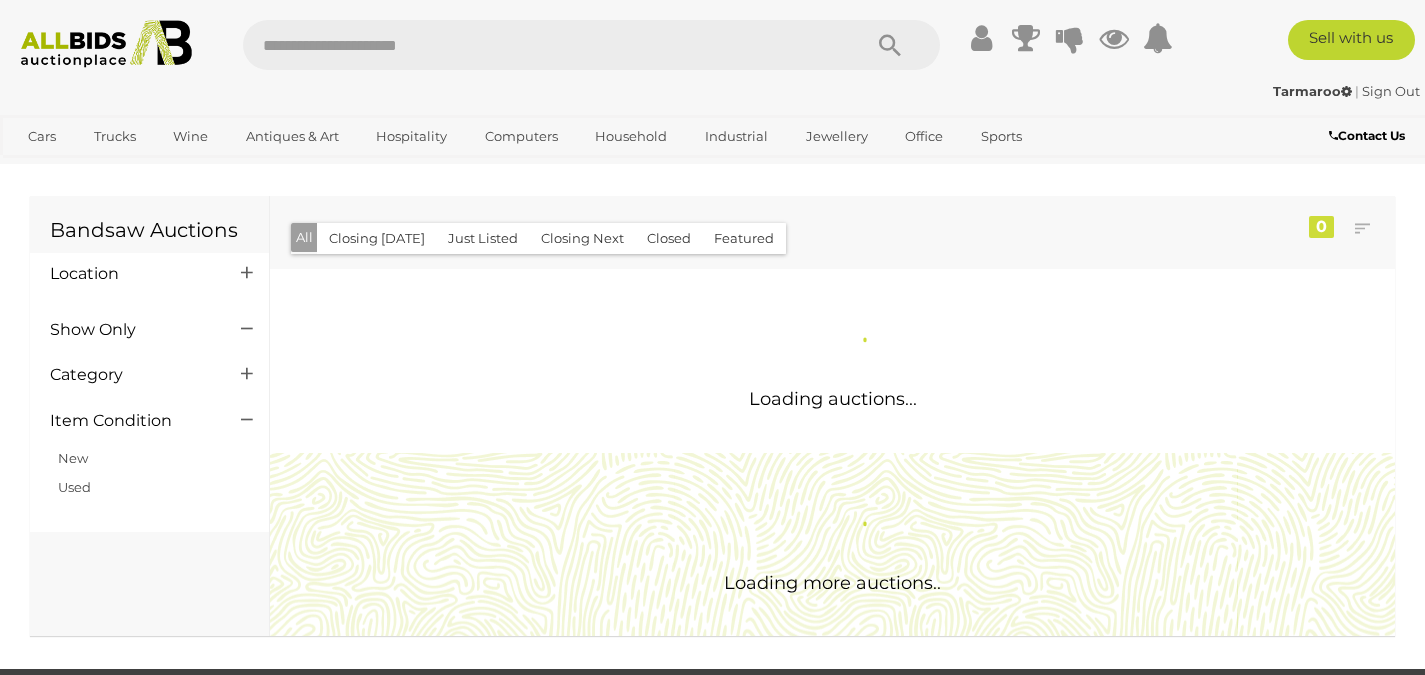 scroll, scrollTop: 0, scrollLeft: 0, axis: both 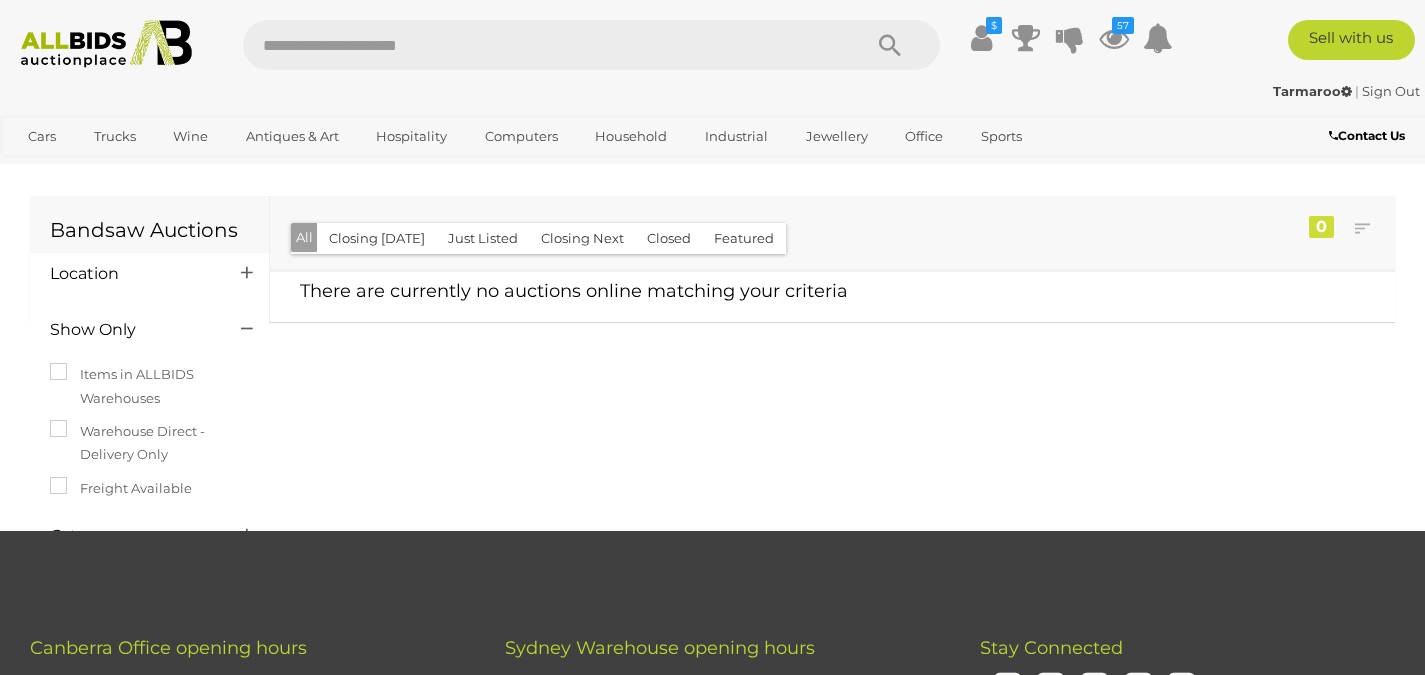 click at bounding box center (542, 45) 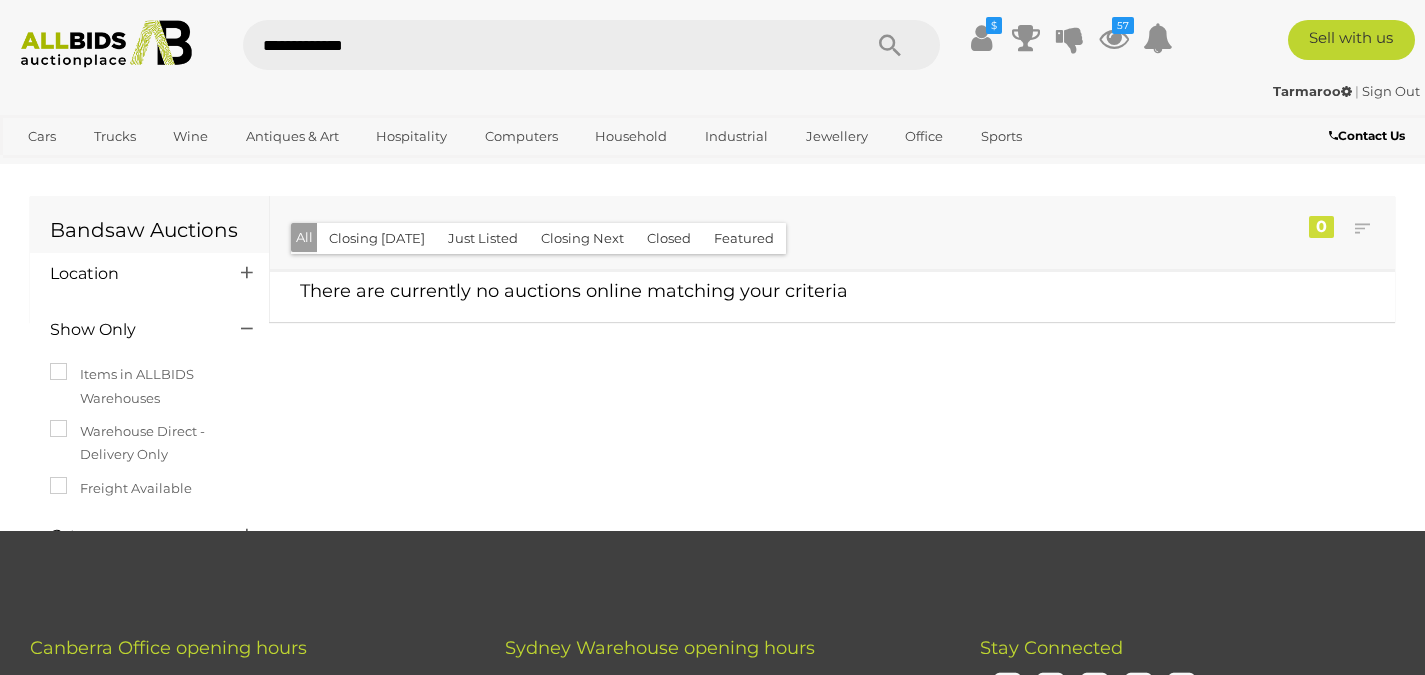 type on "**********" 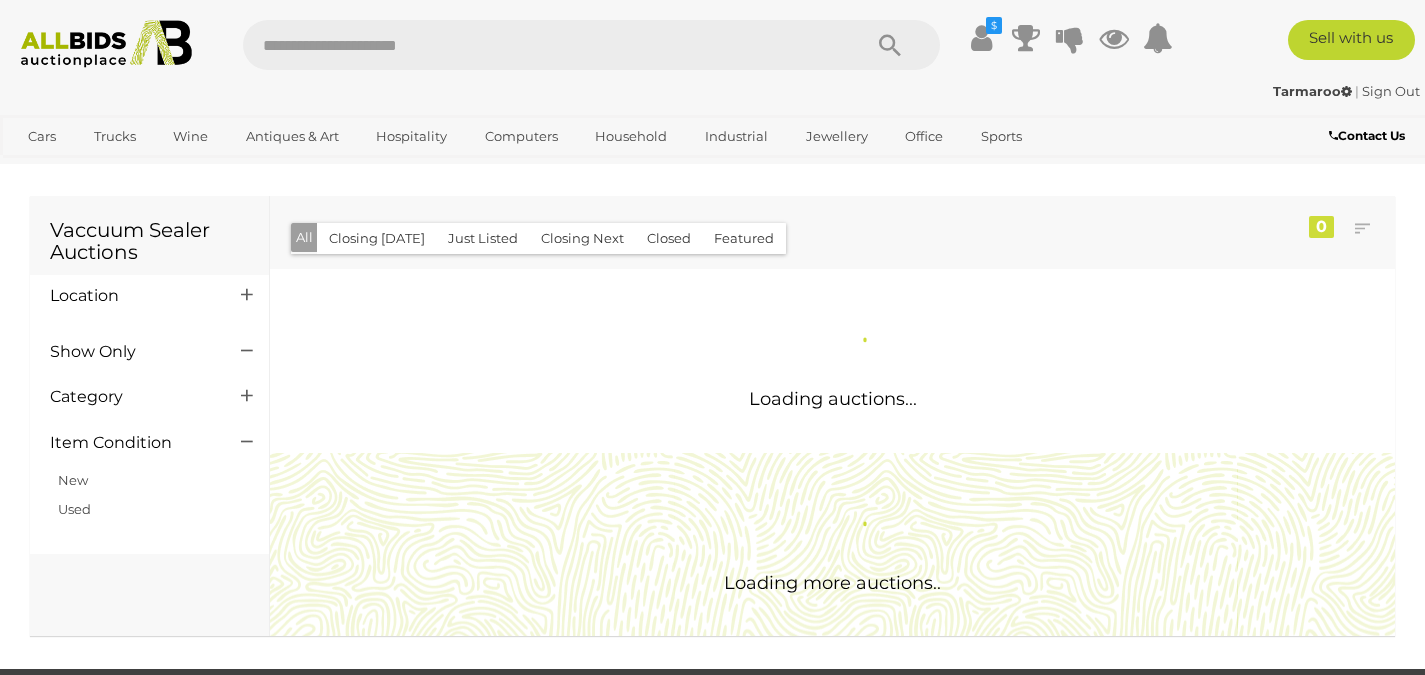 scroll, scrollTop: 0, scrollLeft: 0, axis: both 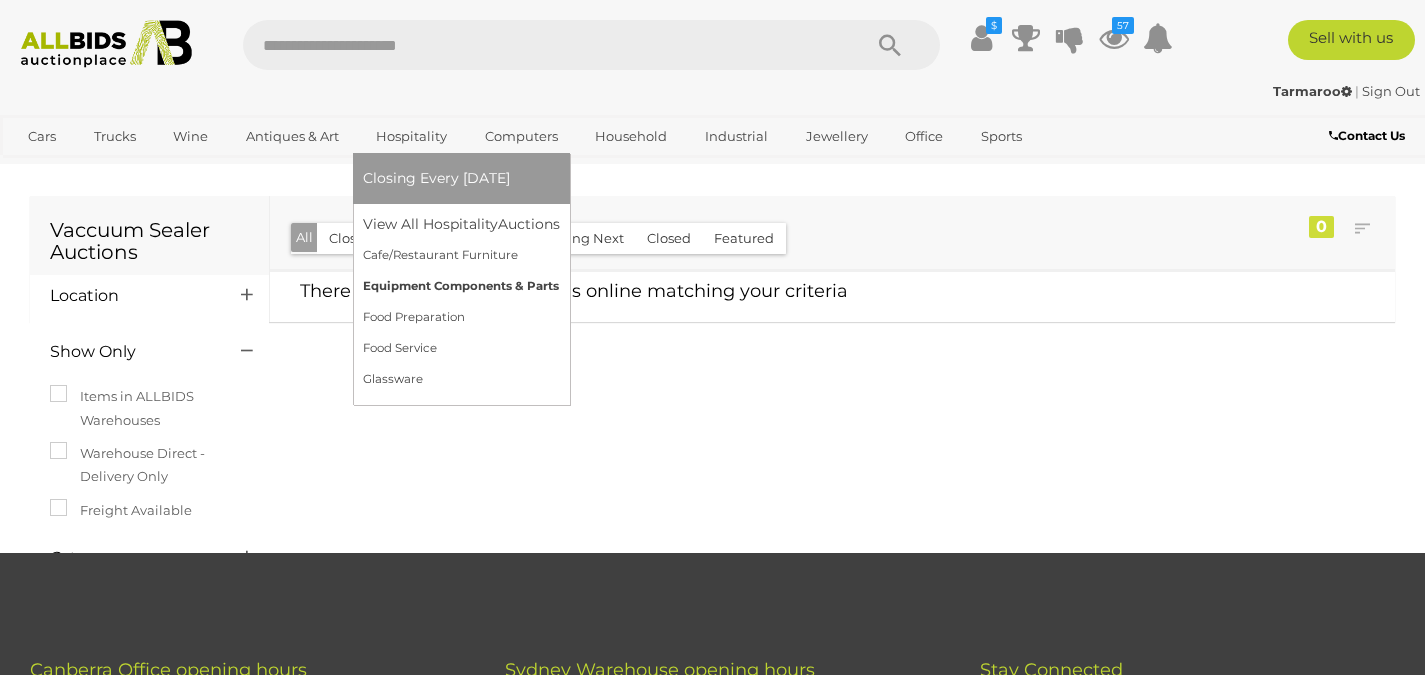 click on "Equipment Components & Parts" at bounding box center (461, 286) 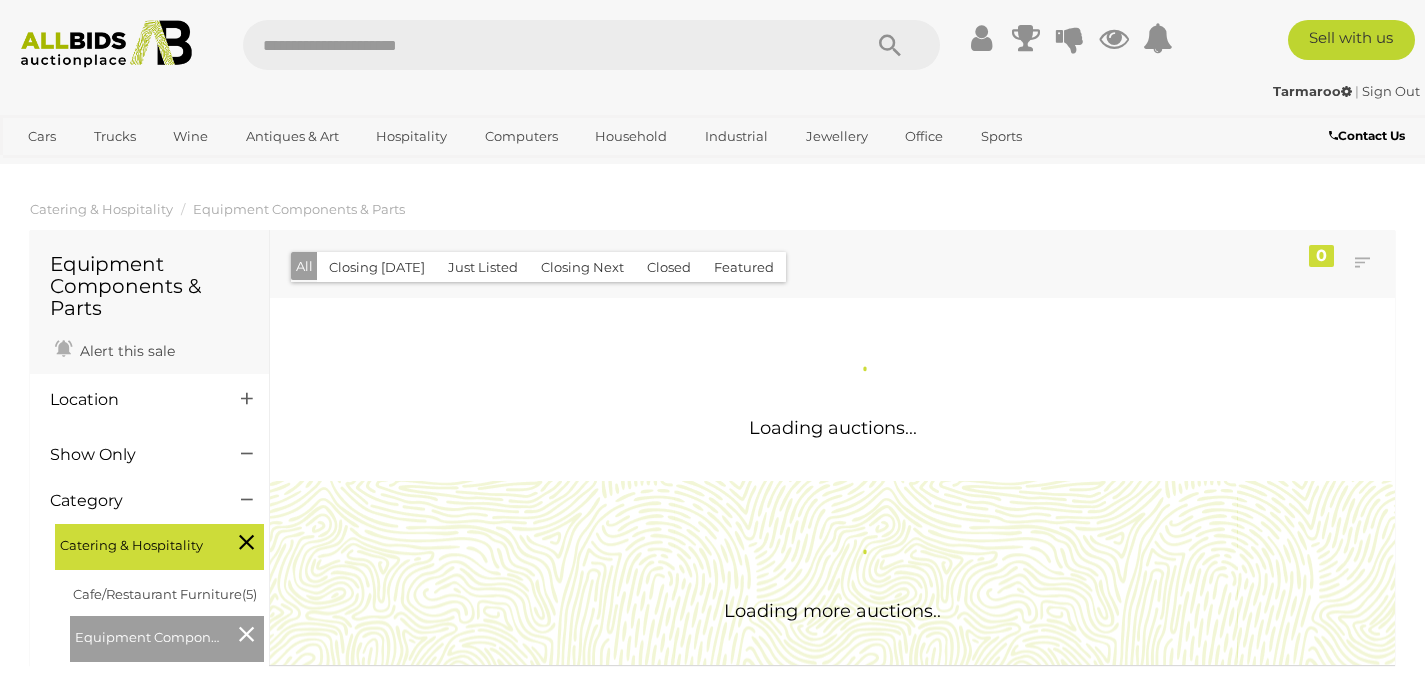 scroll, scrollTop: 0, scrollLeft: 0, axis: both 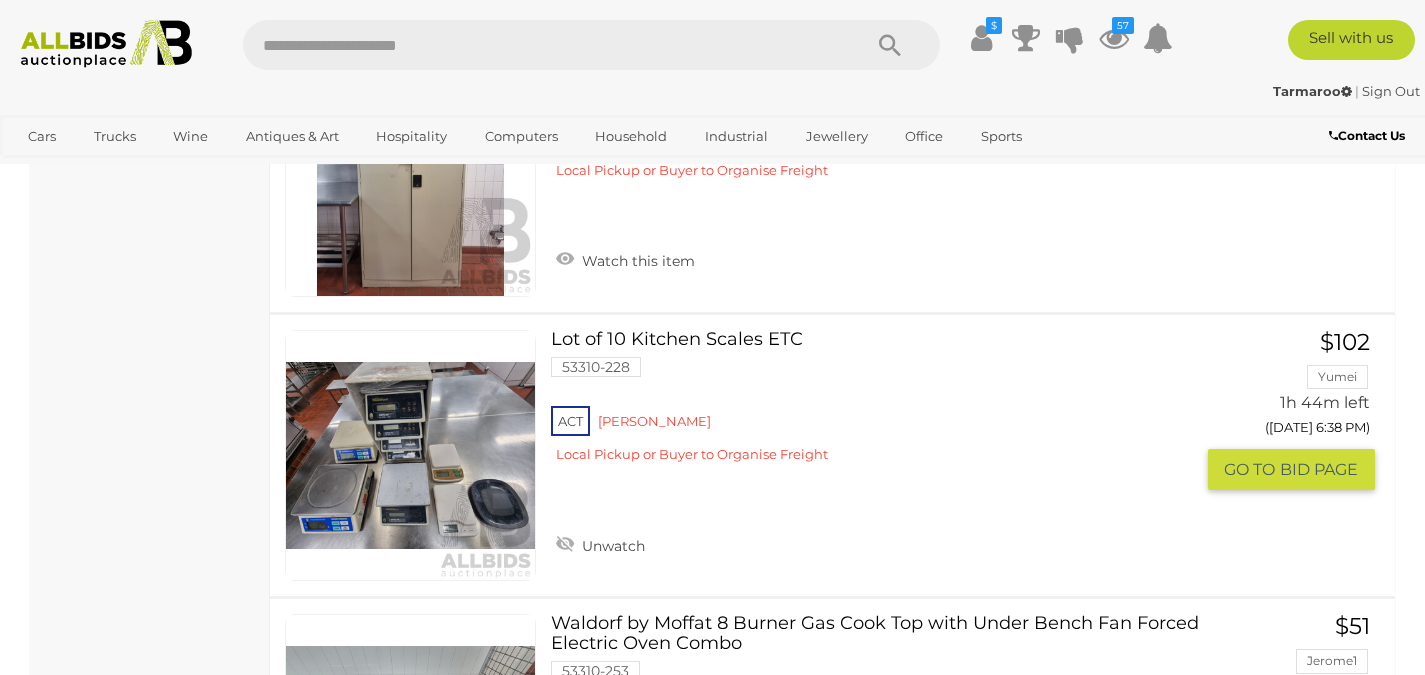 click on "Lot of 10 Kitchen Scales ETC
53310-228
ACT
Reid Local Pickup or Buyer to Organise Freight" at bounding box center (879, 404) 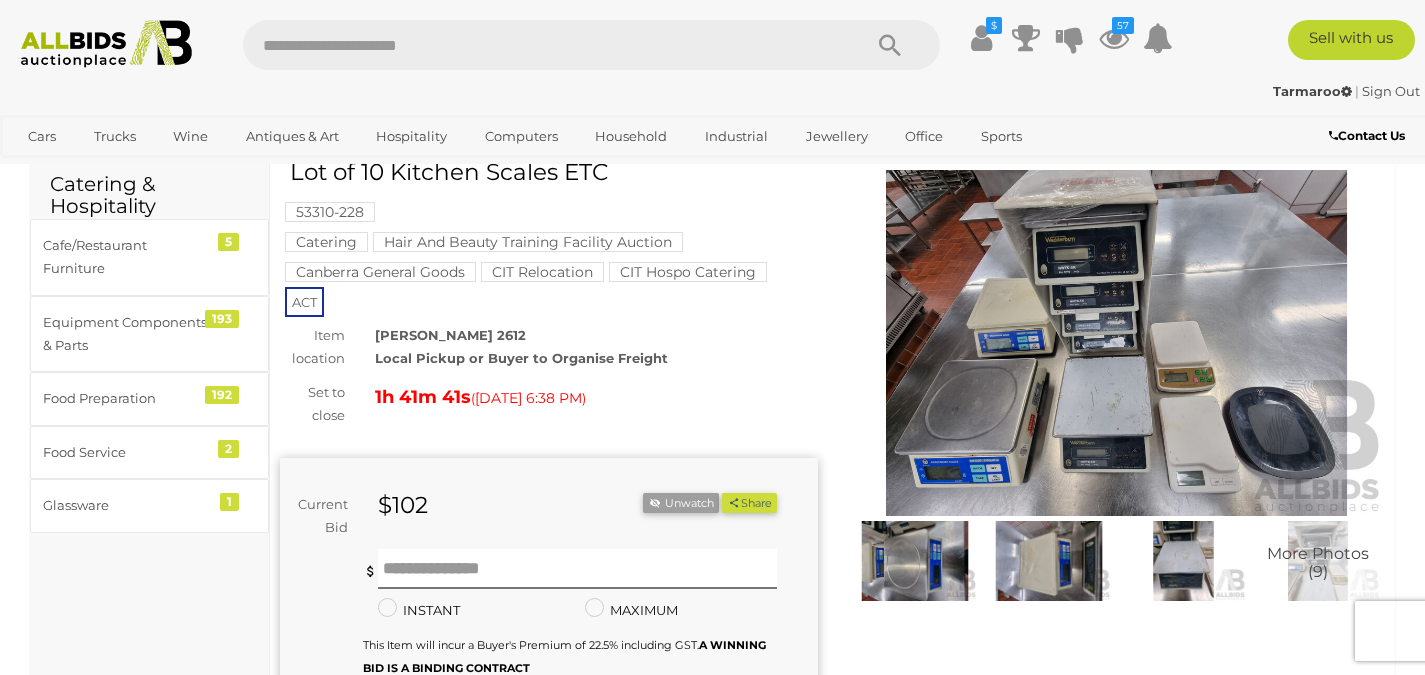 scroll, scrollTop: 79, scrollLeft: 0, axis: vertical 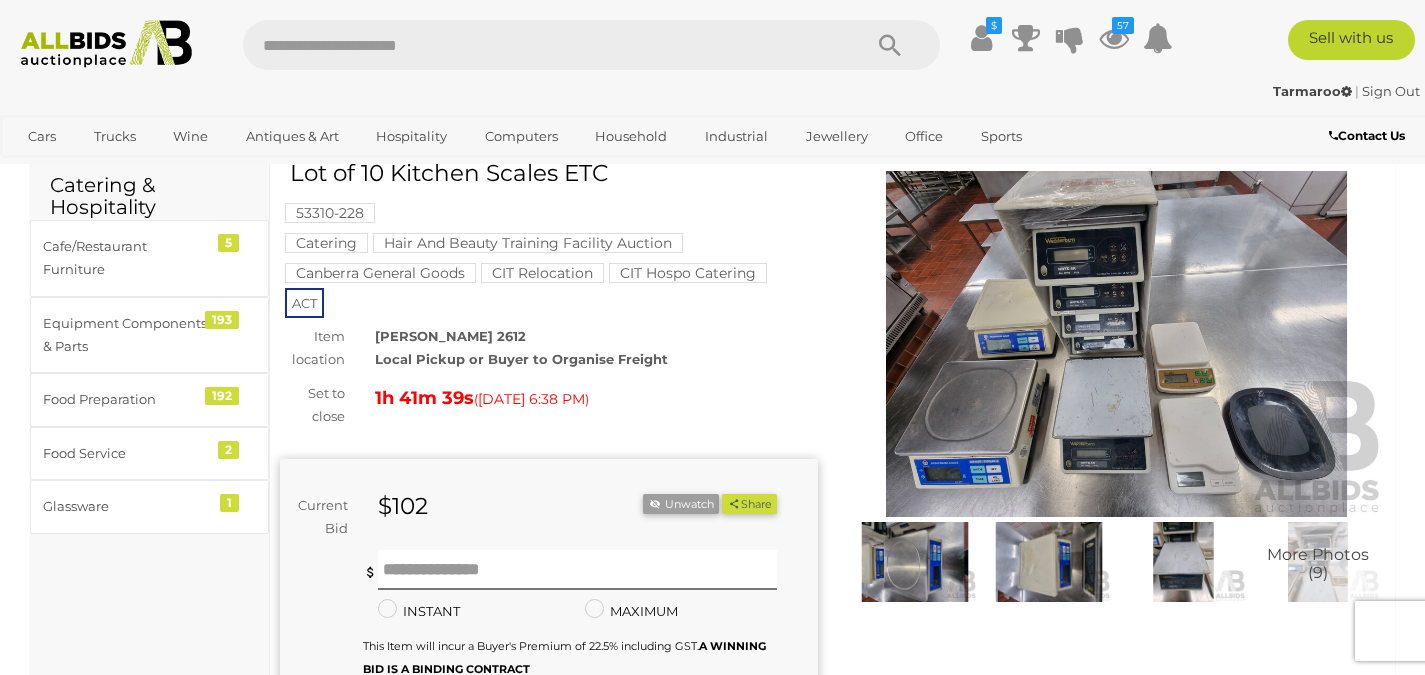 click at bounding box center [915, 562] 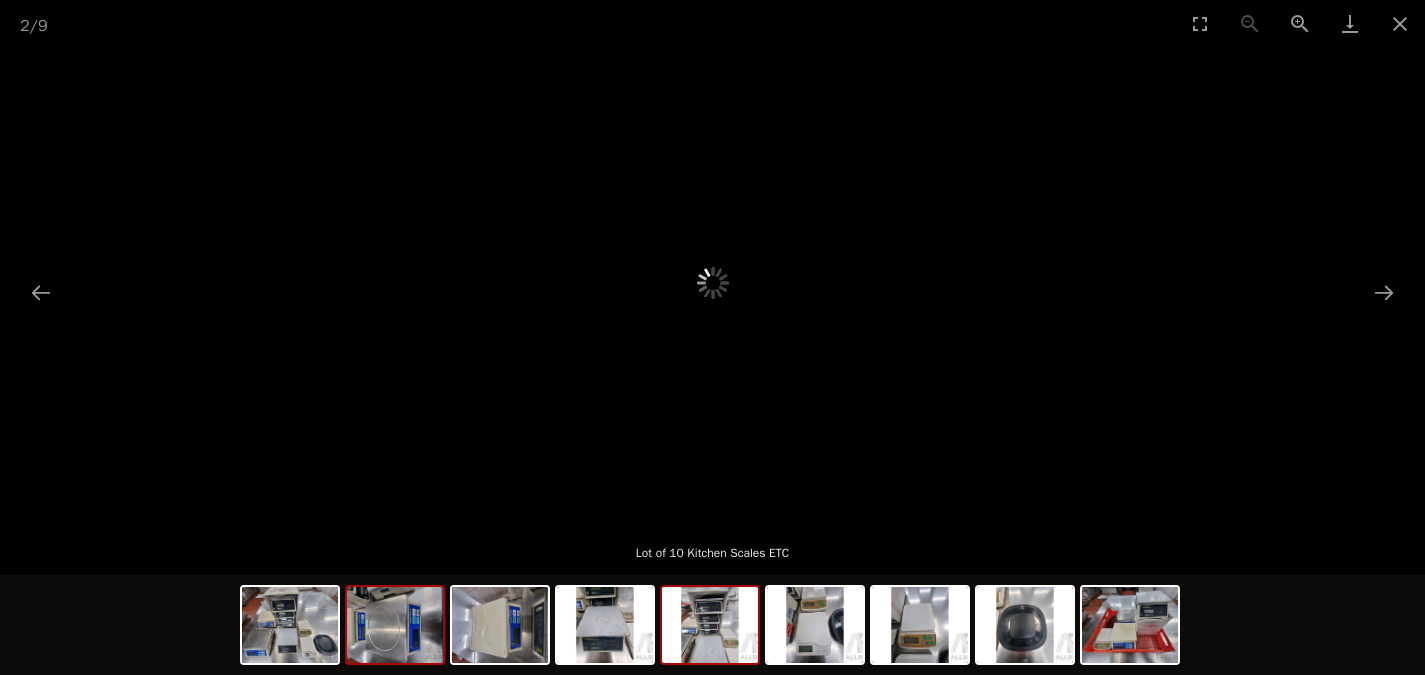 click at bounding box center (710, 625) 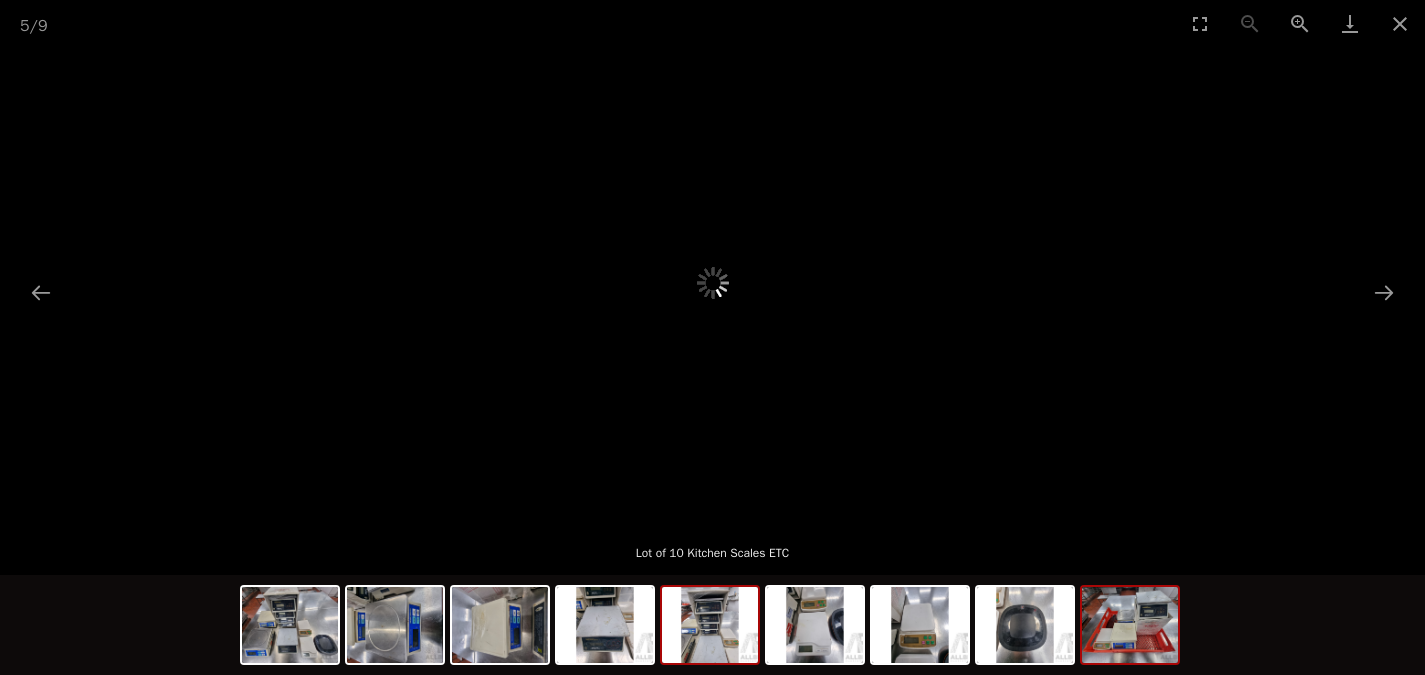 click at bounding box center (1130, 625) 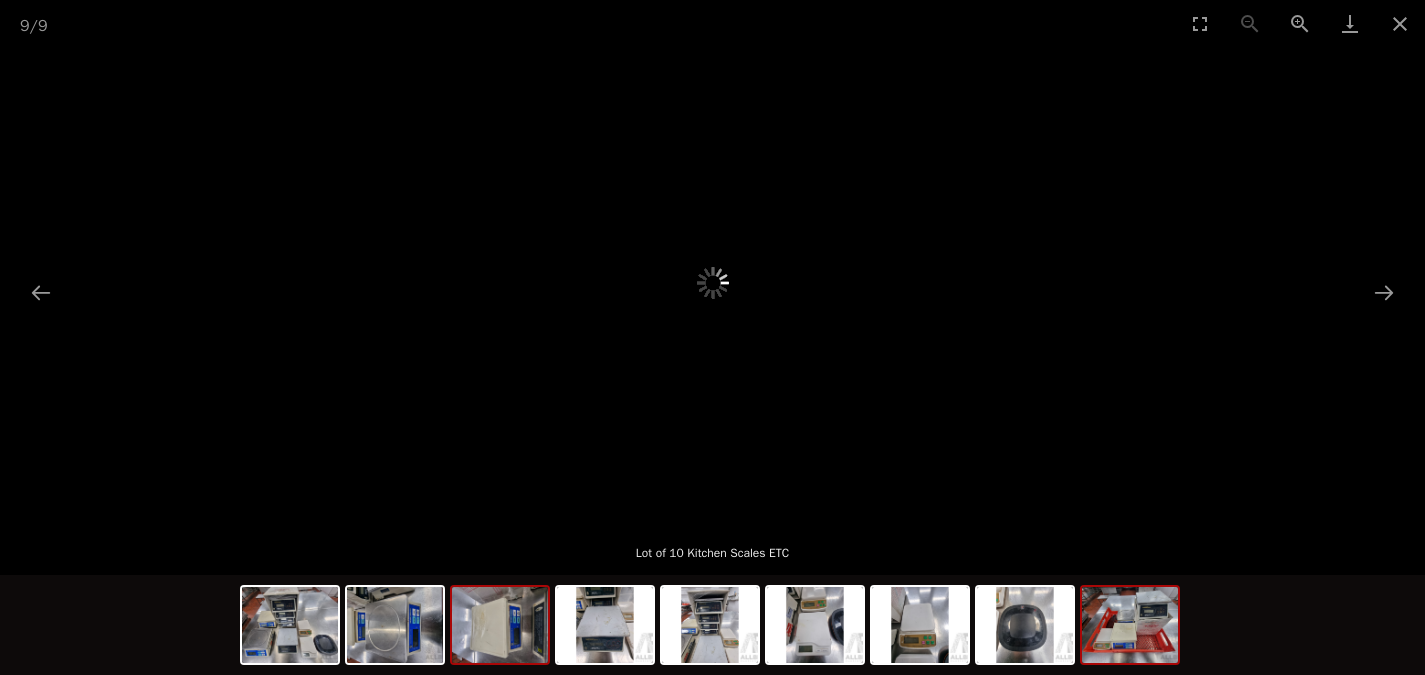 click at bounding box center [500, 625] 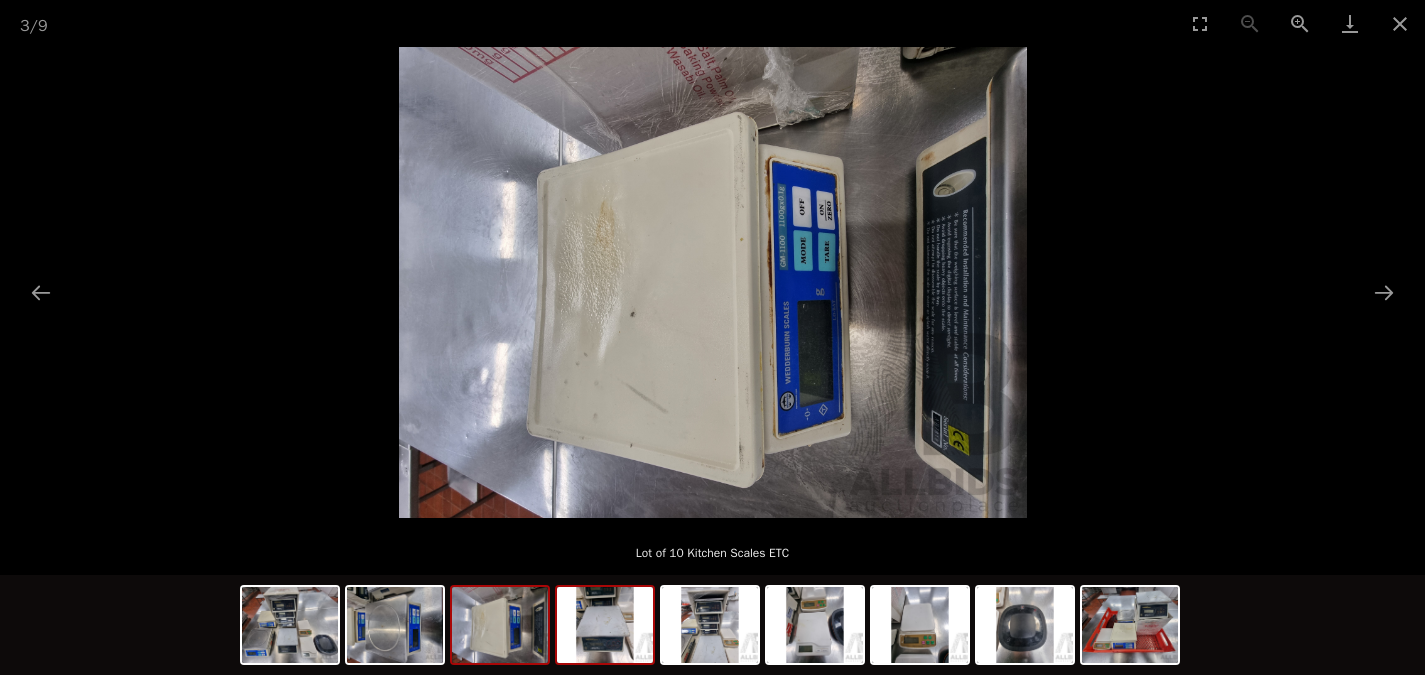 click at bounding box center [605, 625] 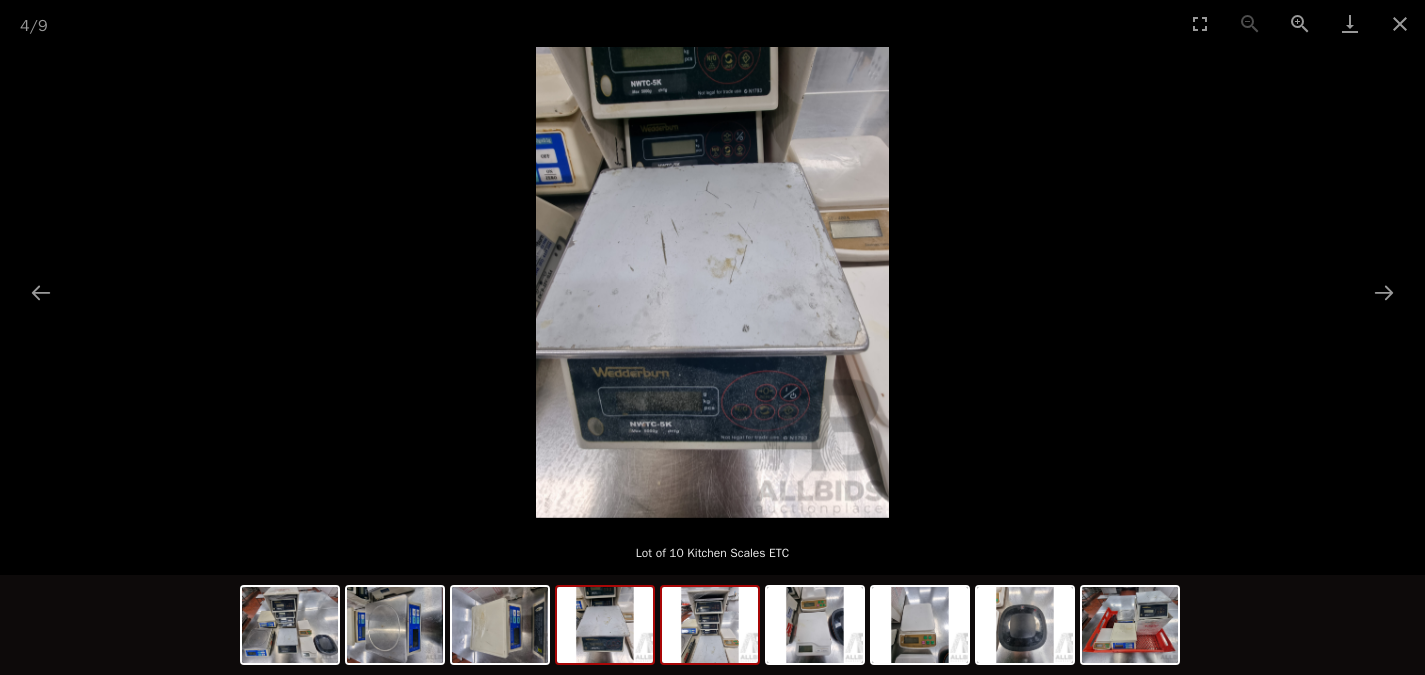 click at bounding box center (710, 625) 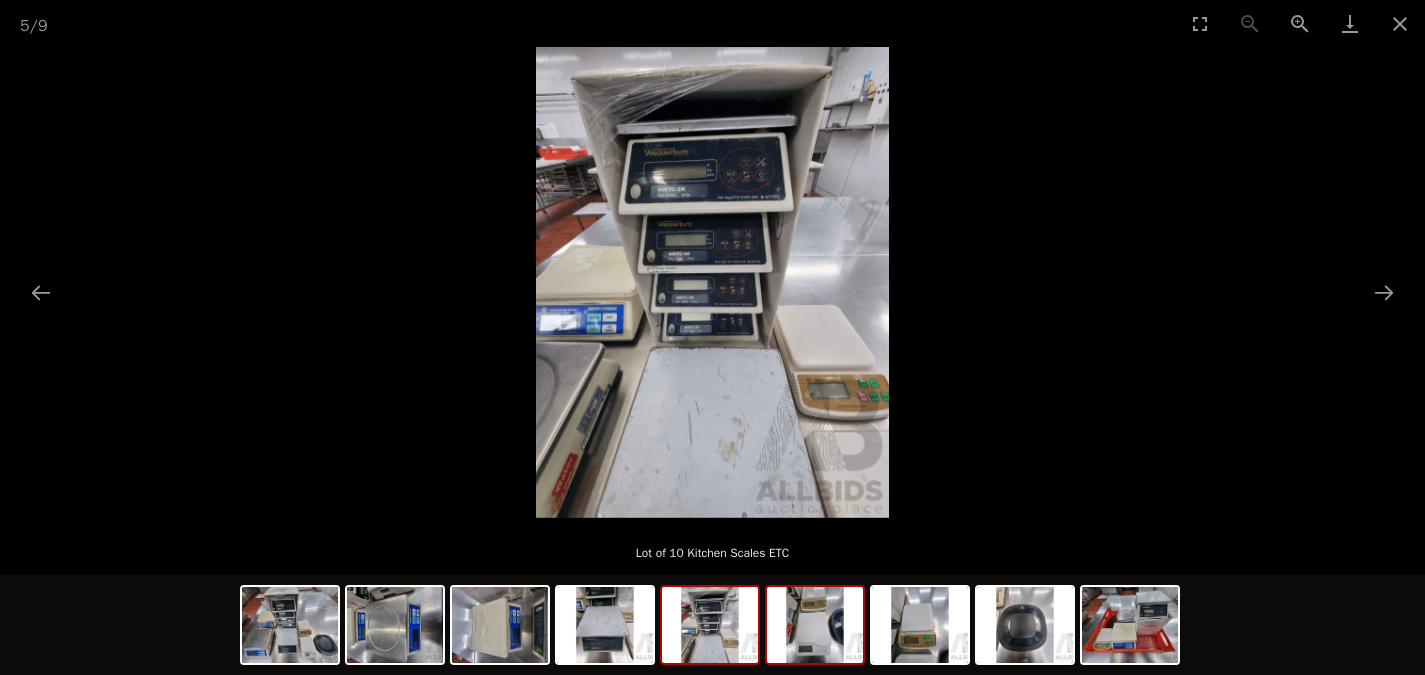 click at bounding box center [815, 625] 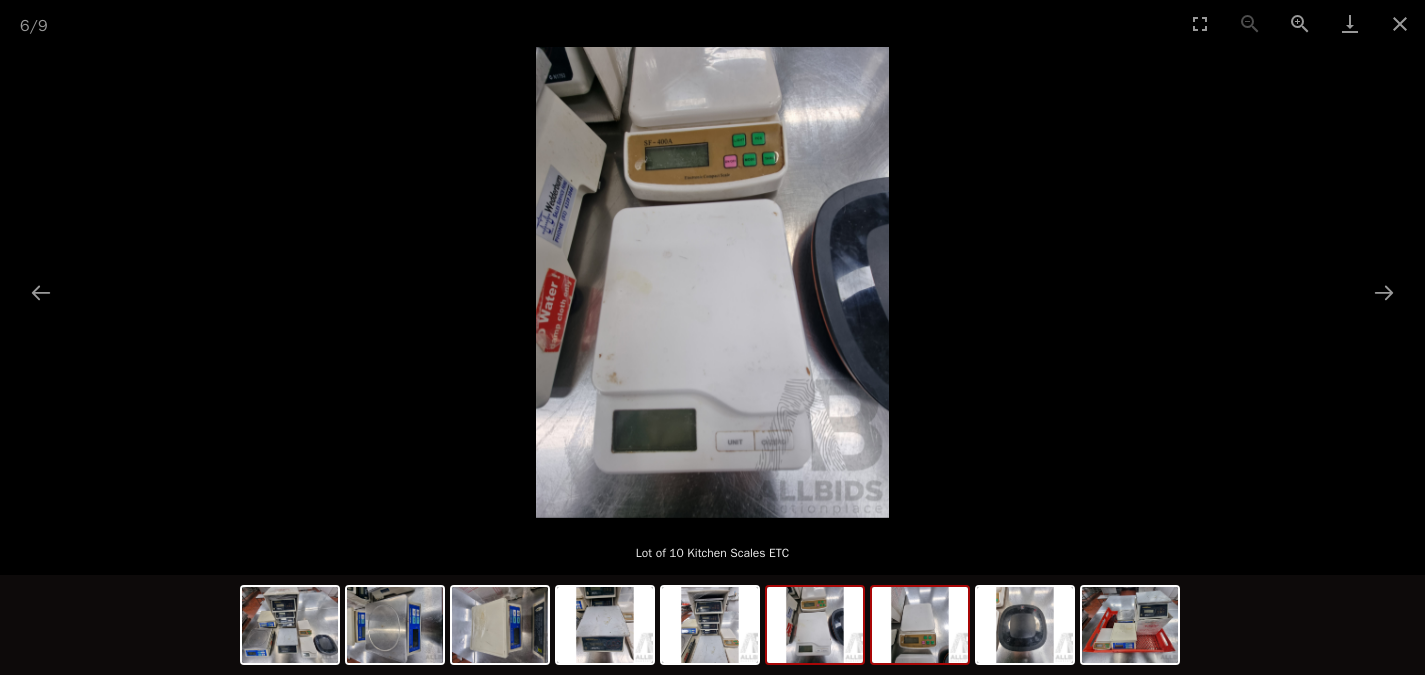 click at bounding box center [920, 625] 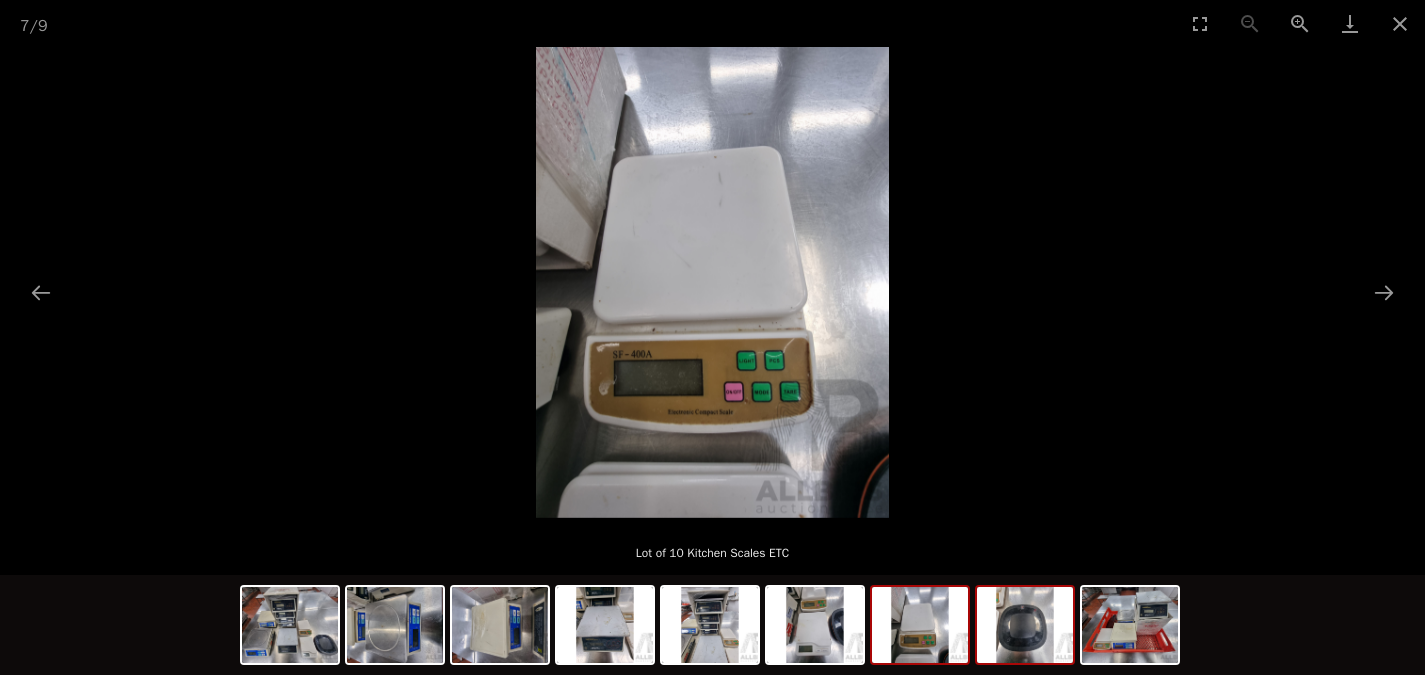 click at bounding box center (1025, 625) 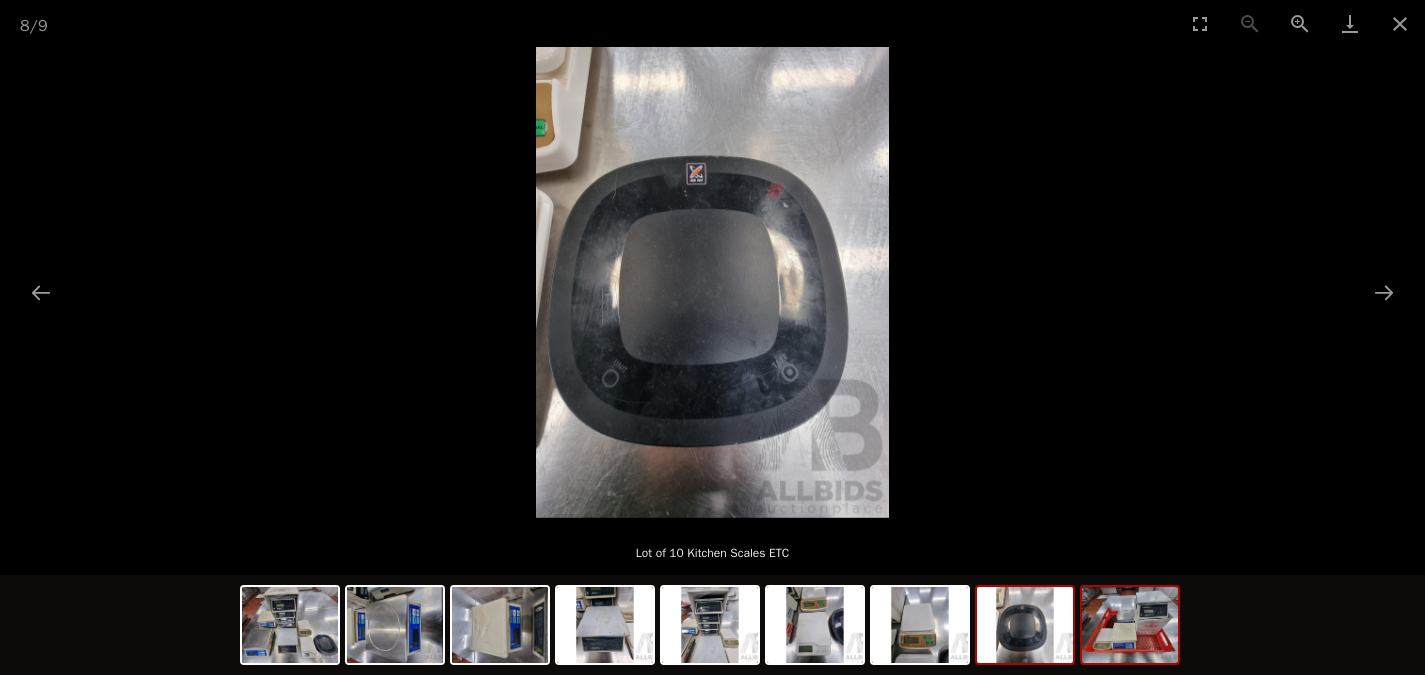 click at bounding box center (1130, 625) 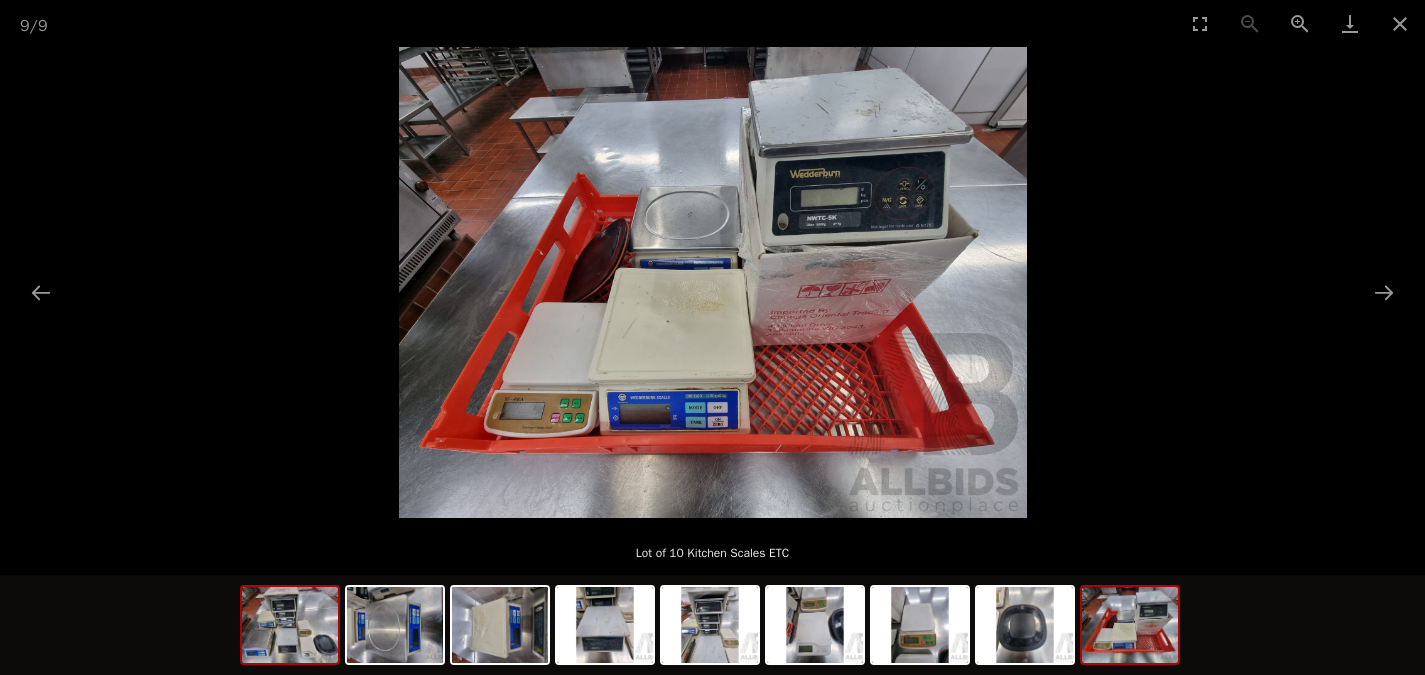 click at bounding box center [290, 625] 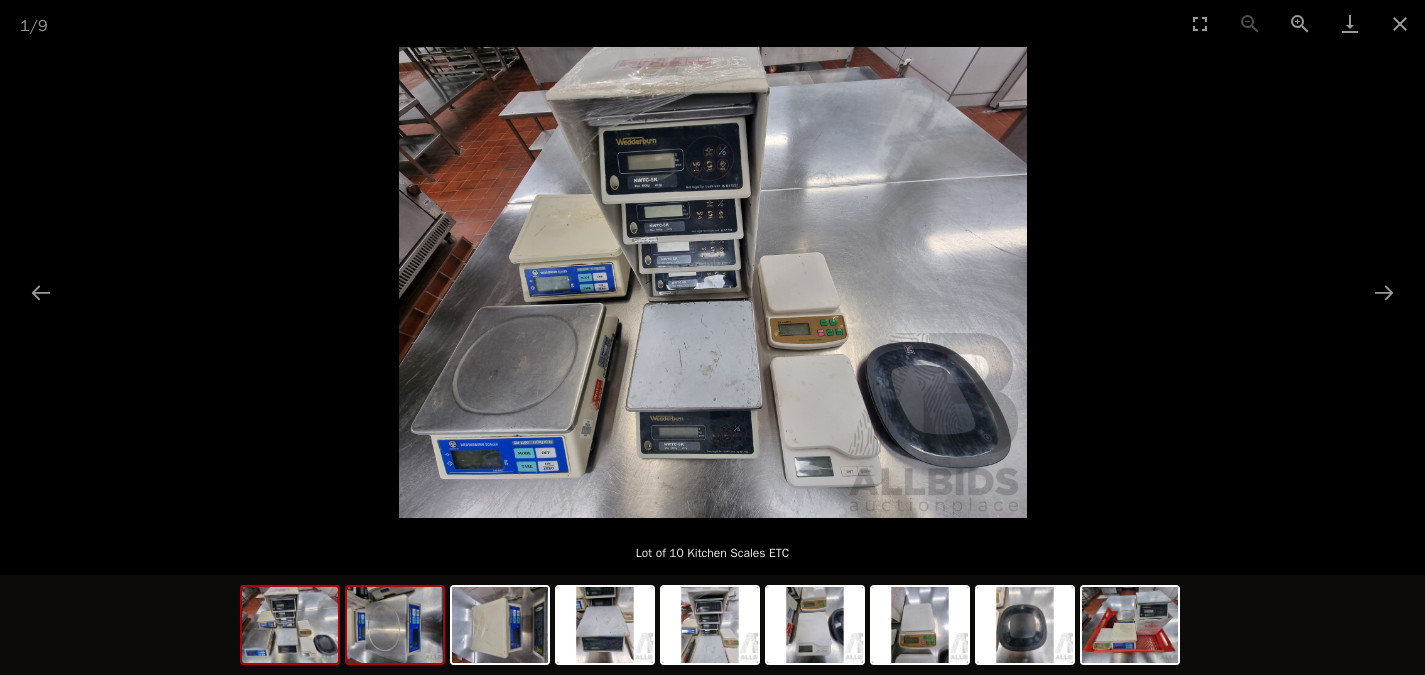 click at bounding box center [395, 625] 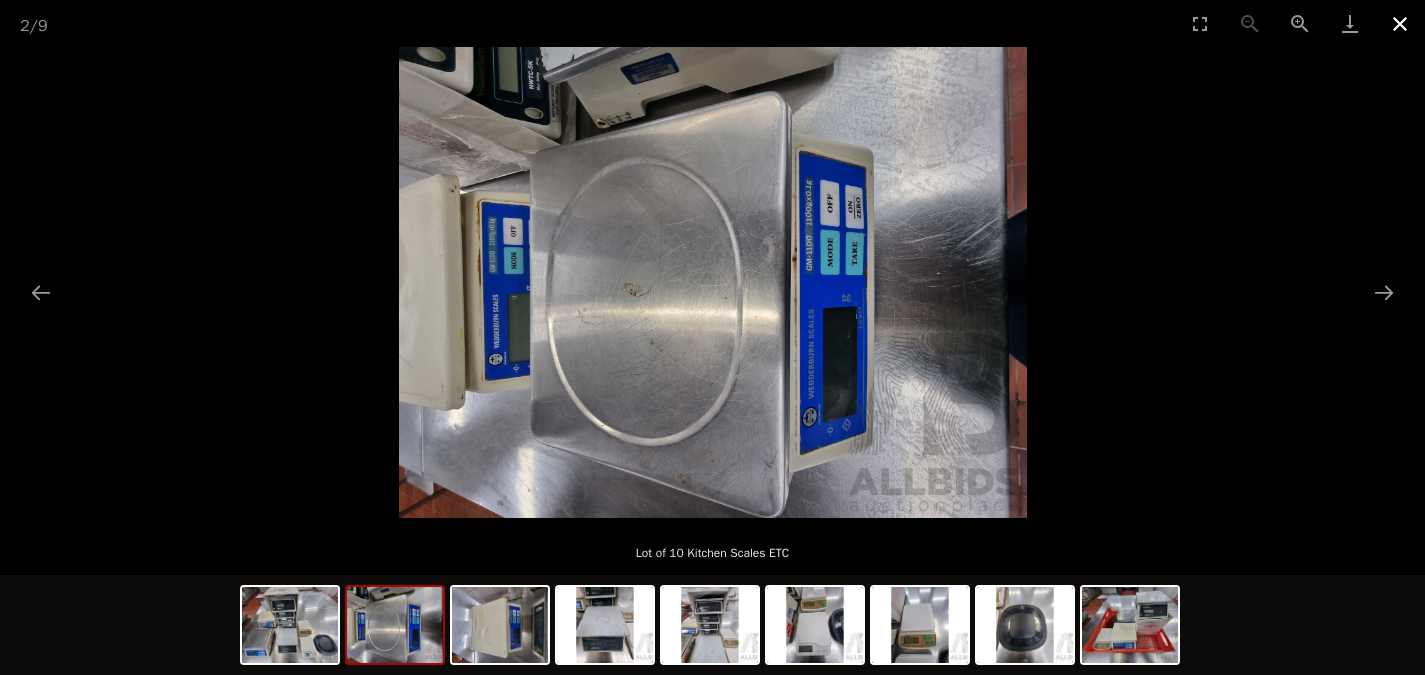 click at bounding box center [1400, 23] 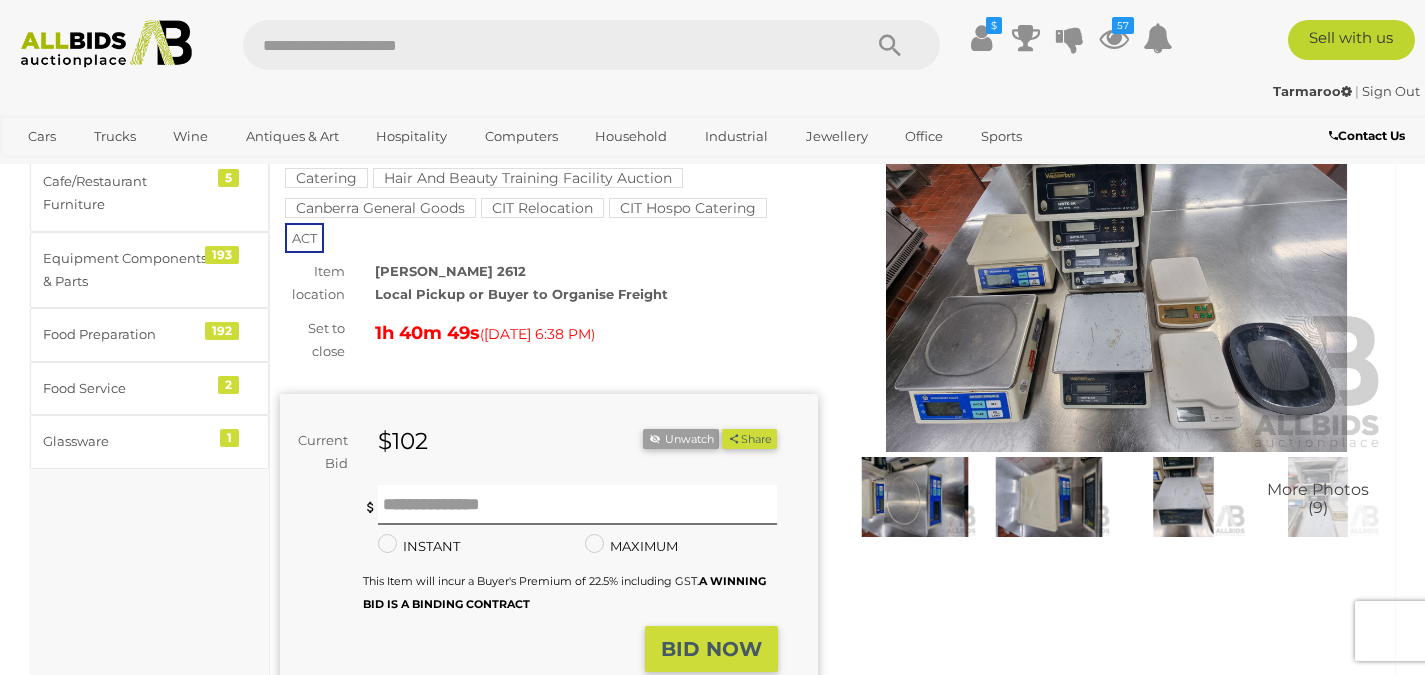 scroll, scrollTop: 145, scrollLeft: 0, axis: vertical 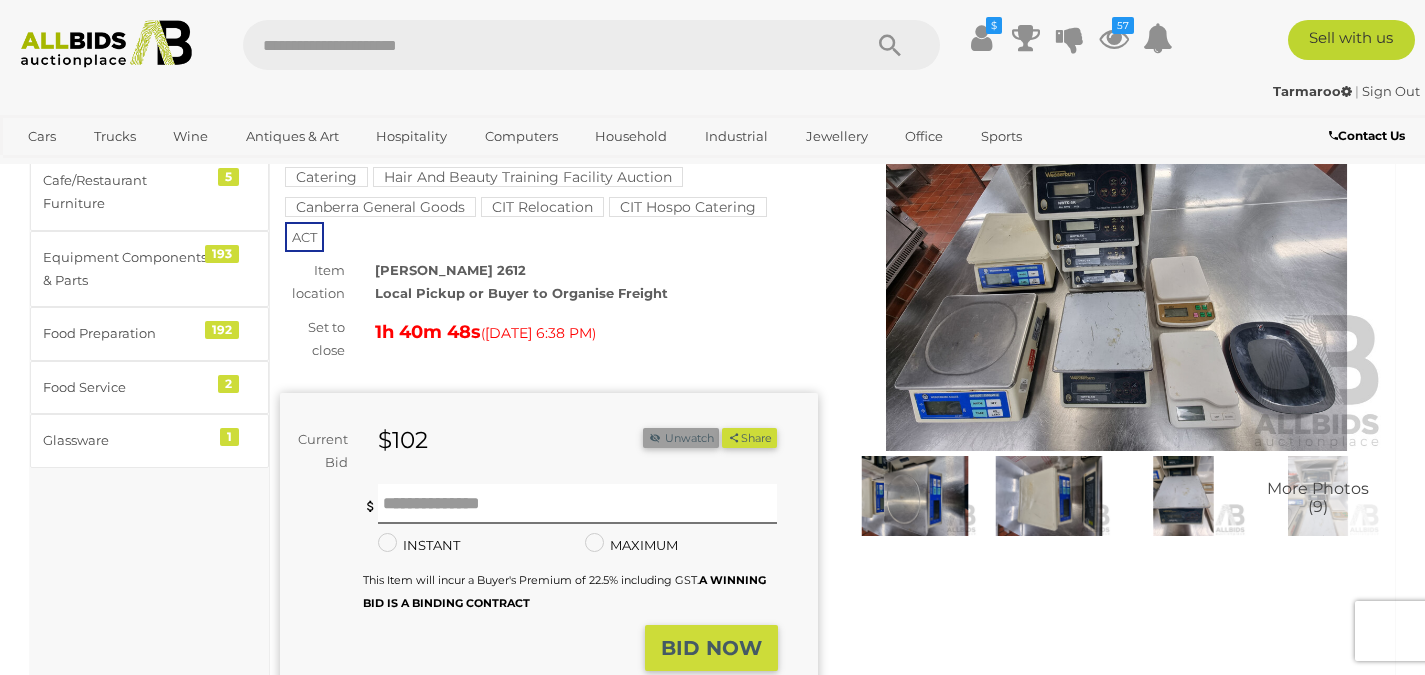 click on "Unwatch" at bounding box center (681, 438) 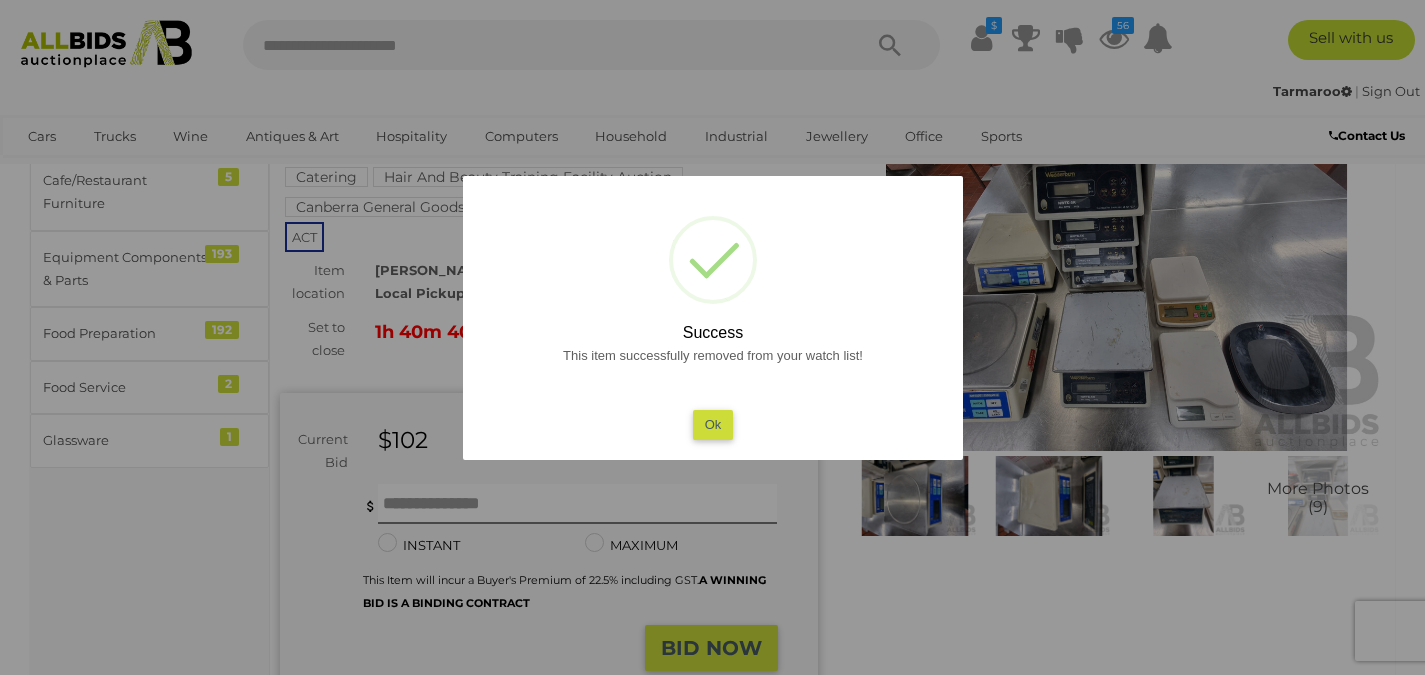 click on "Ok" at bounding box center (712, 424) 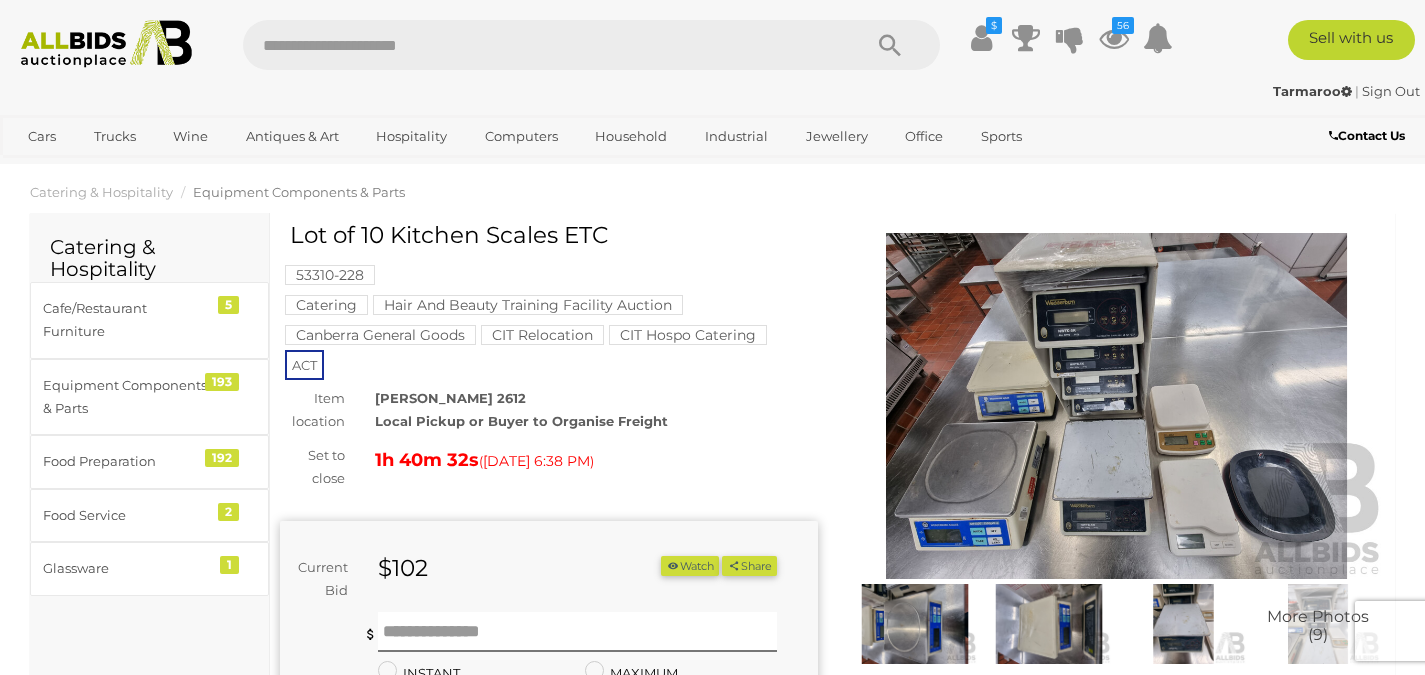 scroll, scrollTop: 0, scrollLeft: 0, axis: both 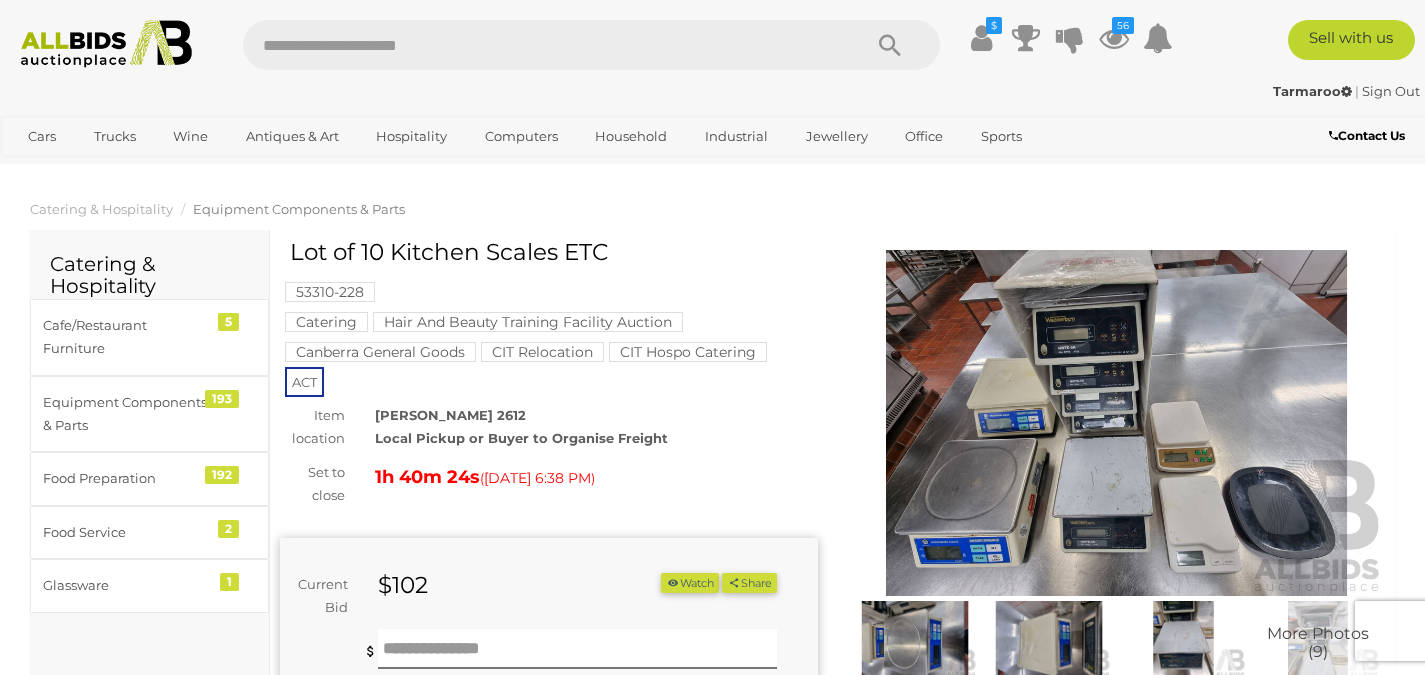 click at bounding box center [542, 45] 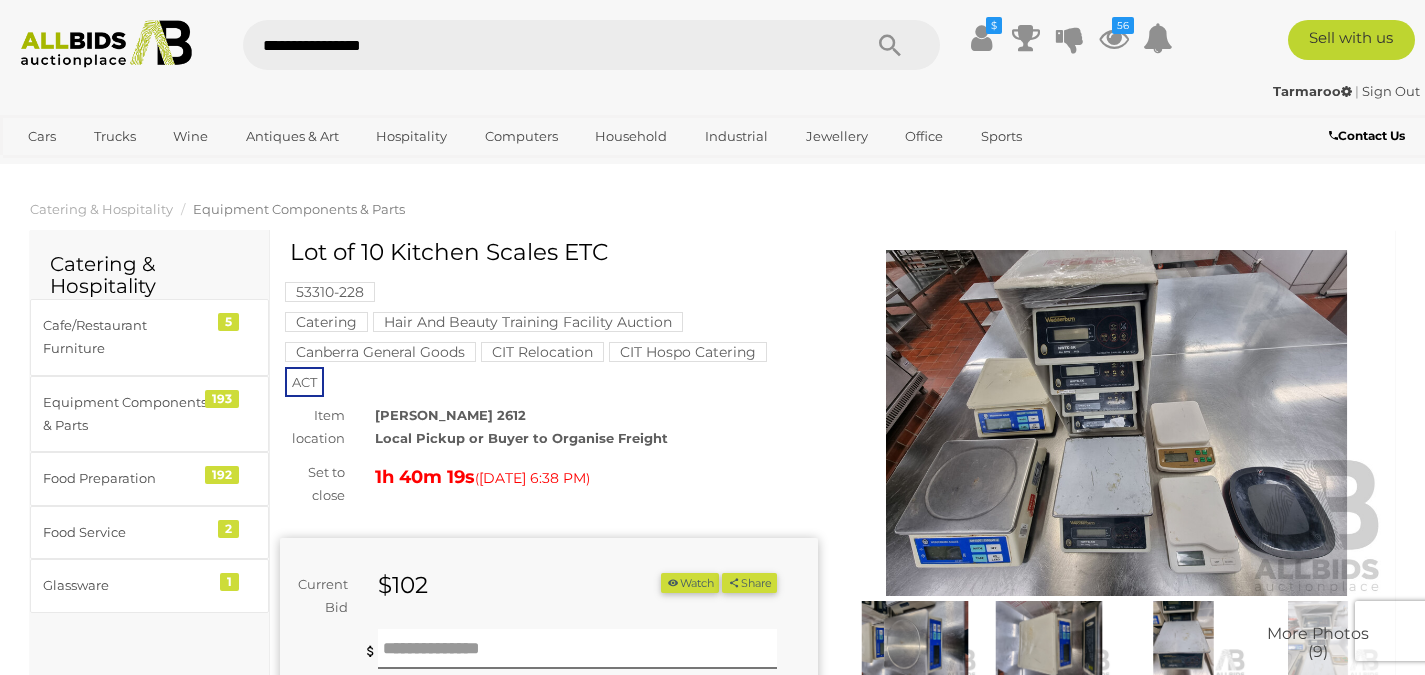 type on "**********" 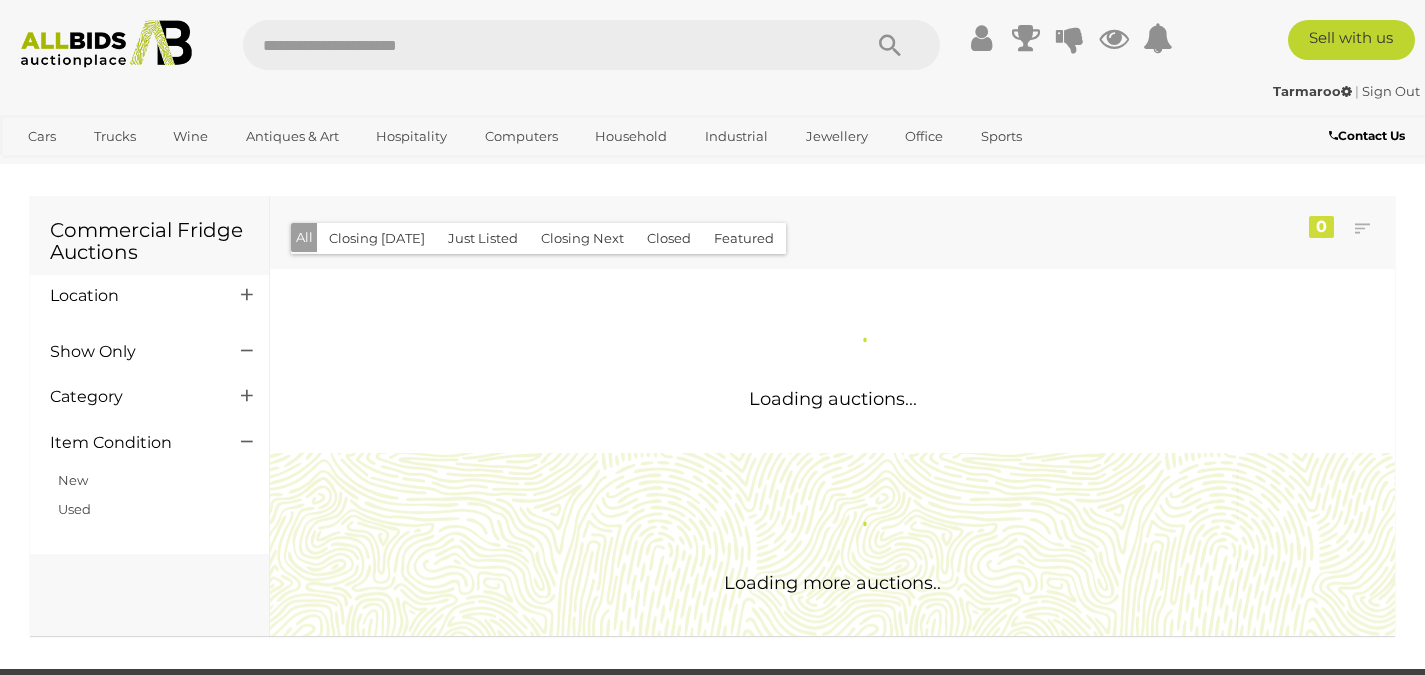 scroll, scrollTop: 0, scrollLeft: 0, axis: both 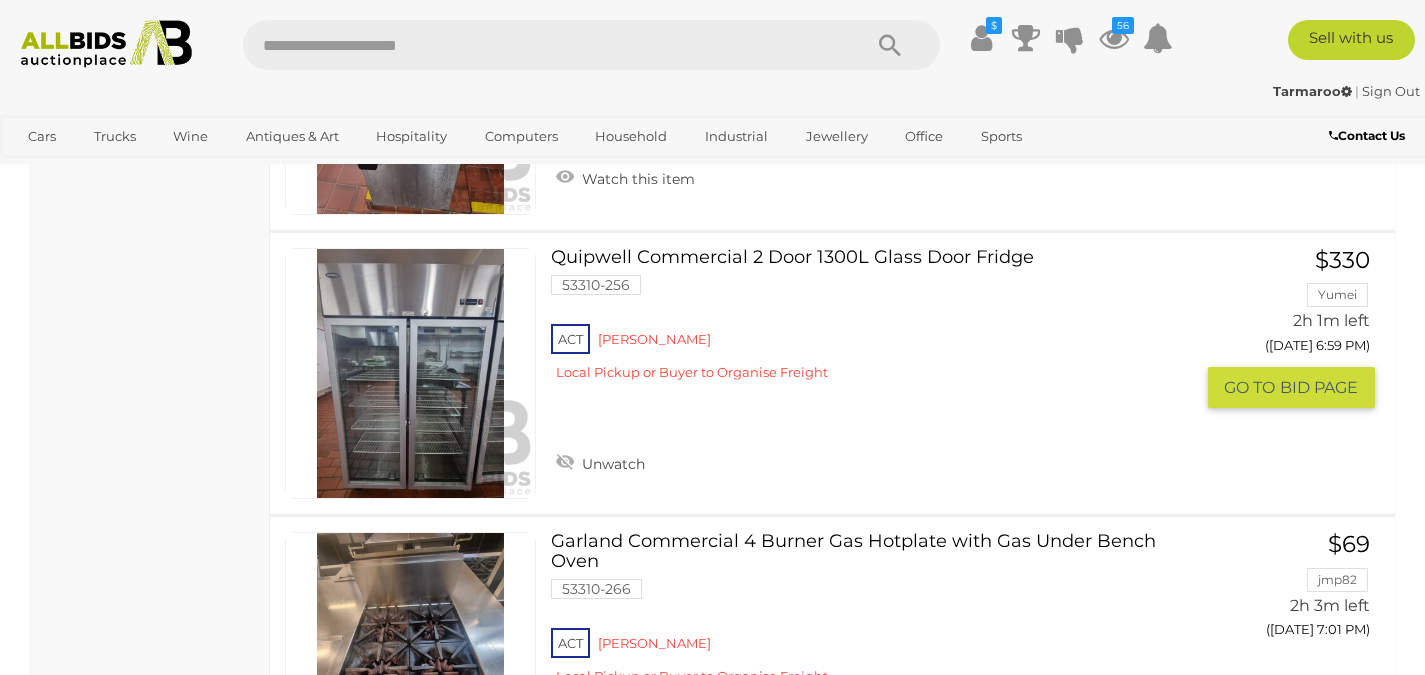 click on "Quipwell Commercial 2 Door 1300L Glass Door Fridge
53310-256
ACT
Reid" at bounding box center (879, 322) 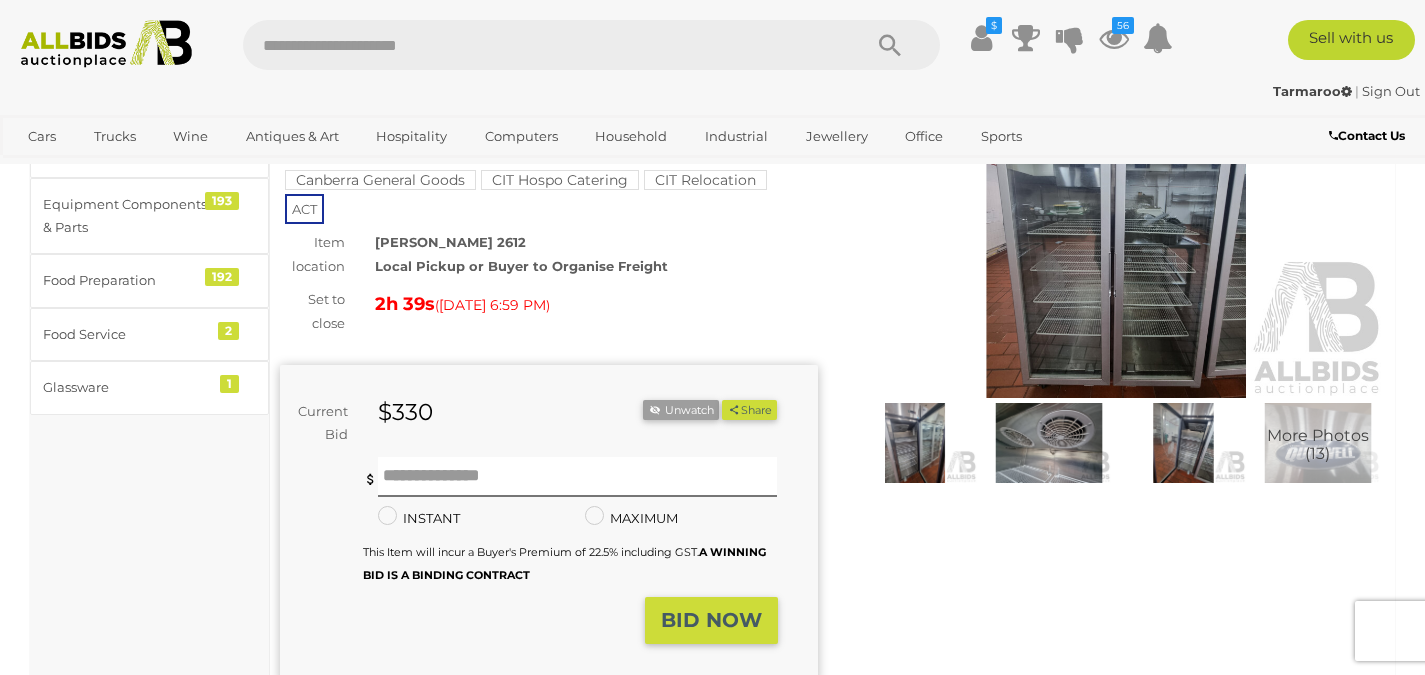 scroll, scrollTop: 200, scrollLeft: 0, axis: vertical 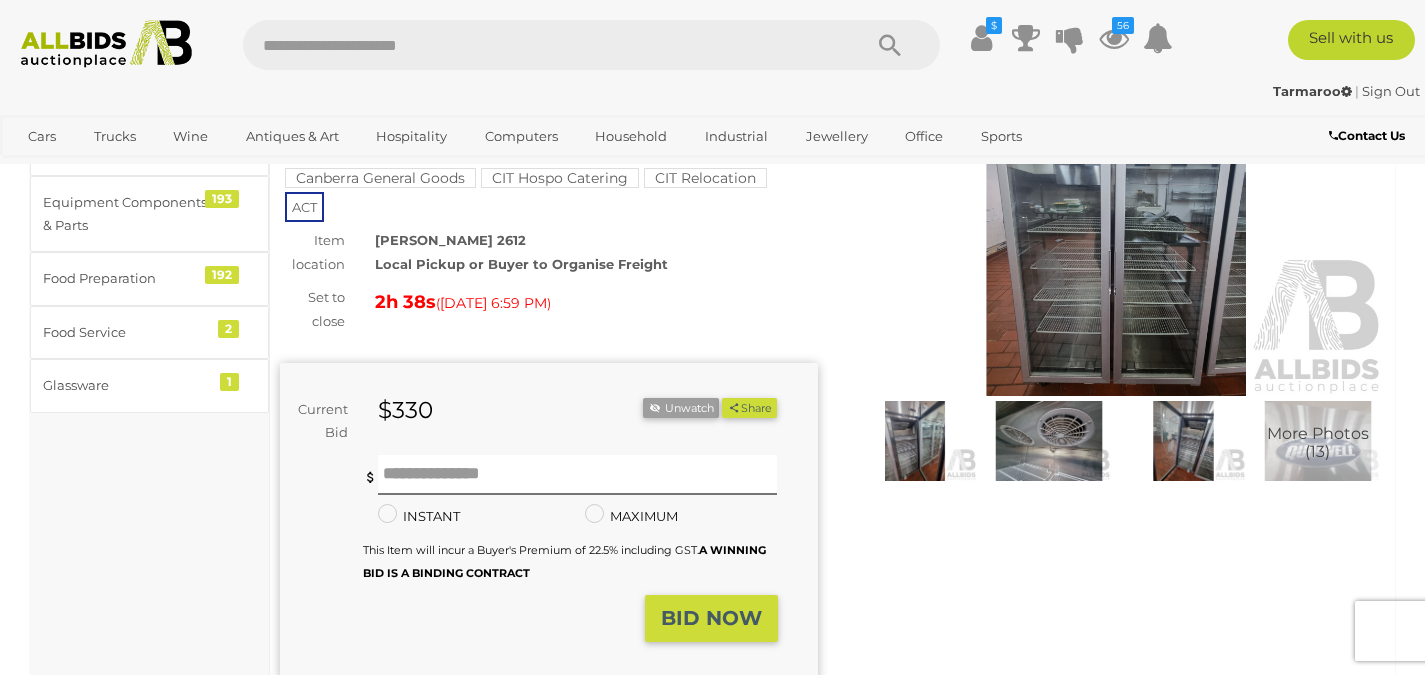 click at bounding box center (1183, 441) 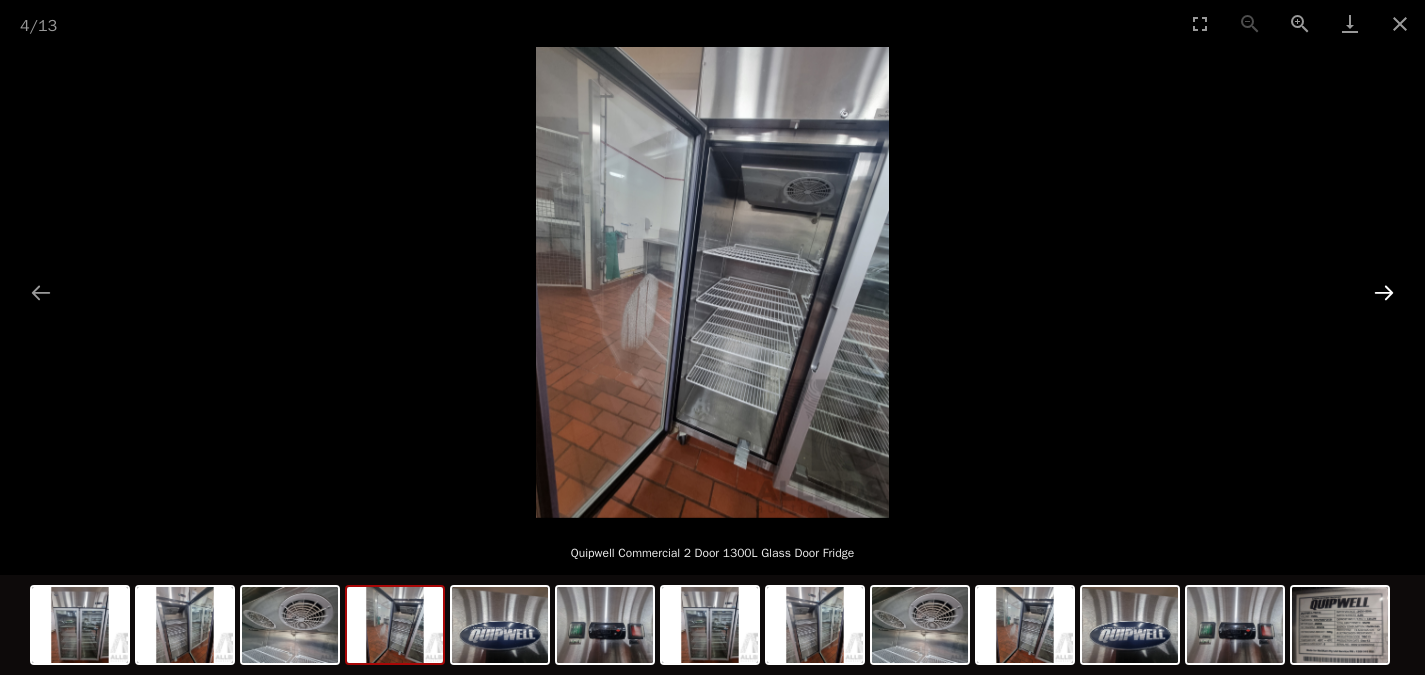 click at bounding box center [1384, 292] 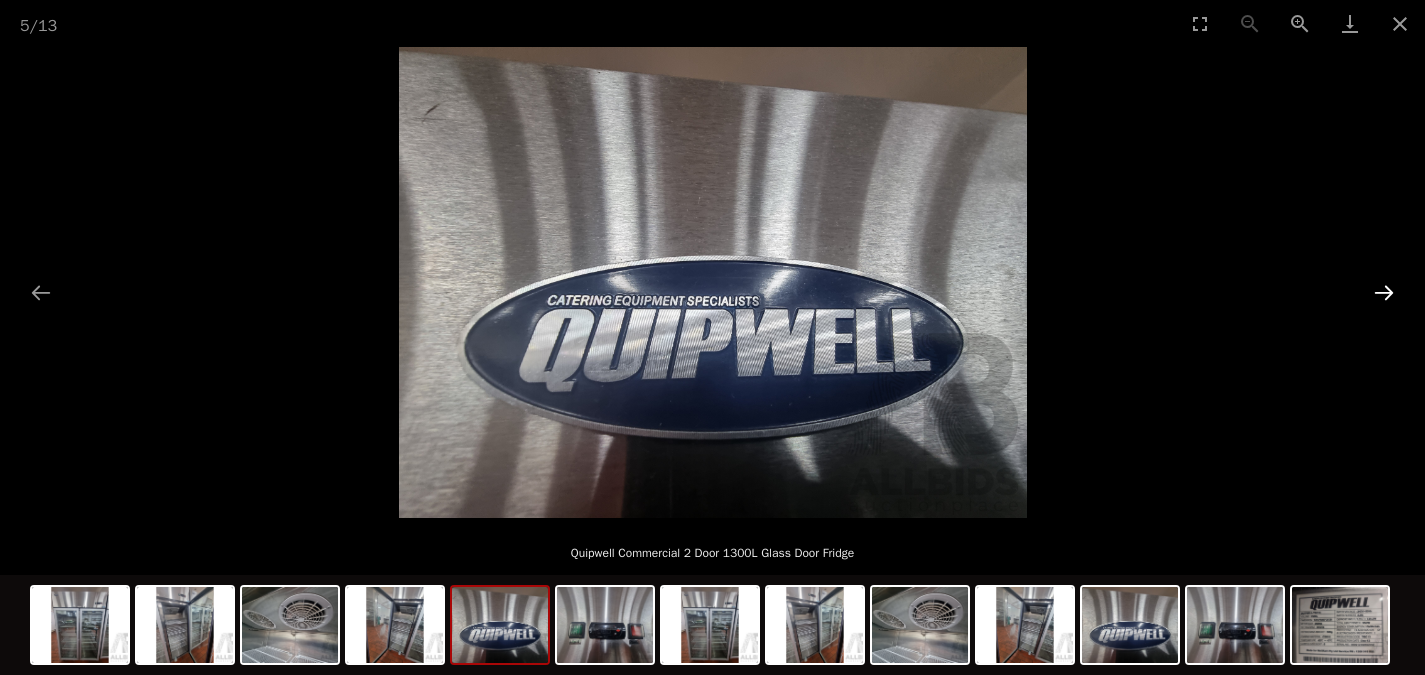 click at bounding box center (1384, 292) 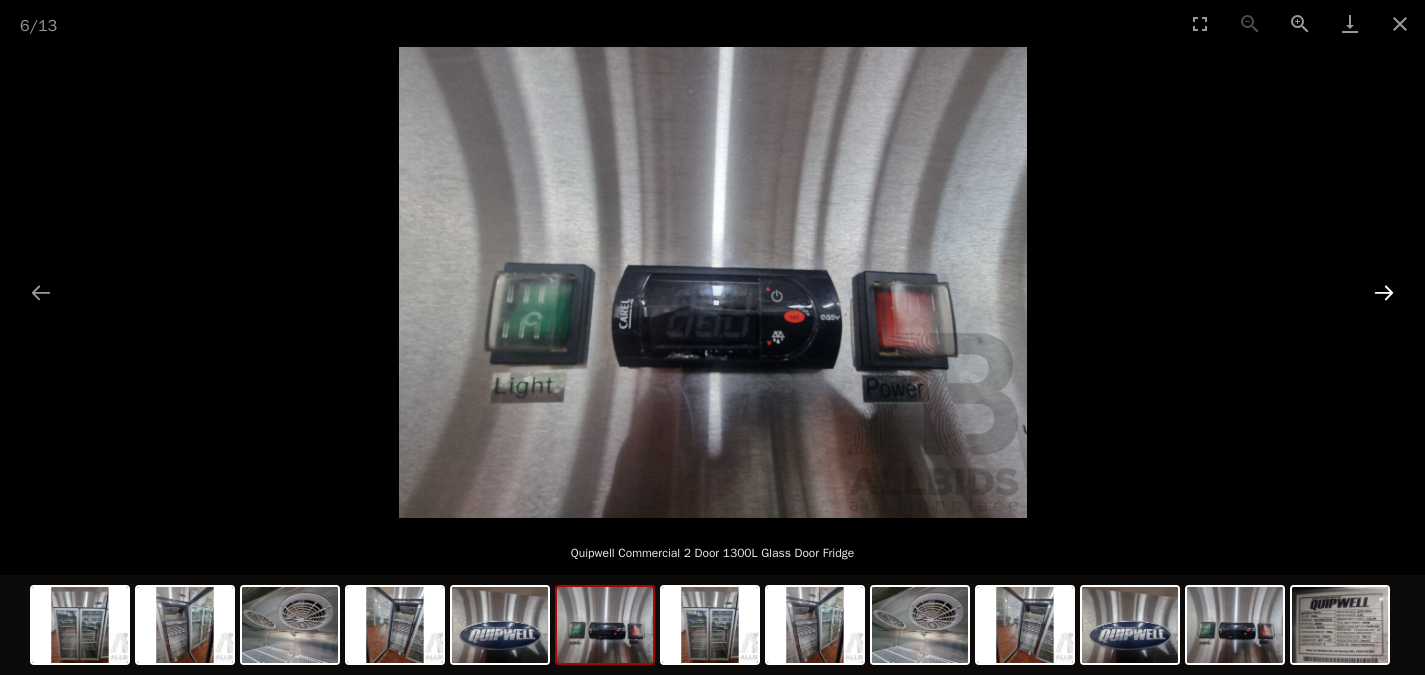 click at bounding box center (1384, 292) 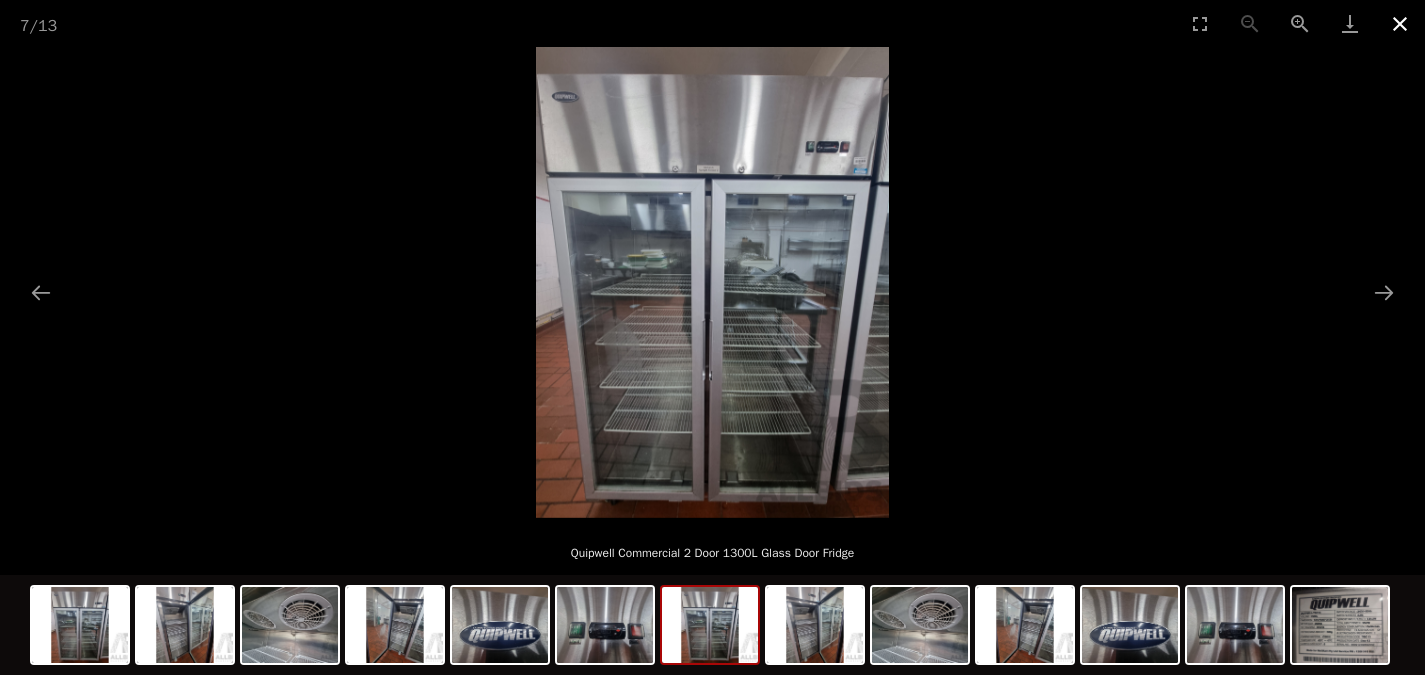 click at bounding box center [1400, 23] 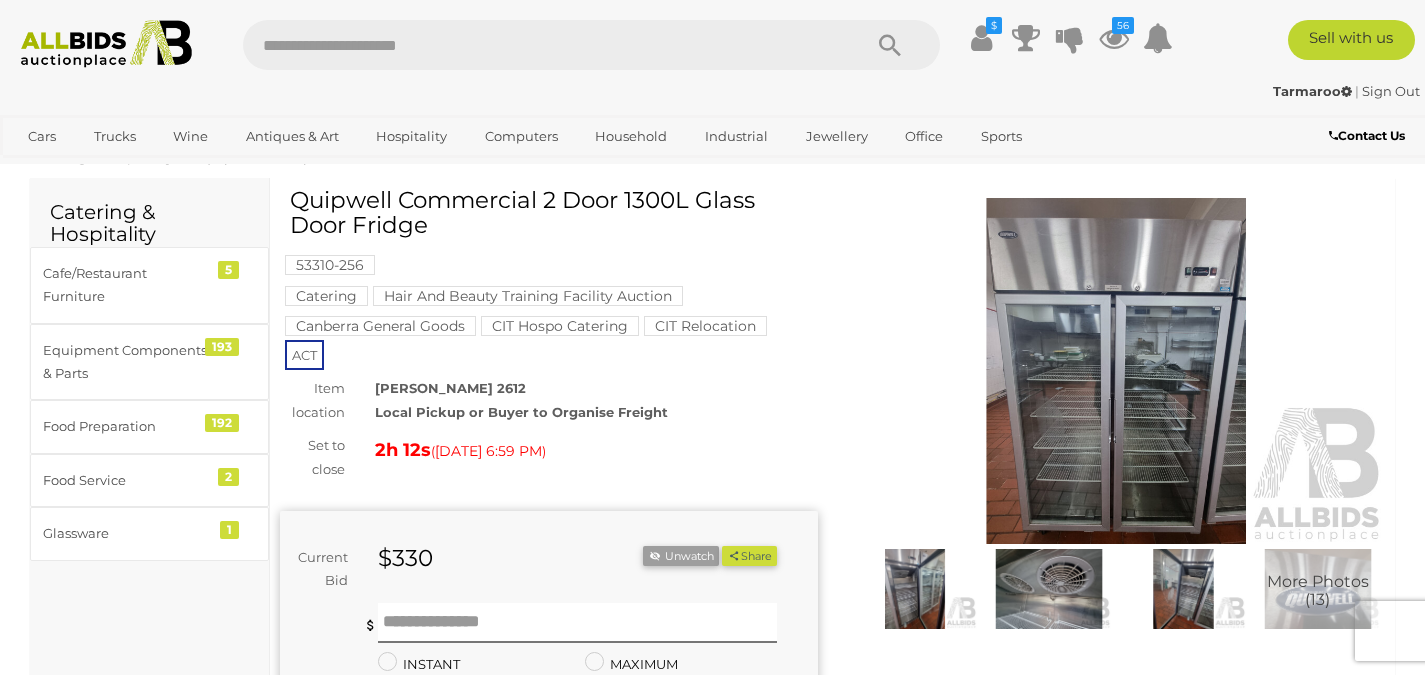 scroll, scrollTop: 0, scrollLeft: 0, axis: both 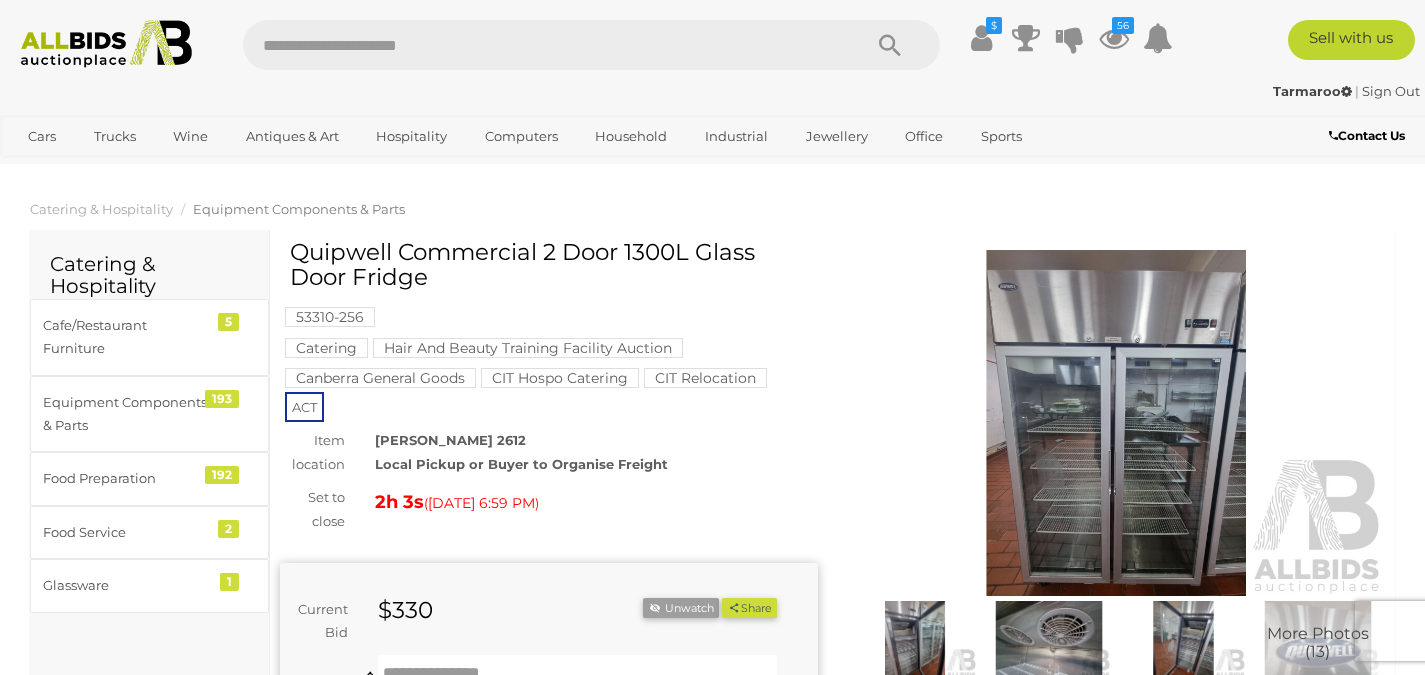 drag, startPoint x: 398, startPoint y: 241, endPoint x: 462, endPoint y: 279, distance: 74.431175 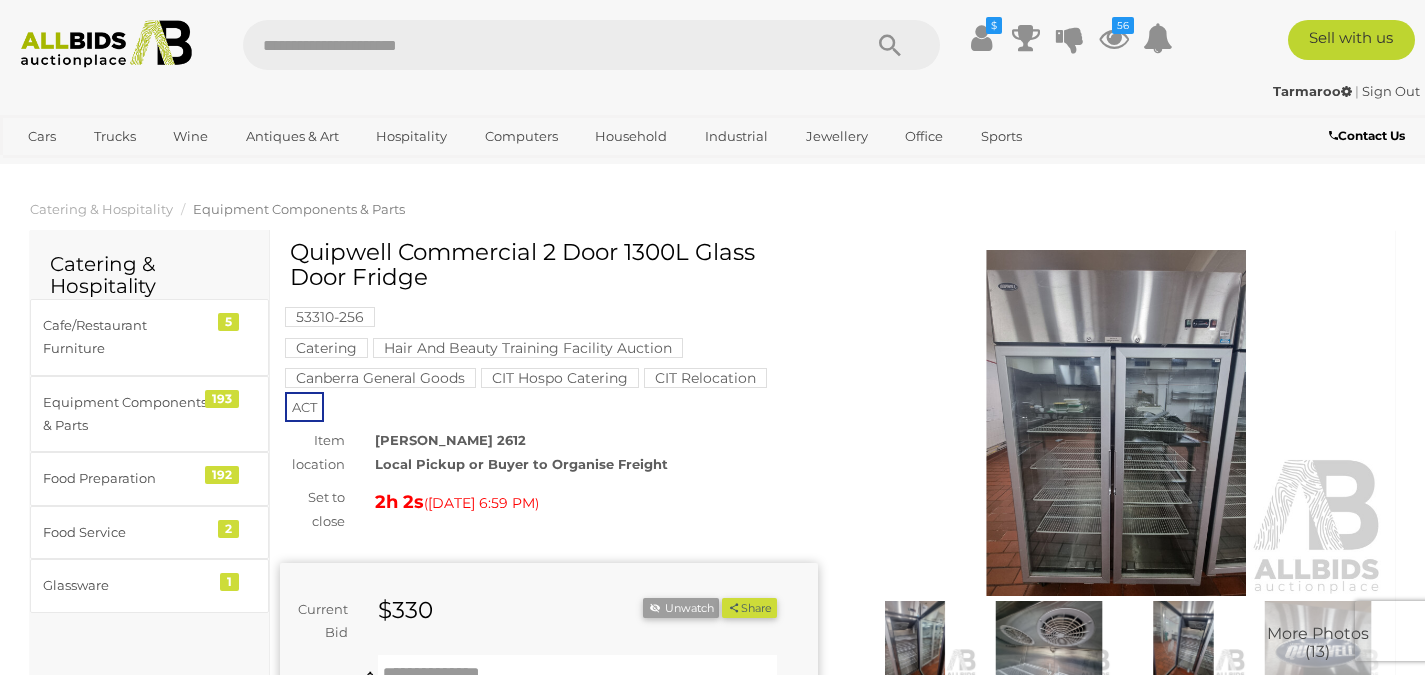 copy on "Commercial 2 Door 1300L Glass Door Fridge" 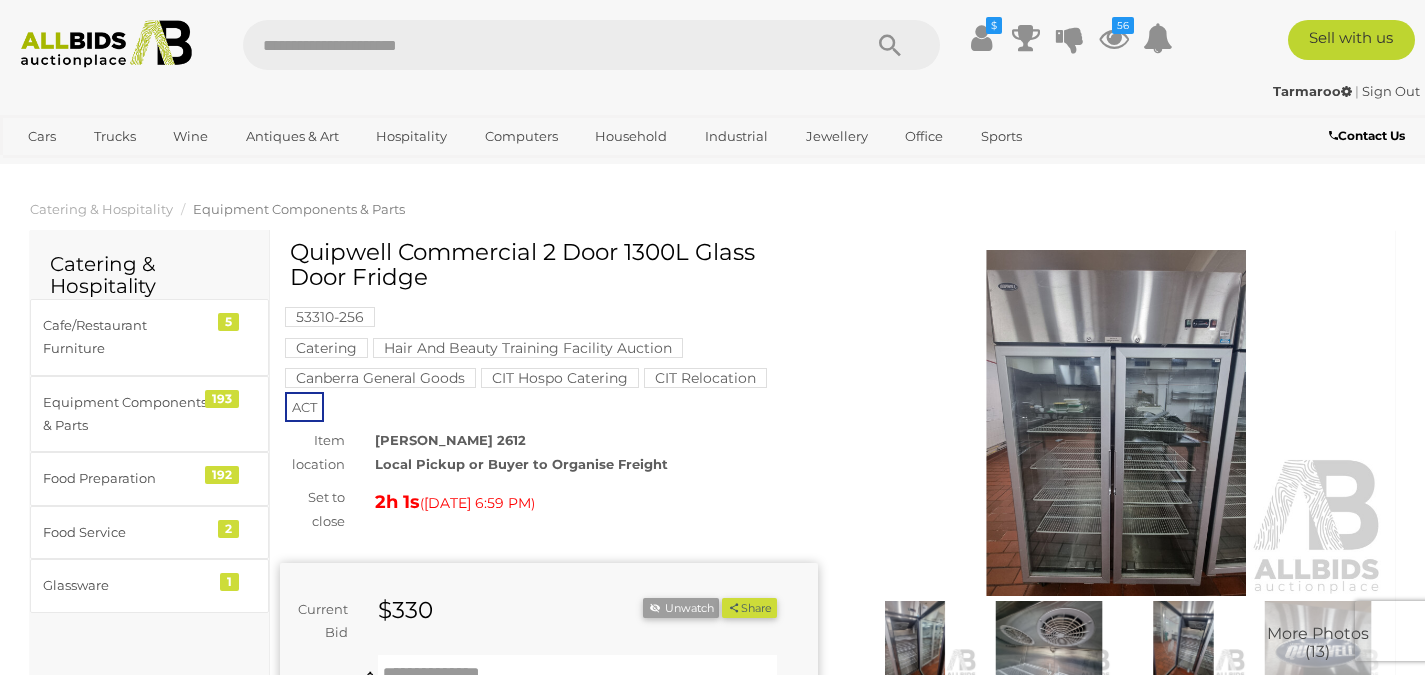 click at bounding box center [542, 45] 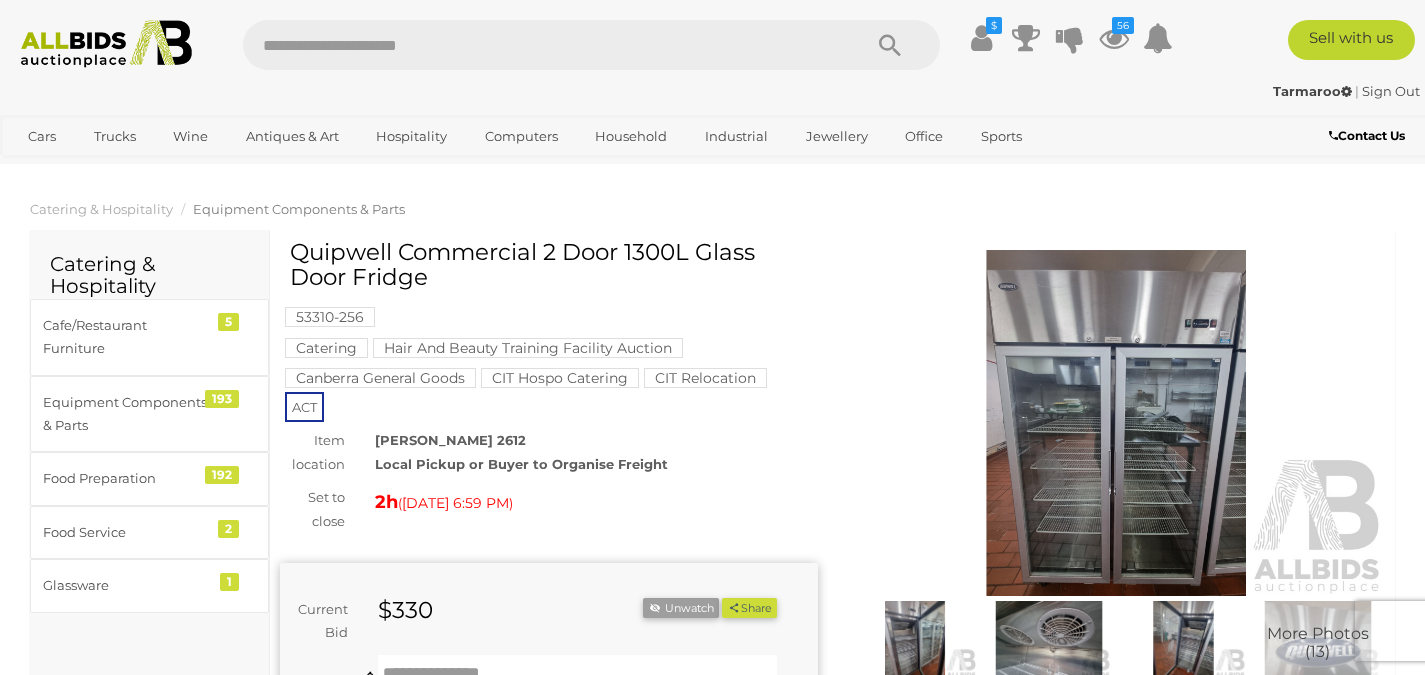 paste on "**********" 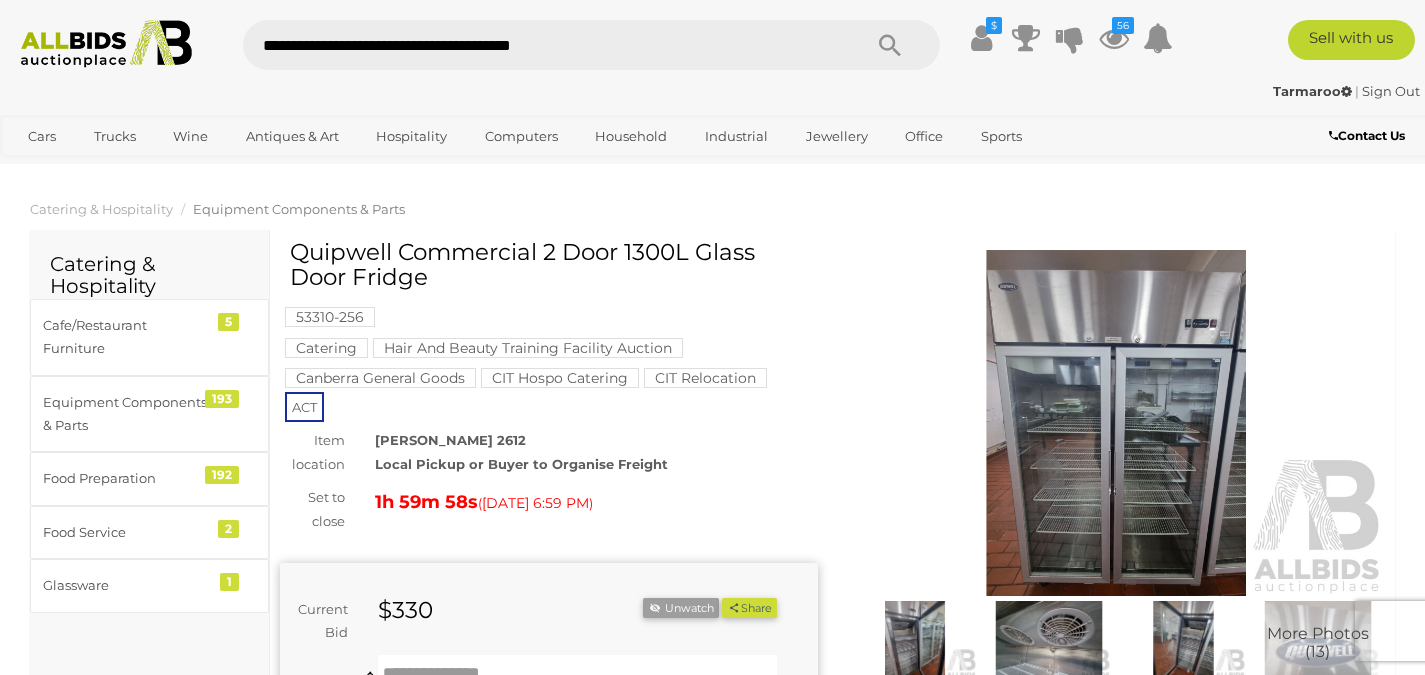 click on "**********" at bounding box center (542, 45) 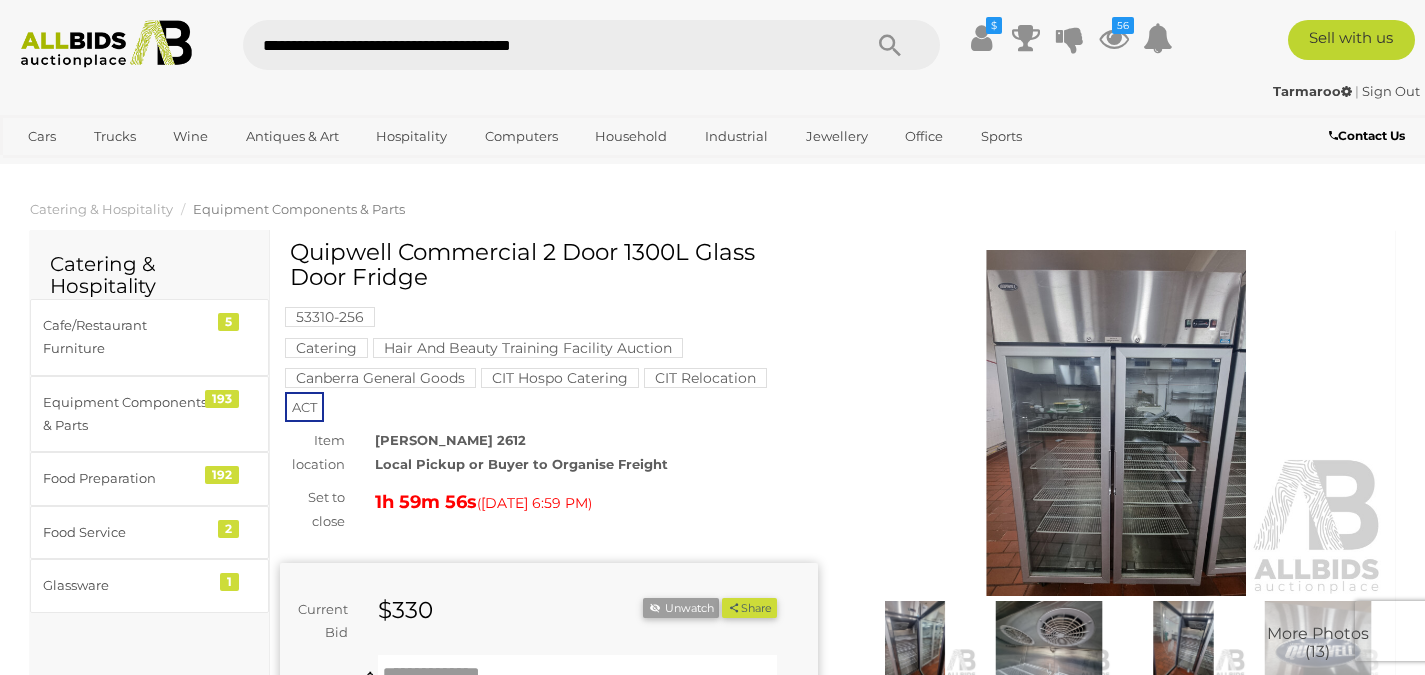click on "**********" at bounding box center (542, 45) 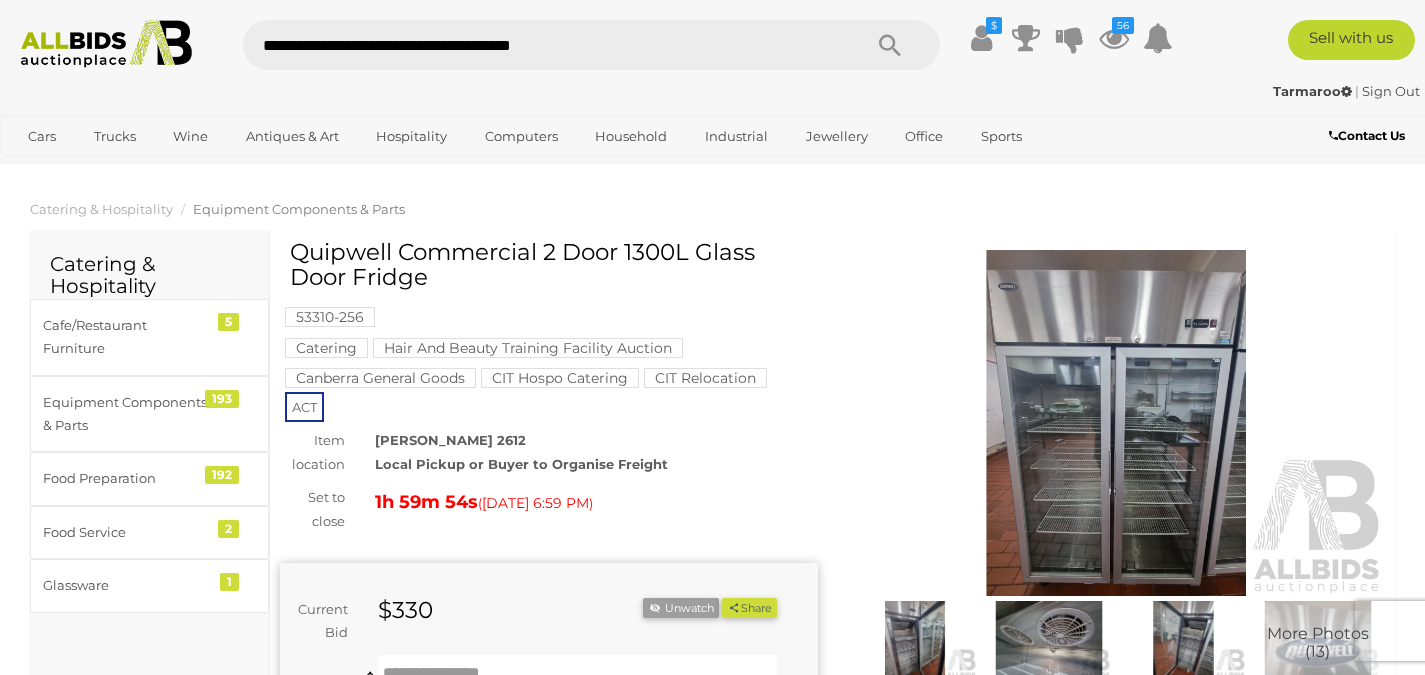 drag, startPoint x: 475, startPoint y: 43, endPoint x: 369, endPoint y: 37, distance: 106.16968 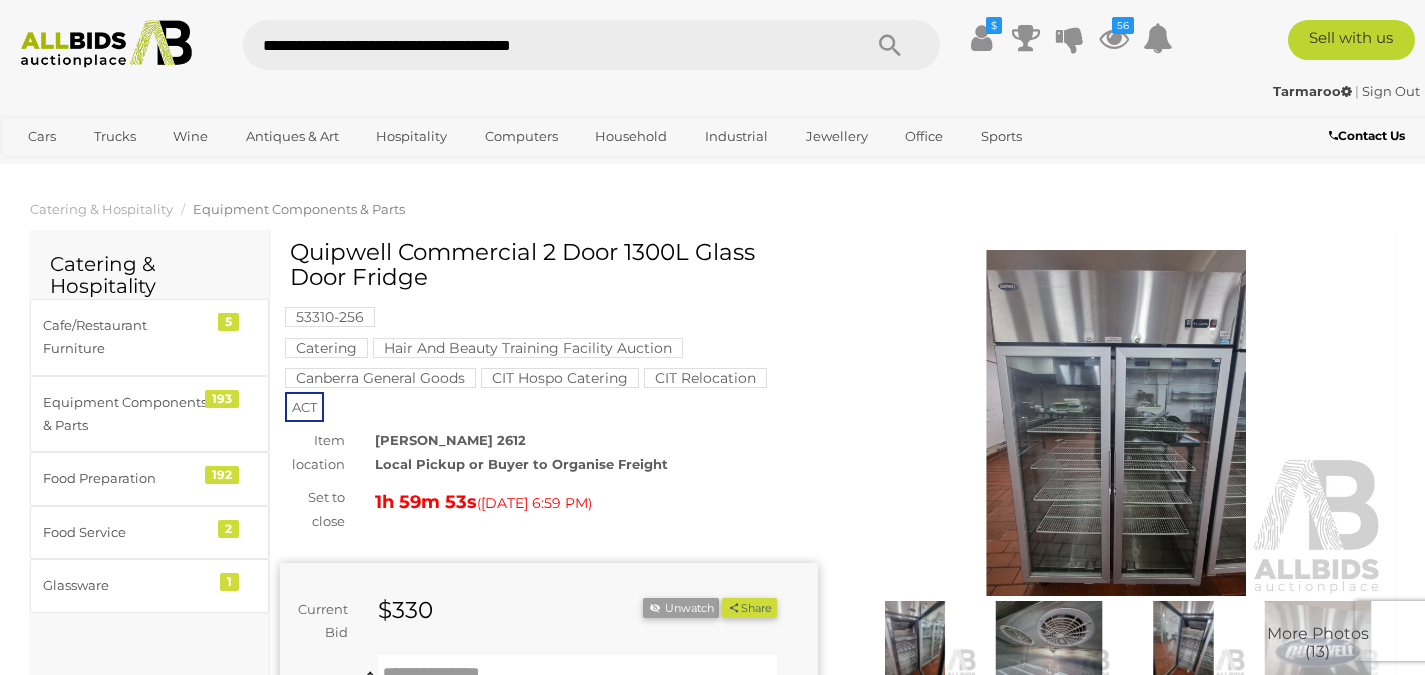 type on "**********" 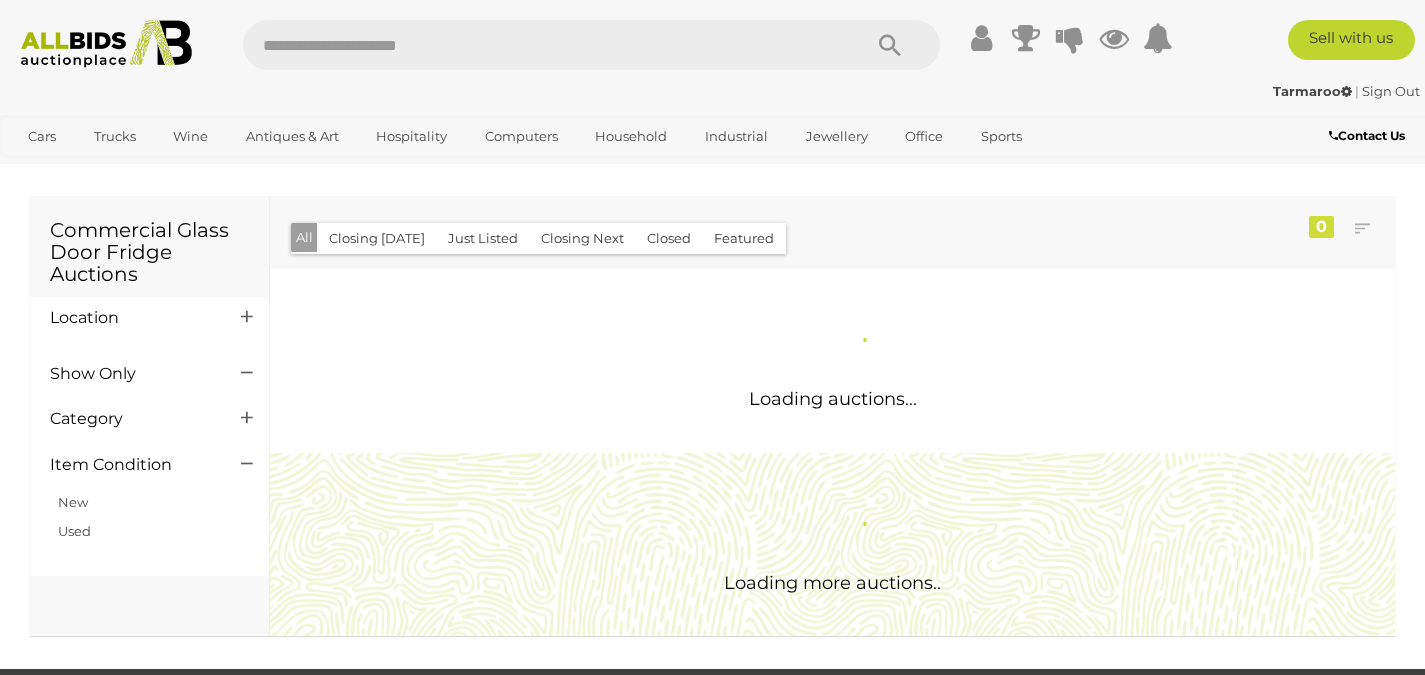 scroll, scrollTop: 0, scrollLeft: 0, axis: both 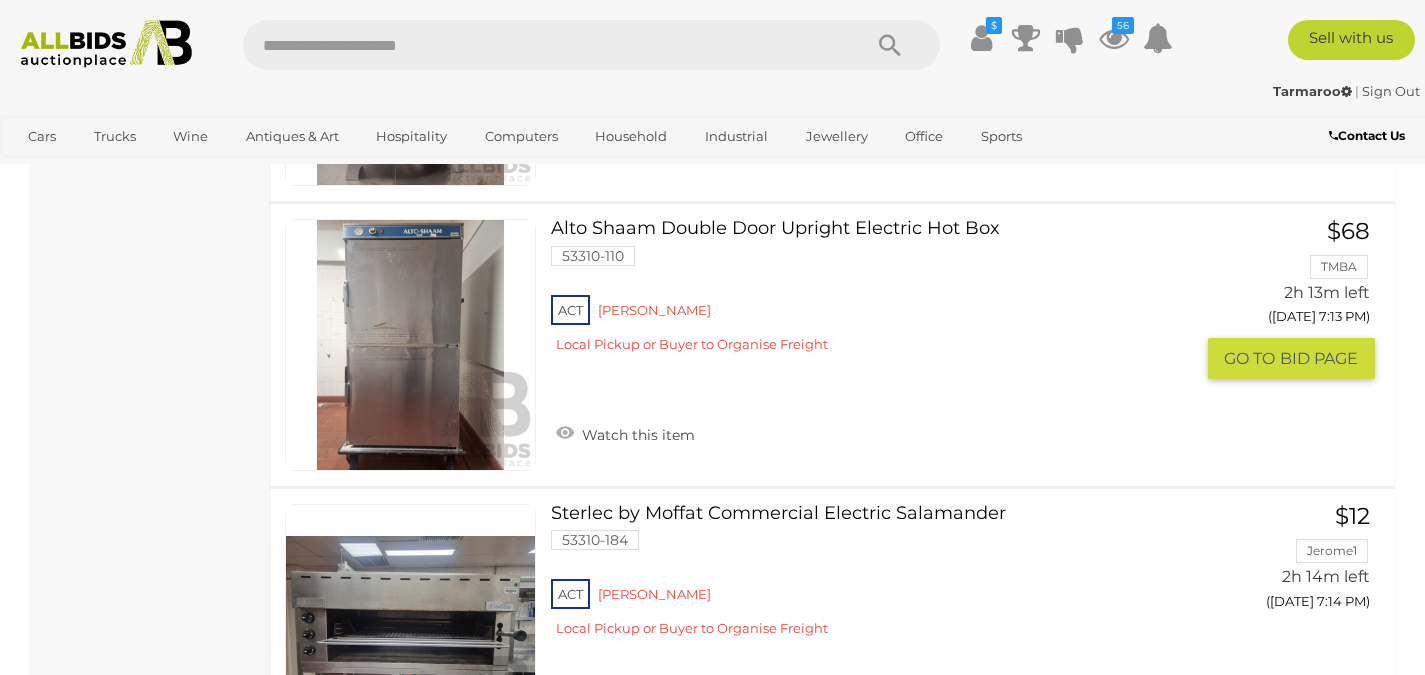 click on "Alto Shaam Double Door Upright Electric Hot Box
53310-110
ACT
Reid" at bounding box center [879, 293] 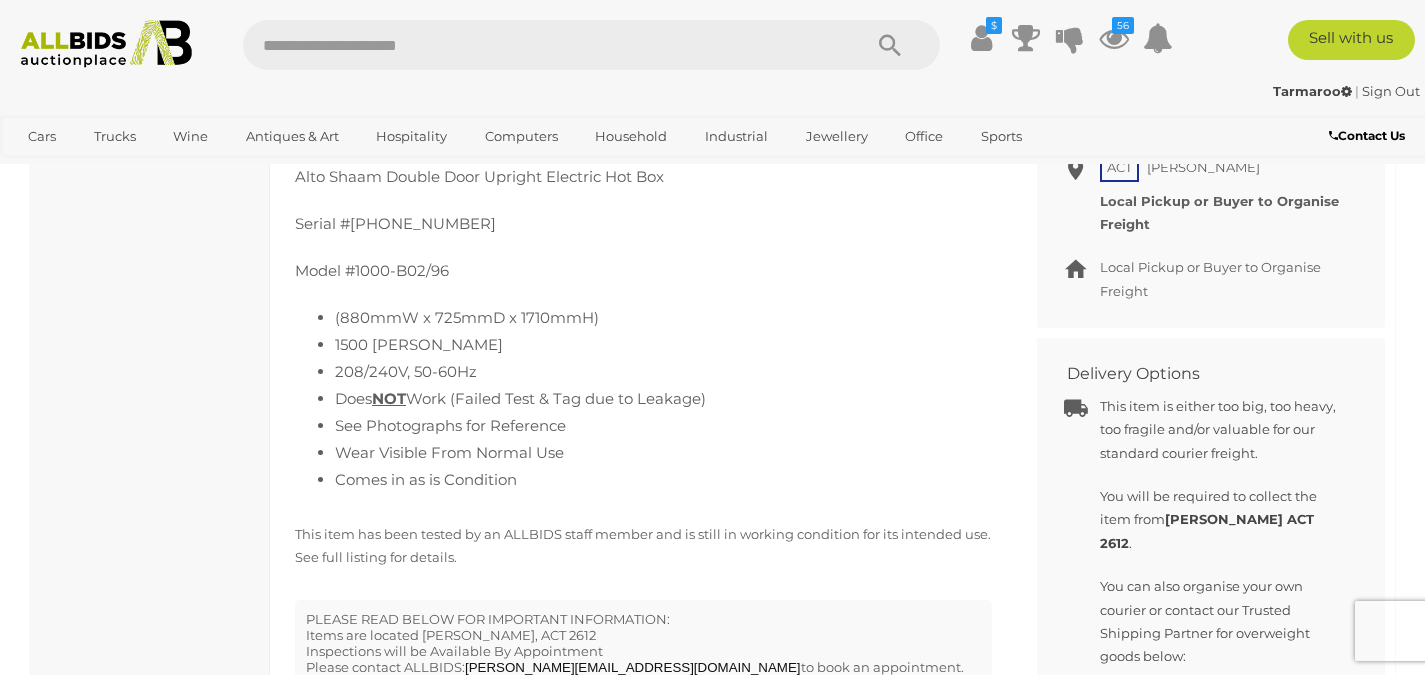 scroll, scrollTop: 1027, scrollLeft: 0, axis: vertical 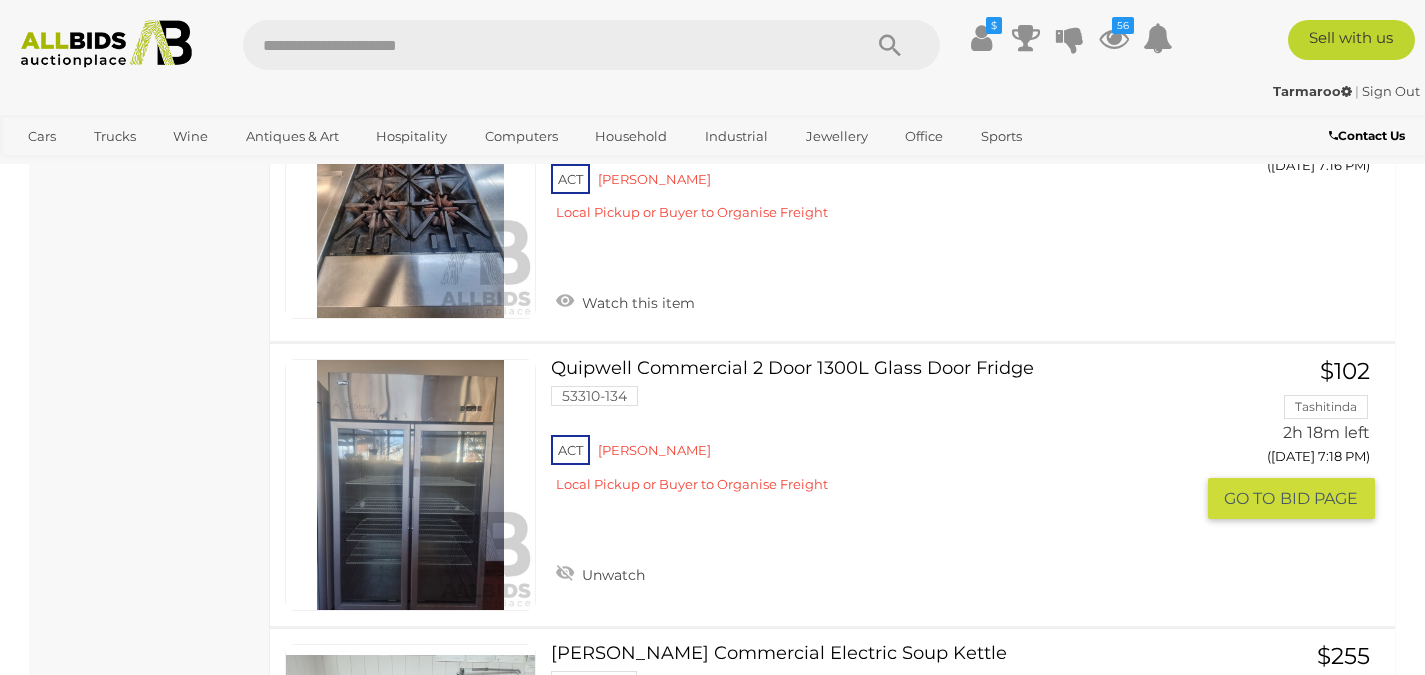 click on "Quipwell Commercial 2 Door 1300L Glass Door Fridge
53310-134
ACT
Reid" at bounding box center [879, 433] 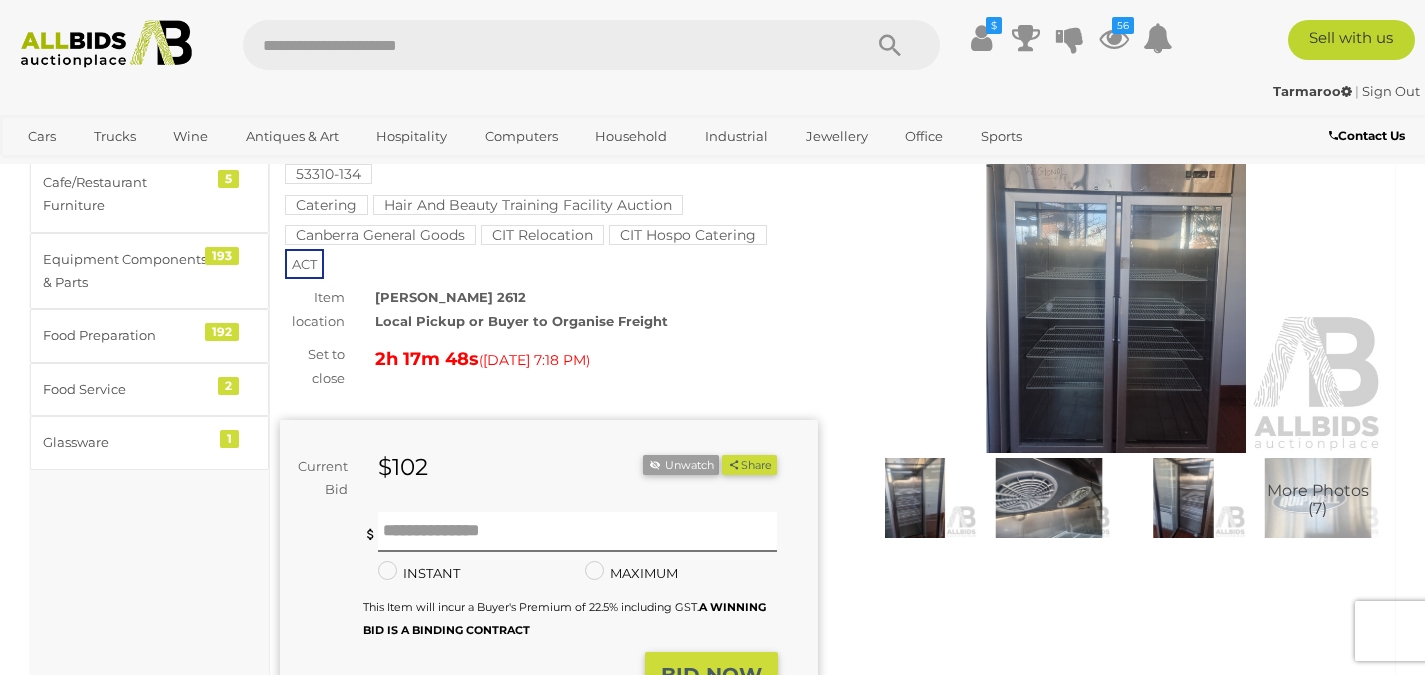 scroll, scrollTop: 0, scrollLeft: 0, axis: both 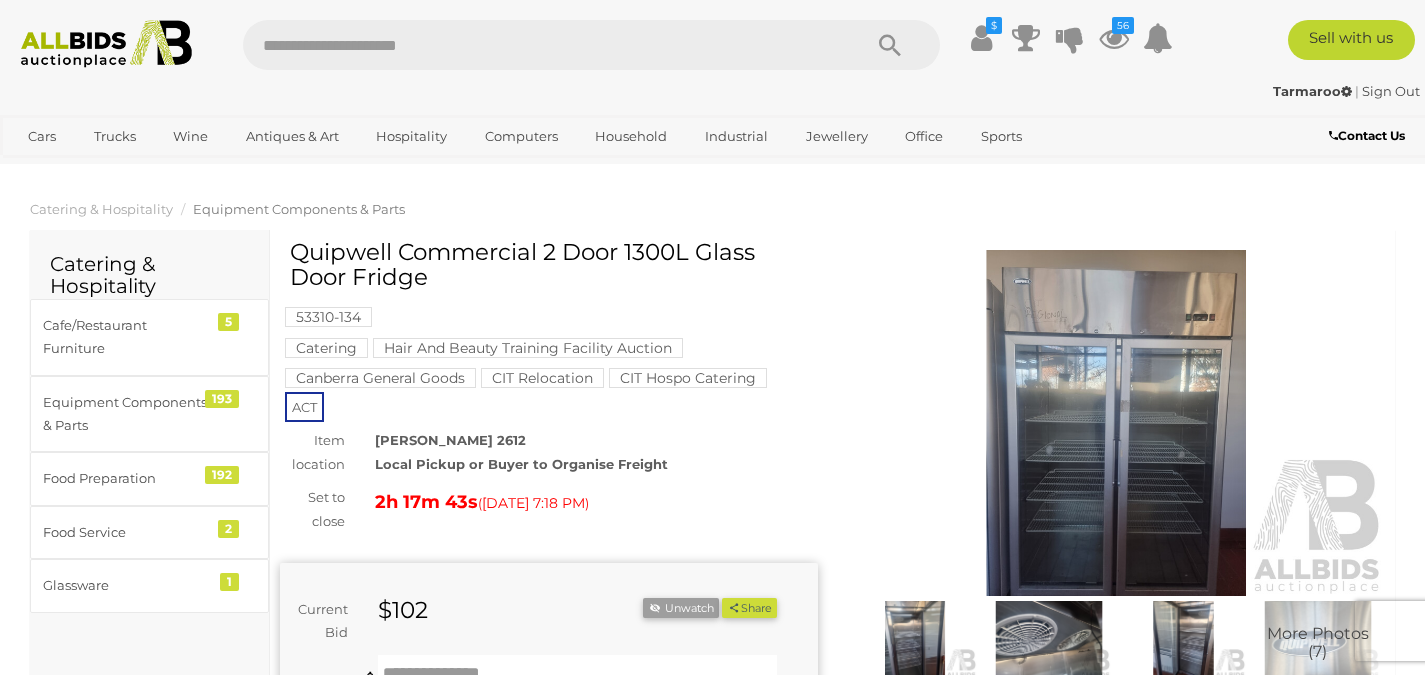 drag, startPoint x: 292, startPoint y: 253, endPoint x: 390, endPoint y: 253, distance: 98 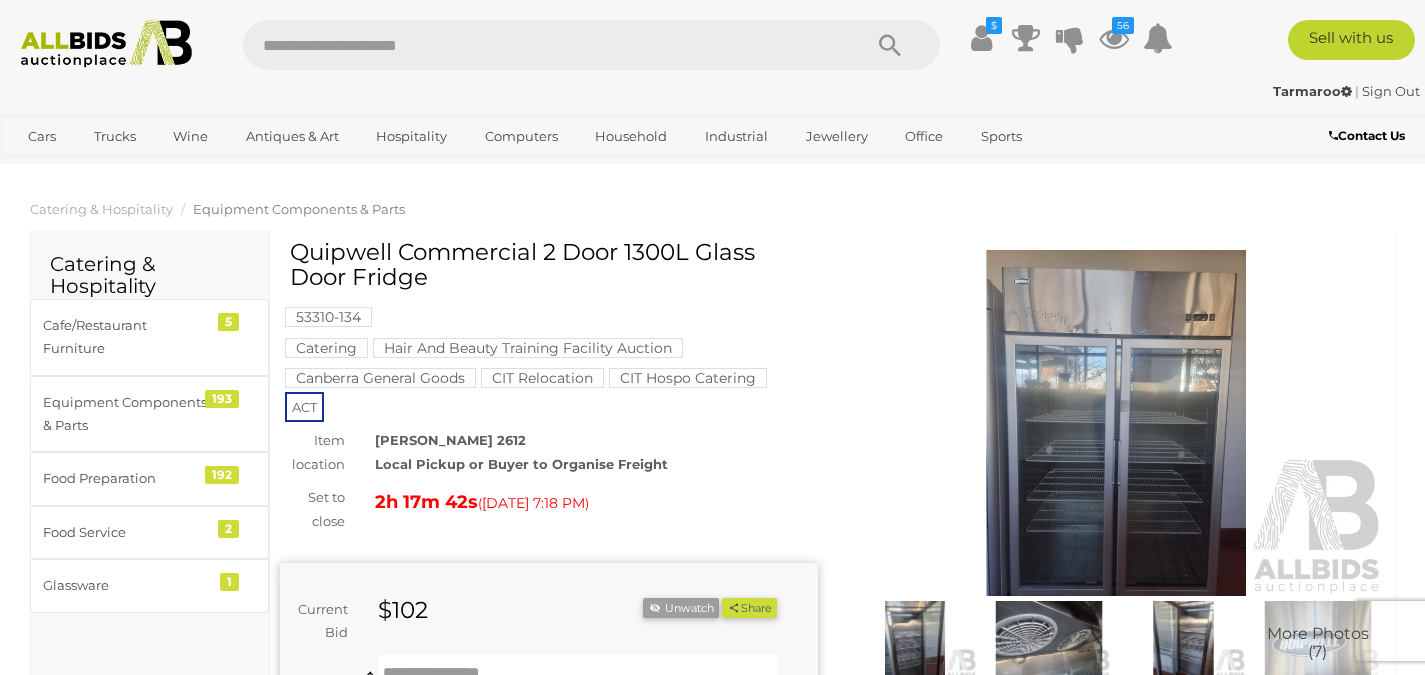 copy on "Quipwell" 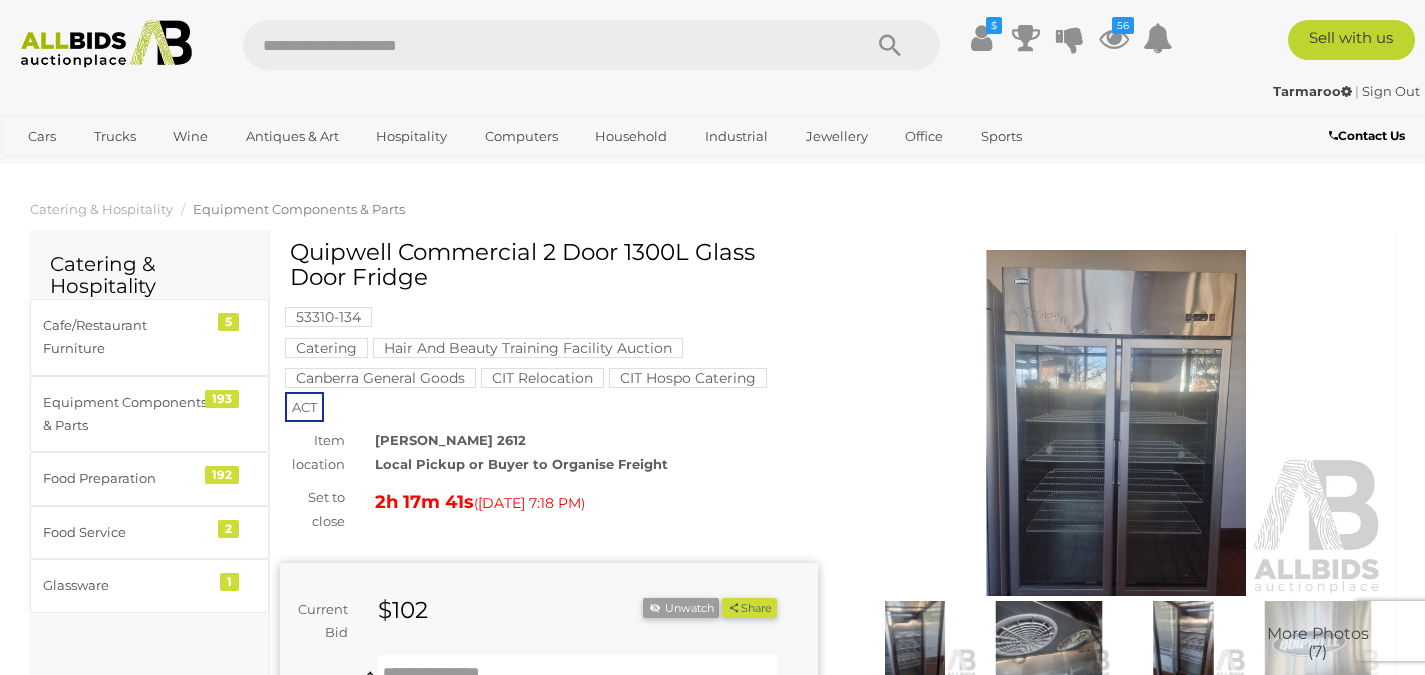 click at bounding box center [542, 45] 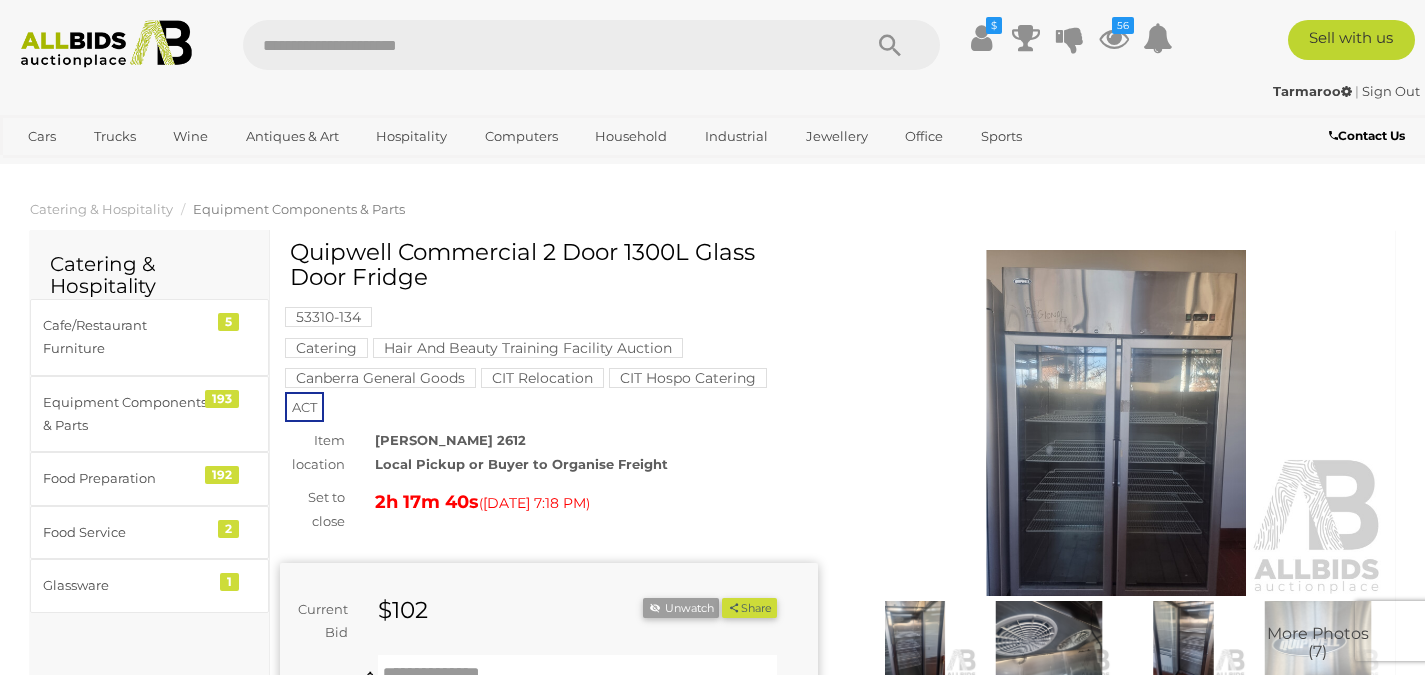 paste on "********" 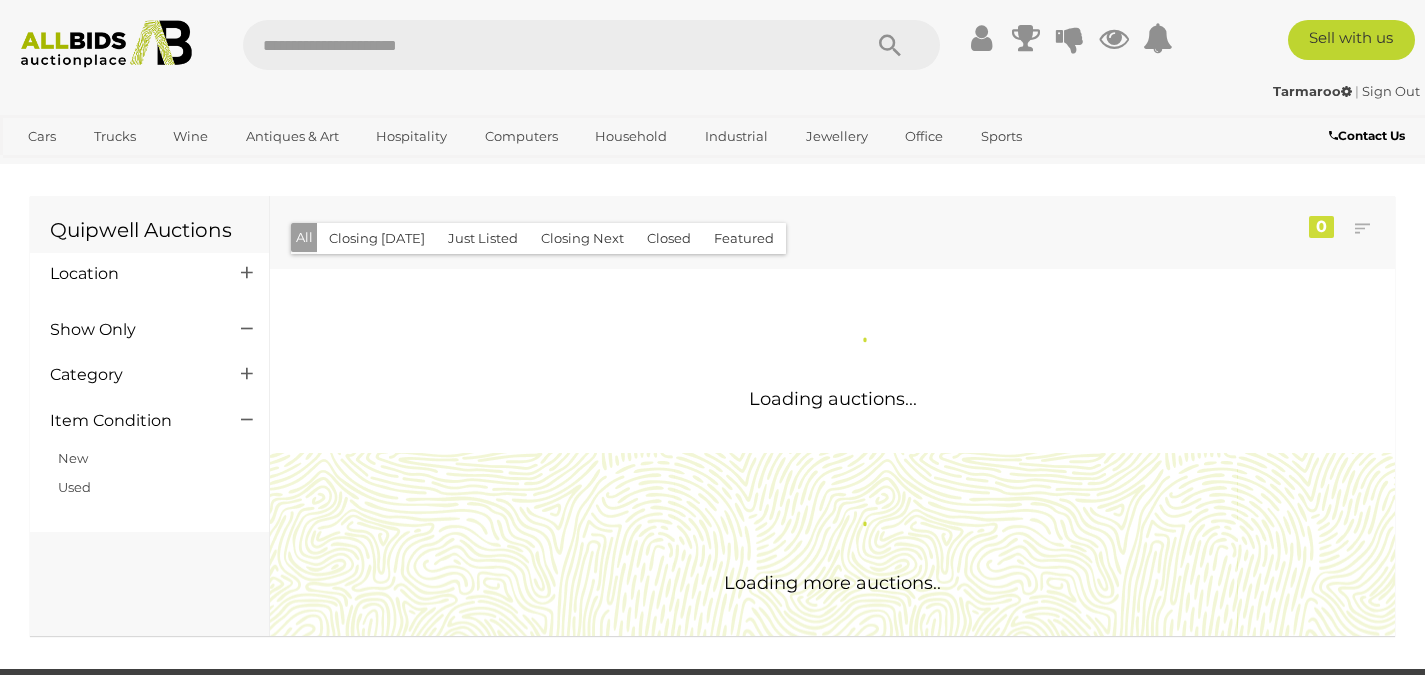 scroll, scrollTop: 0, scrollLeft: 0, axis: both 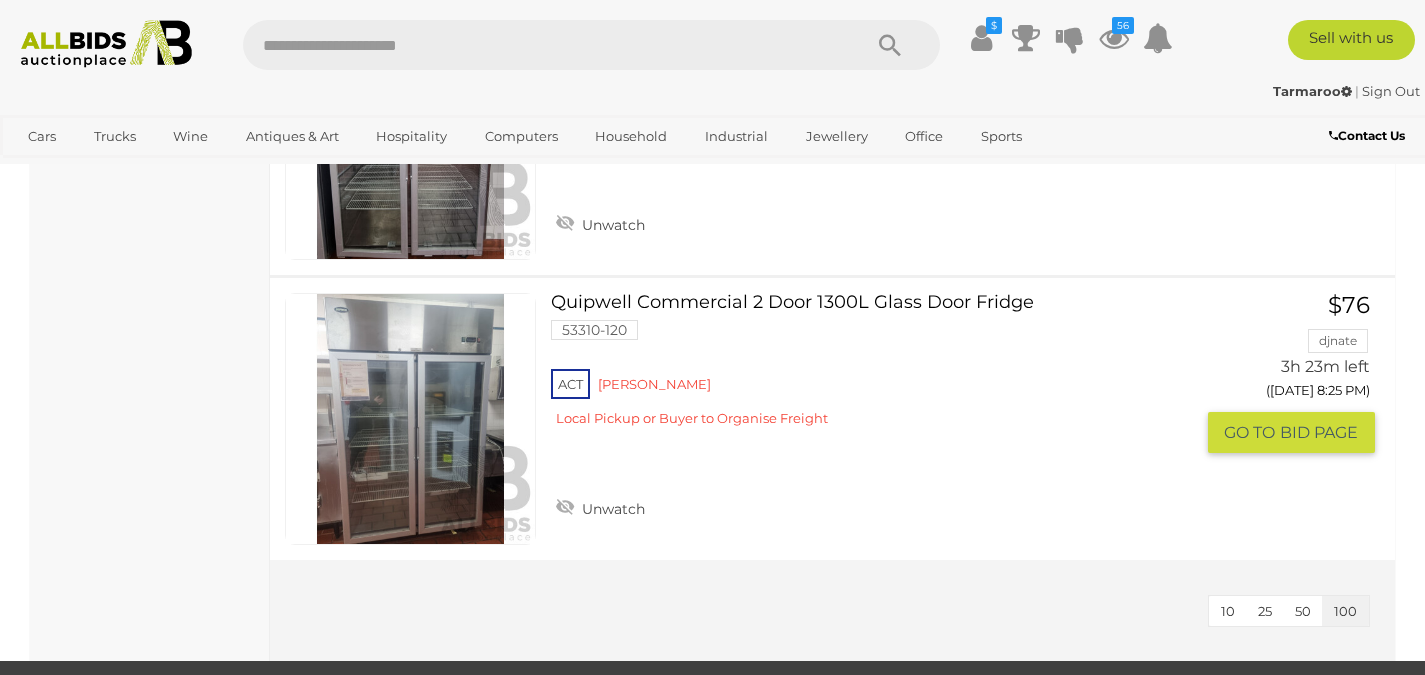 click on "Quipwell Commercial 2 Door 1300L Glass Door Fridge
53310-120
ACT
[PERSON_NAME]" at bounding box center (879, 367) 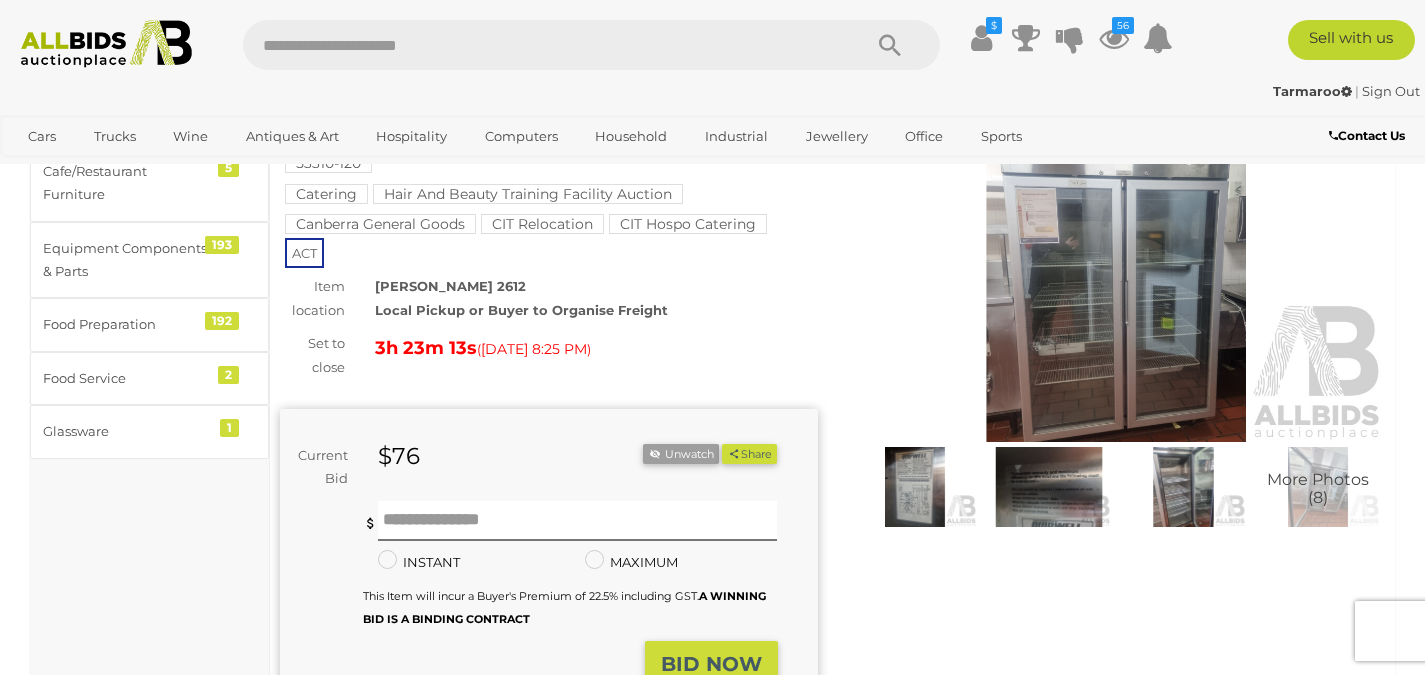 scroll, scrollTop: 155, scrollLeft: 0, axis: vertical 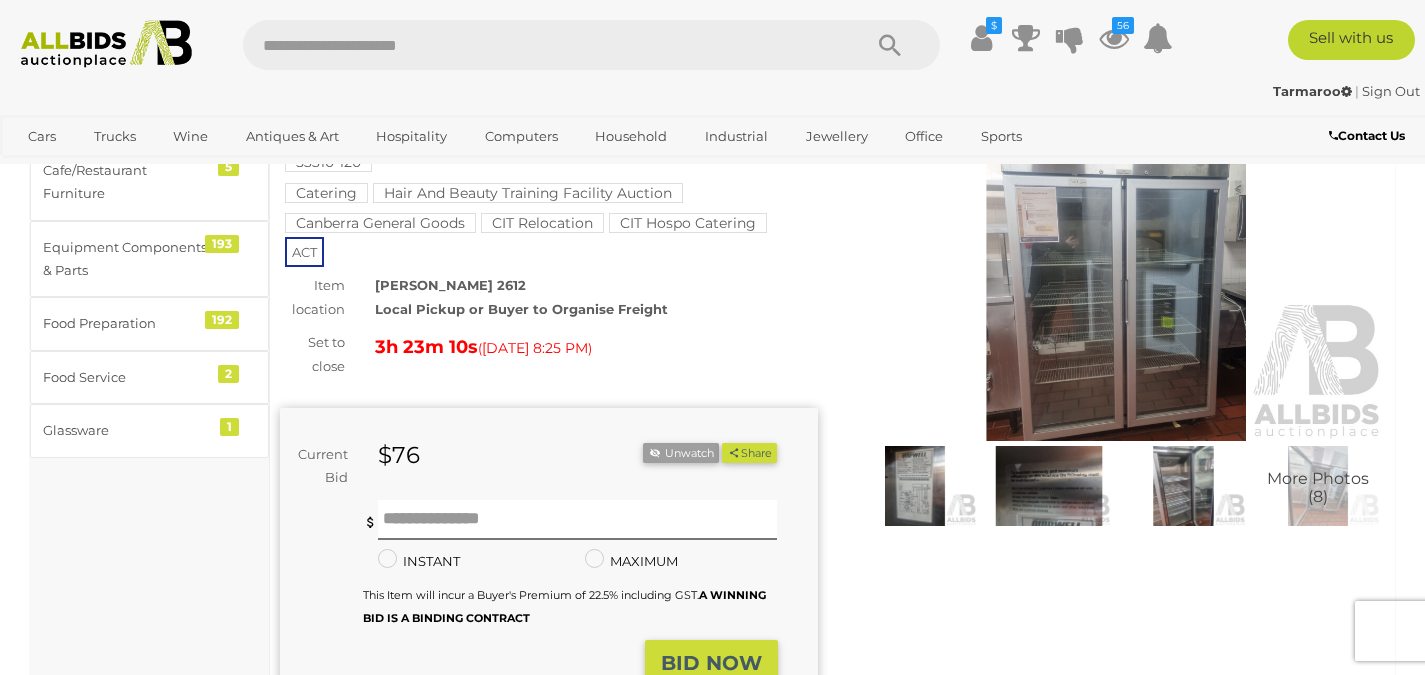 click at bounding box center [1049, 486] 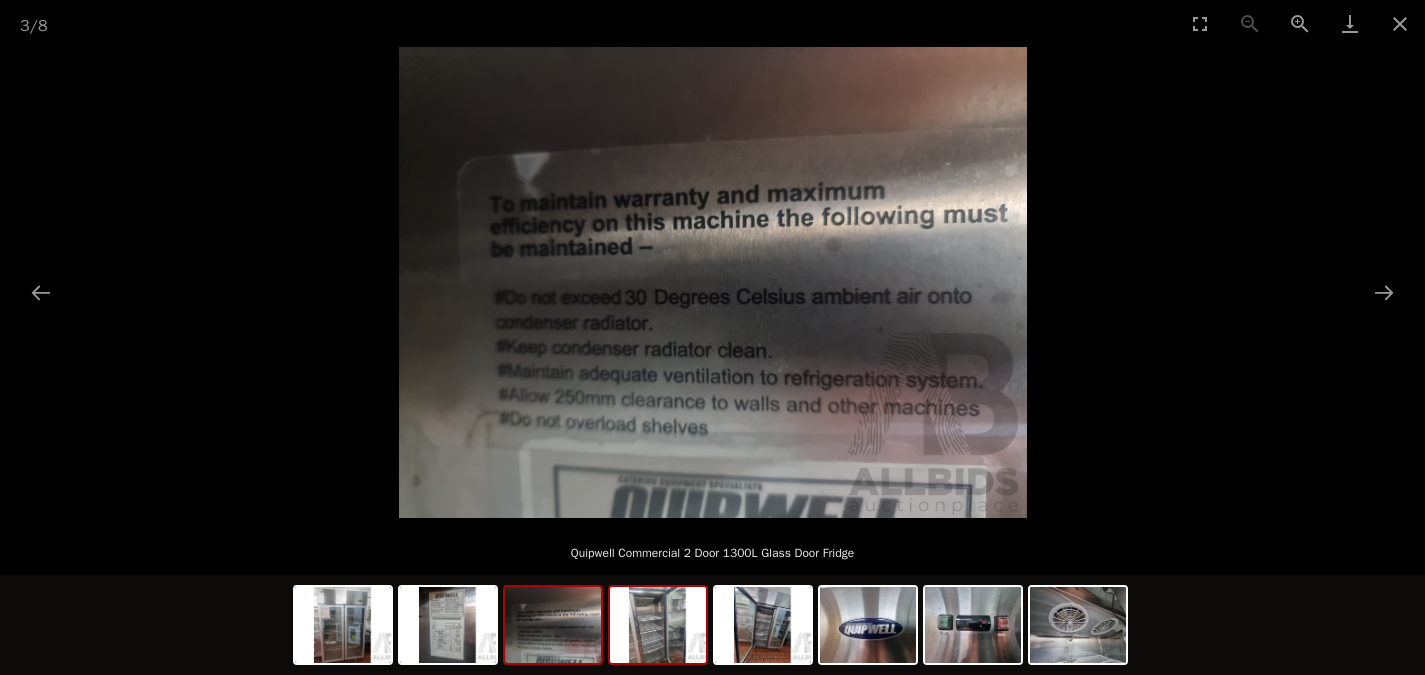 click at bounding box center (658, 625) 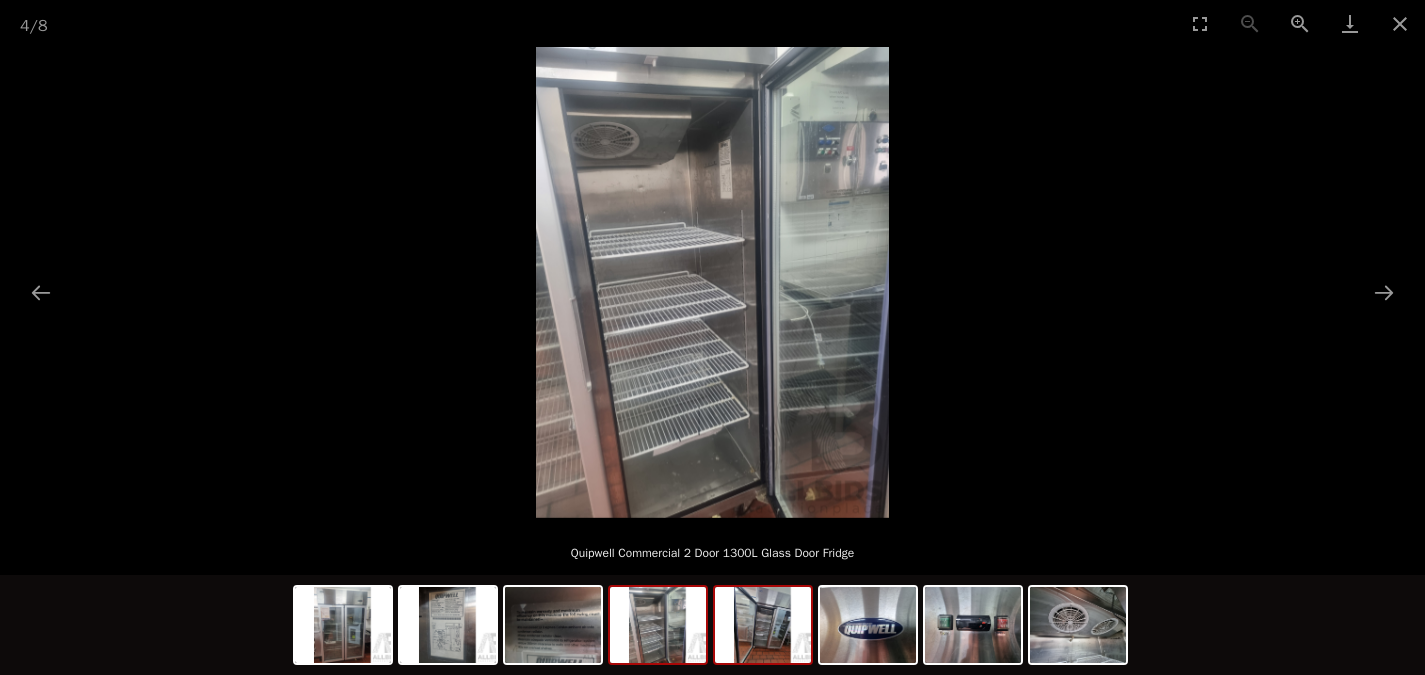 click at bounding box center (763, 625) 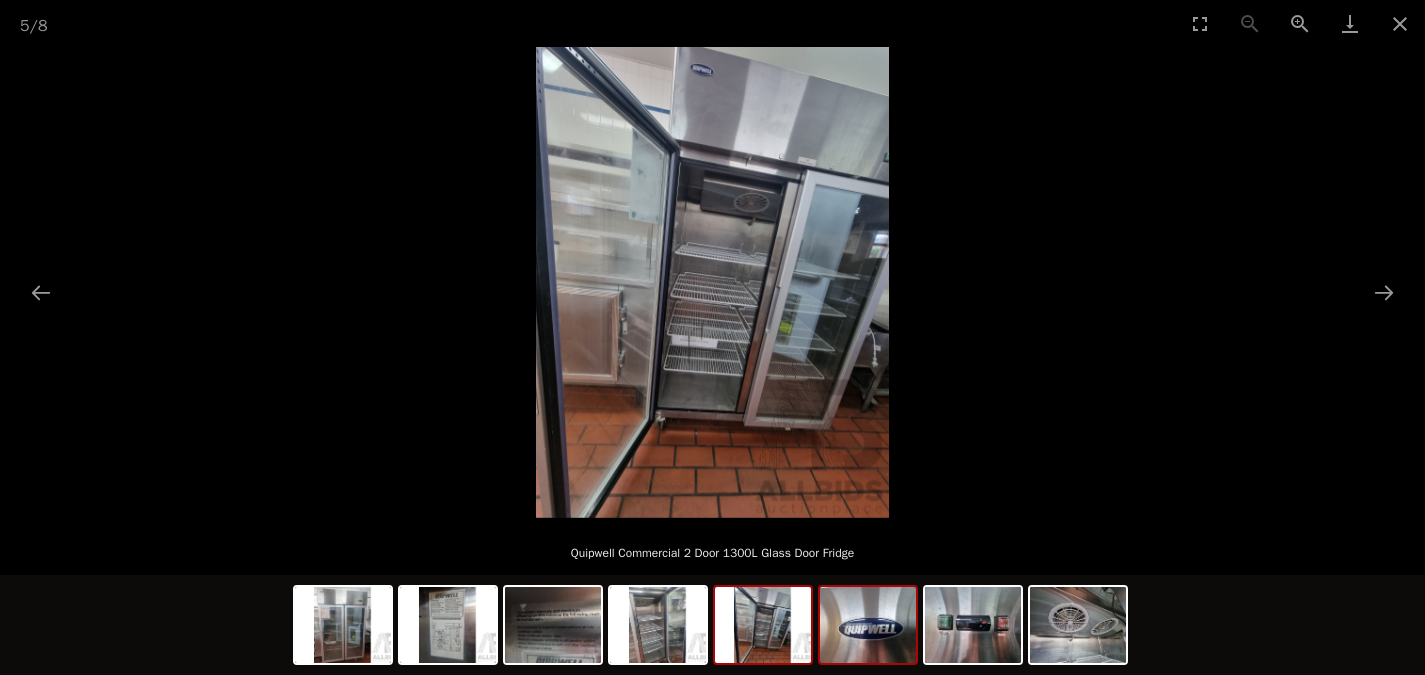click at bounding box center (868, 625) 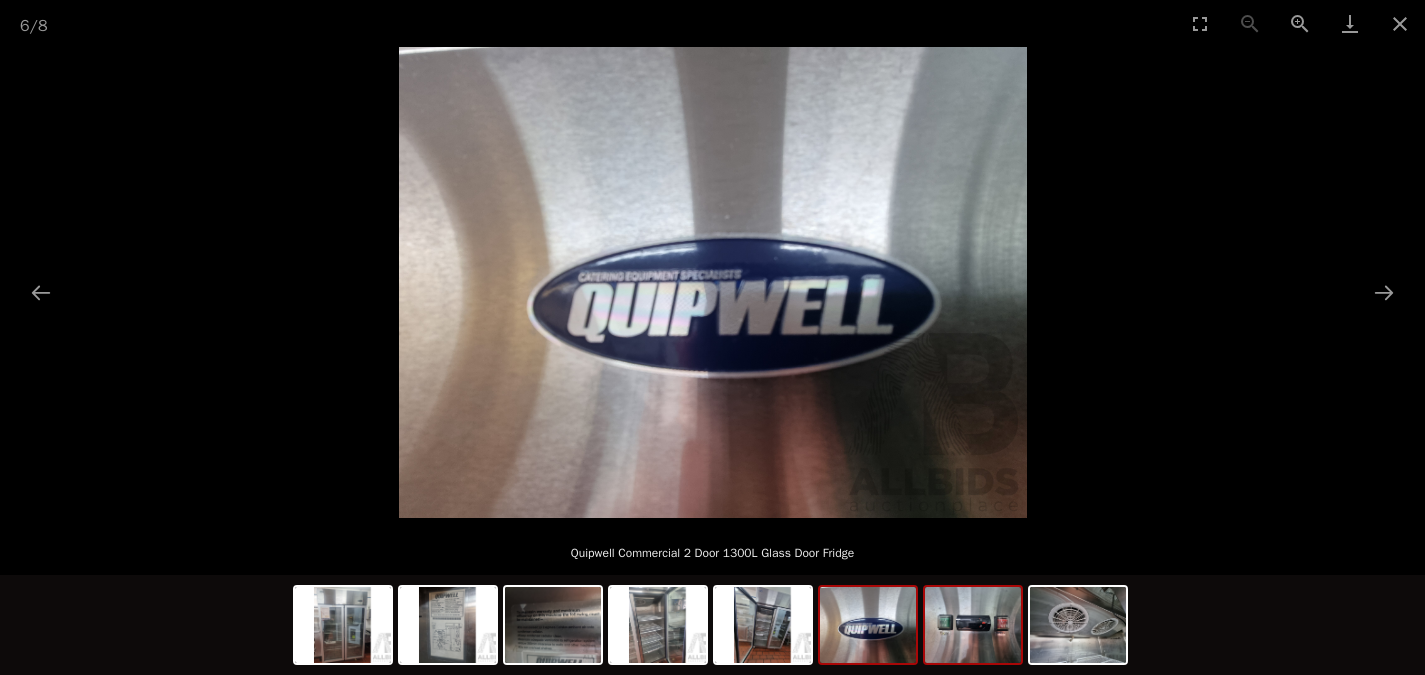 click at bounding box center [973, 625] 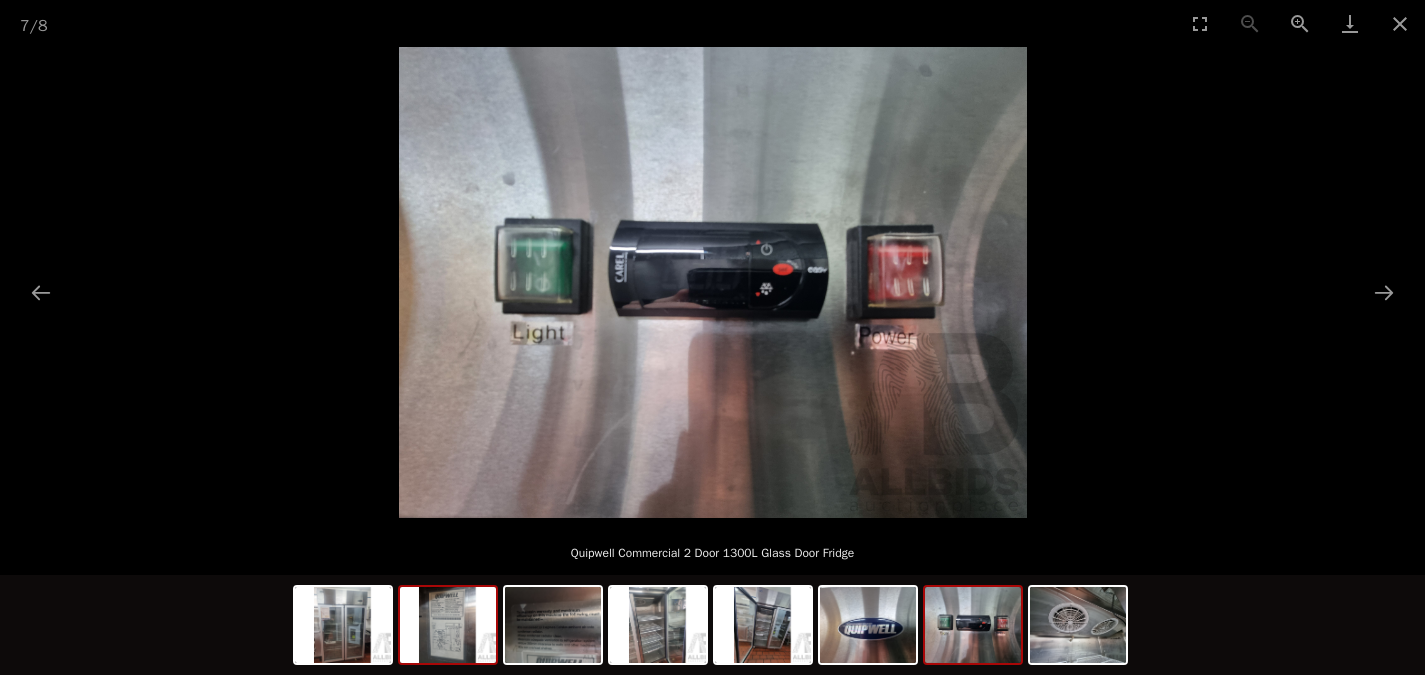 click at bounding box center [448, 625] 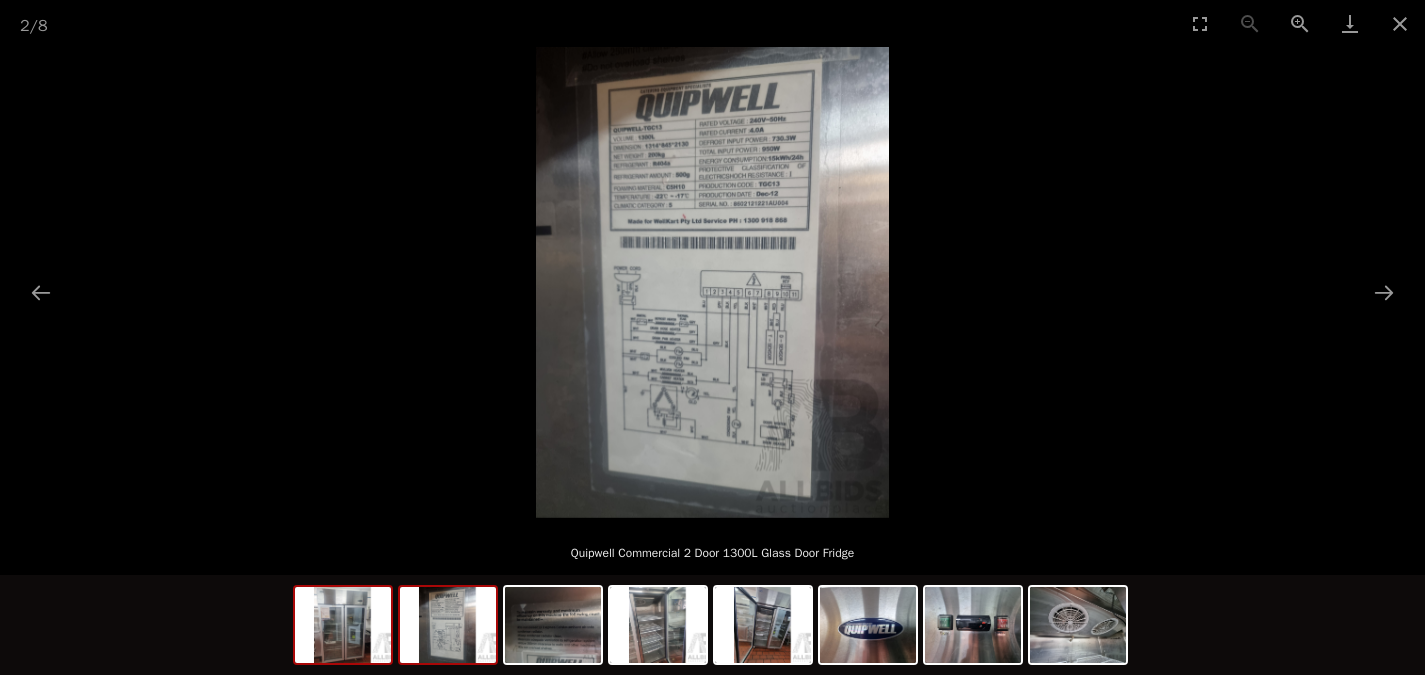 click at bounding box center (343, 625) 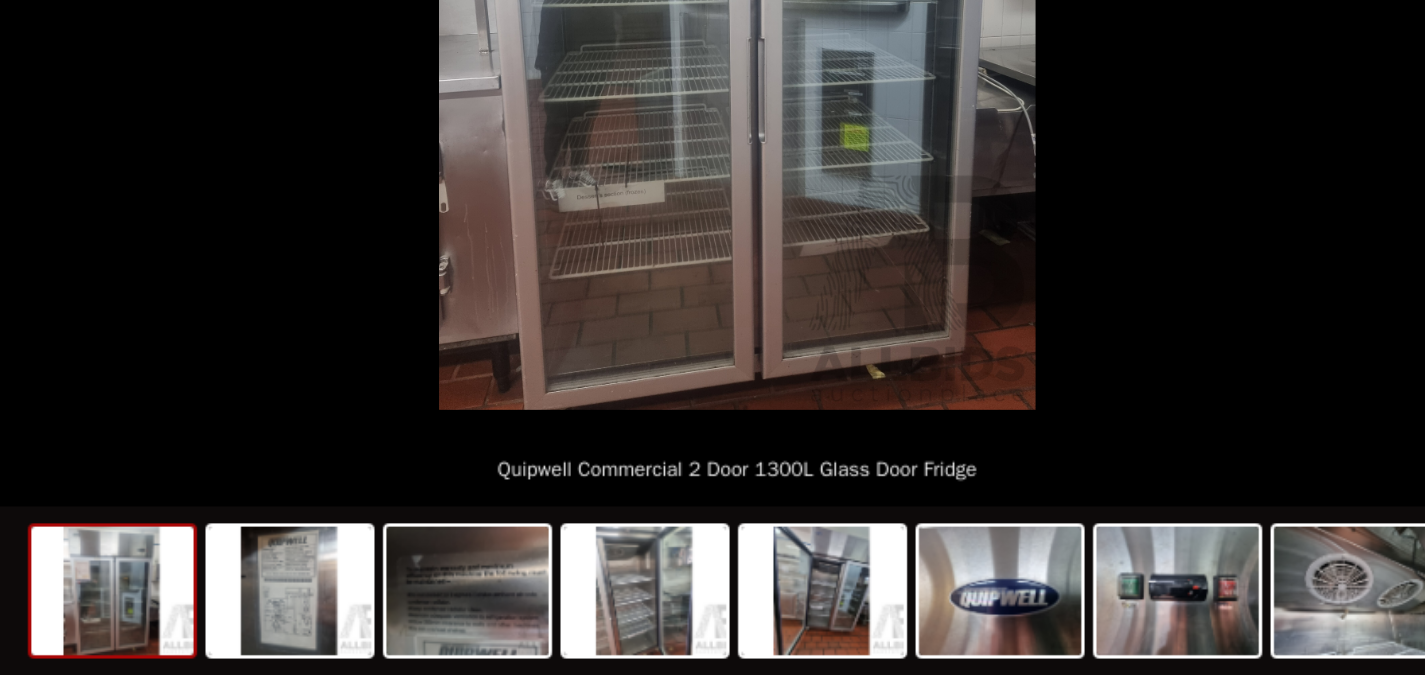 scroll, scrollTop: 153, scrollLeft: 0, axis: vertical 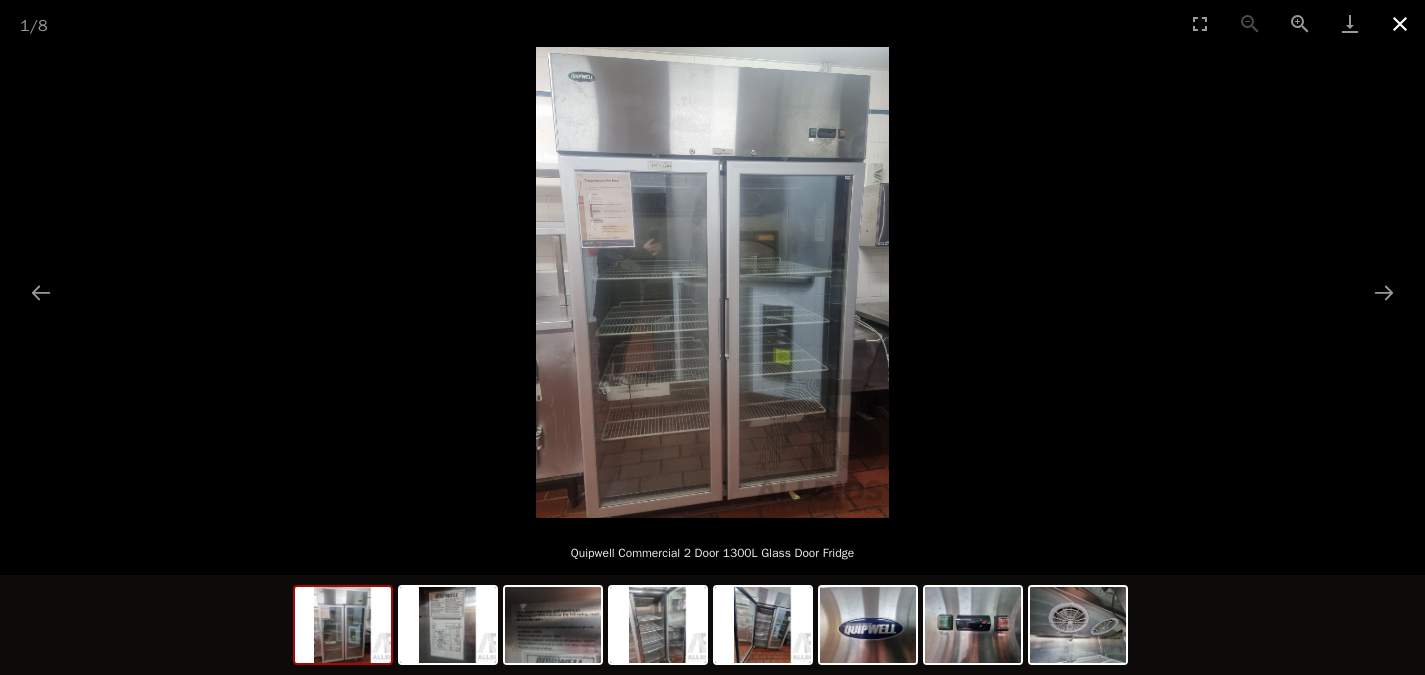 click at bounding box center [1400, 23] 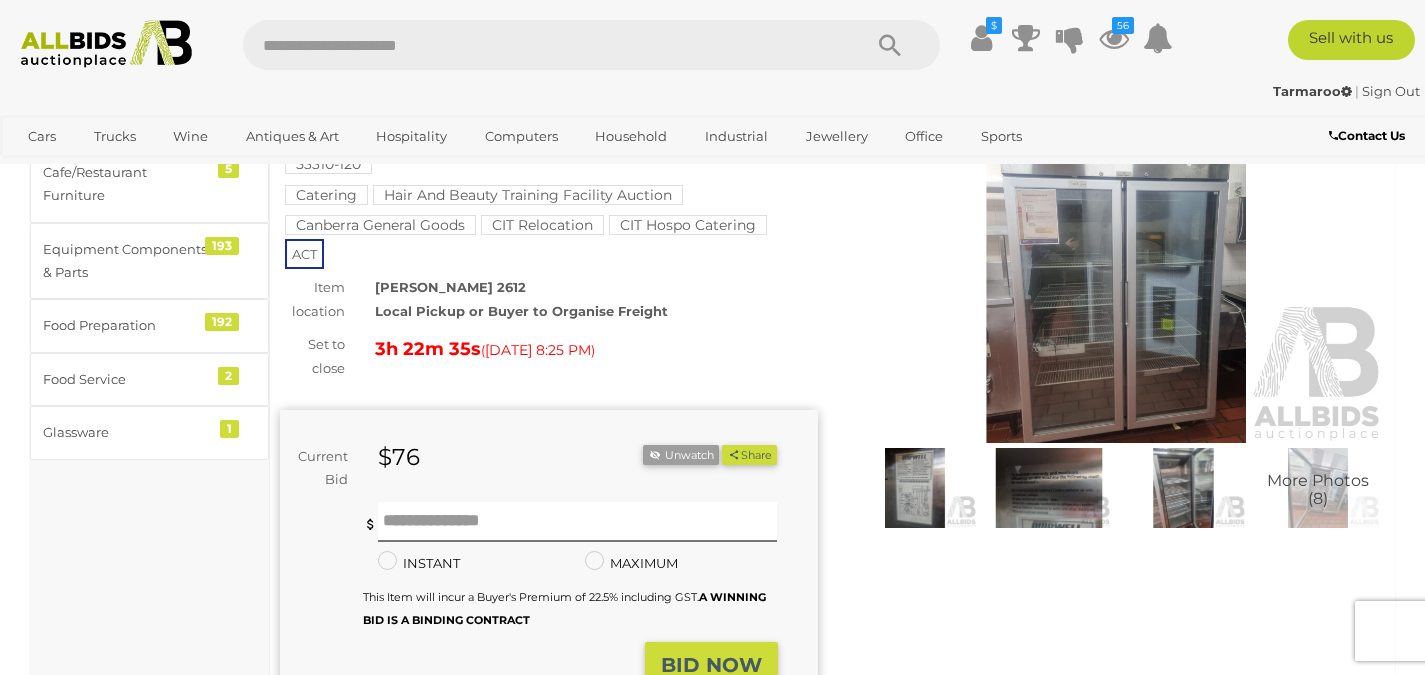 scroll, scrollTop: 155, scrollLeft: 0, axis: vertical 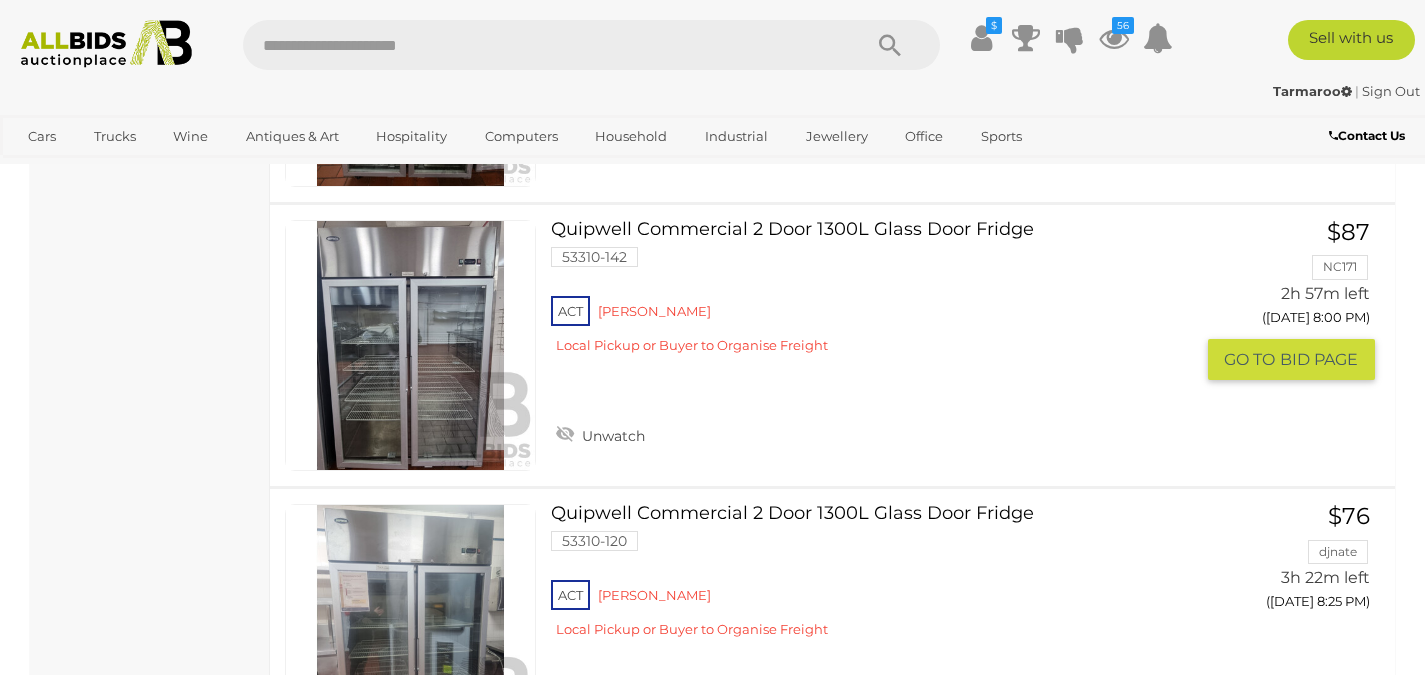 click at bounding box center (410, 345) 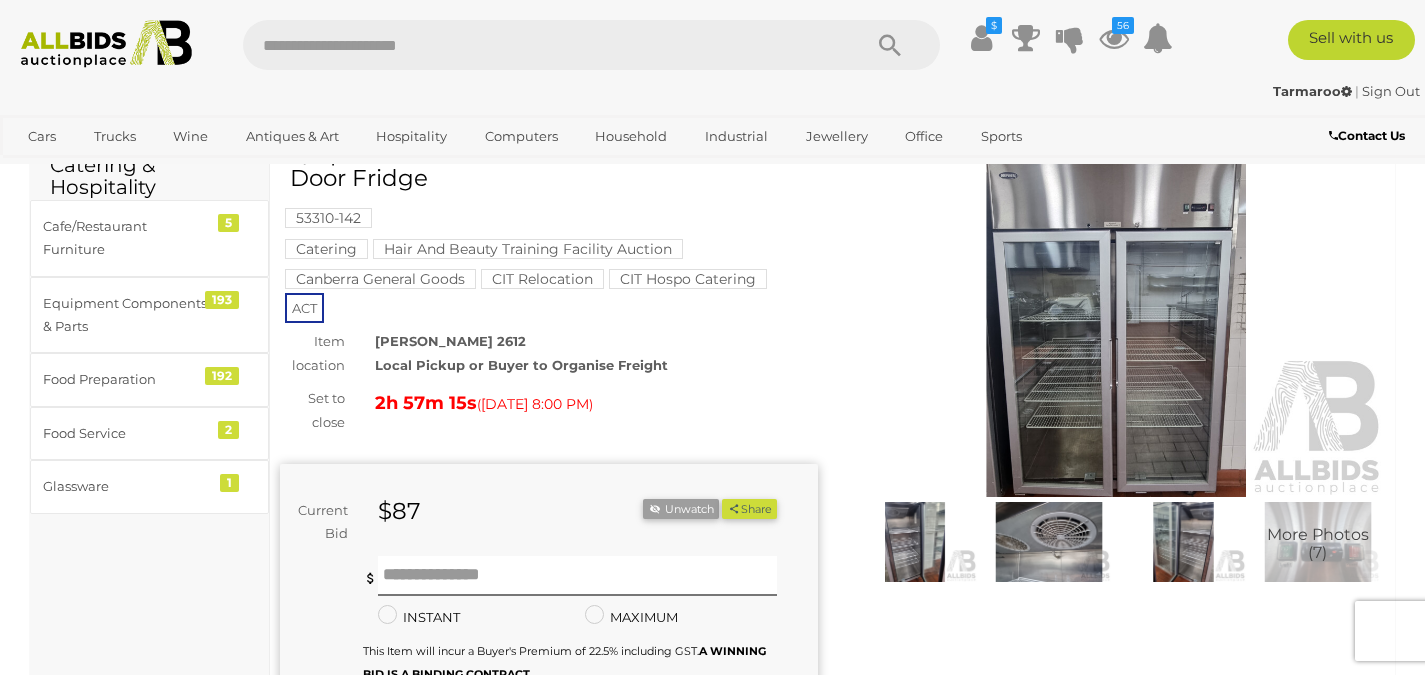 scroll, scrollTop: 90, scrollLeft: 0, axis: vertical 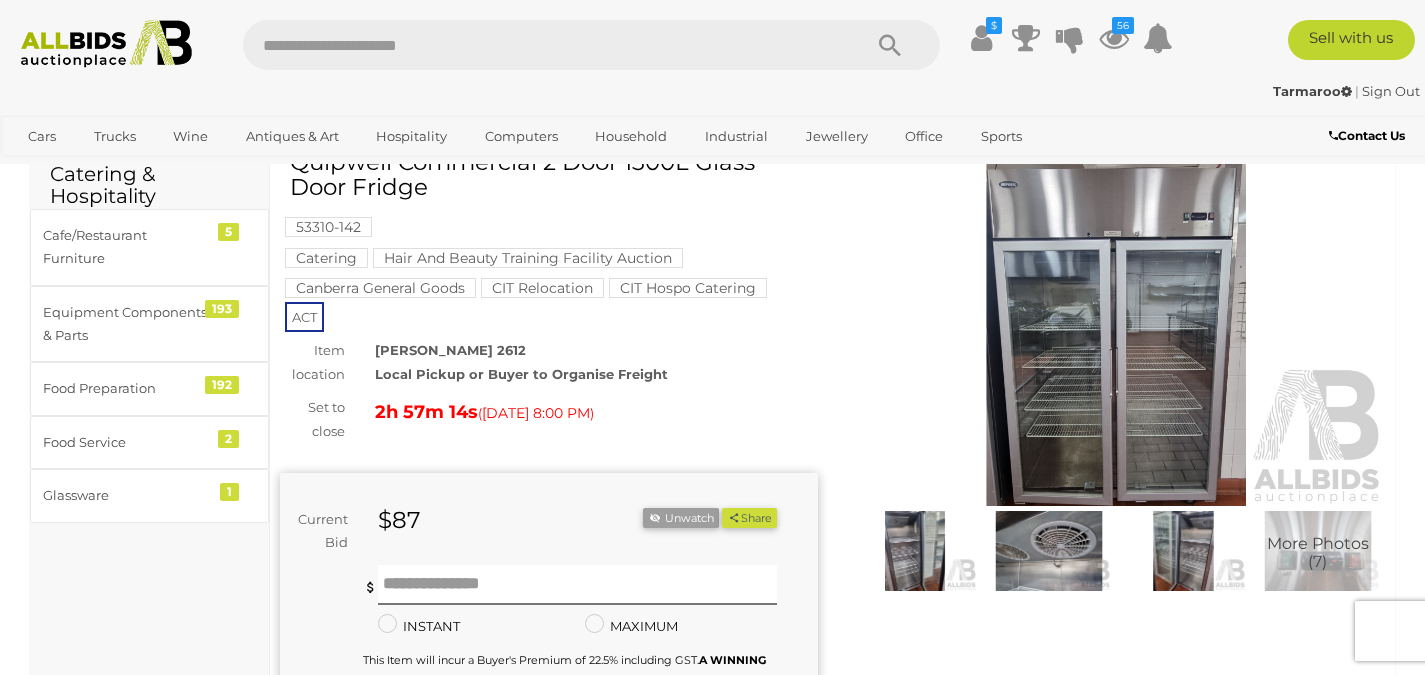 click at bounding box center [1117, 333] 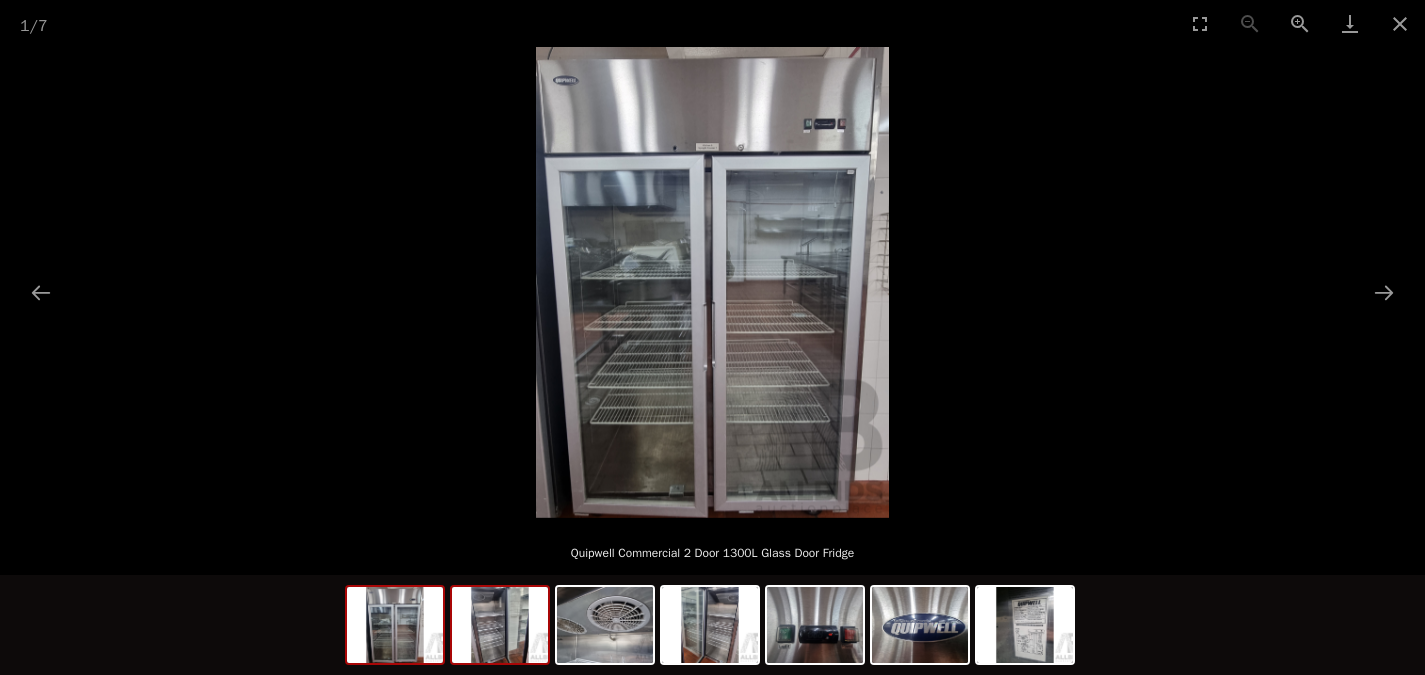 click at bounding box center [500, 625] 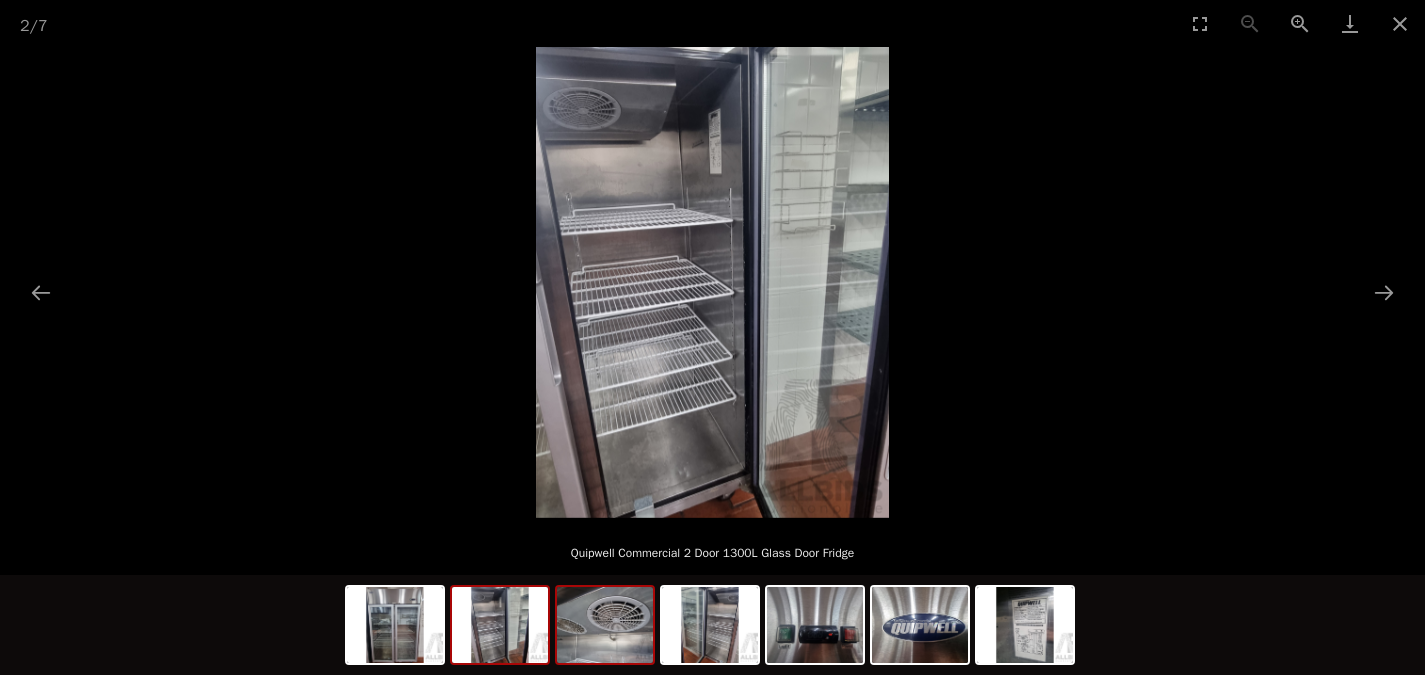 click at bounding box center [605, 625] 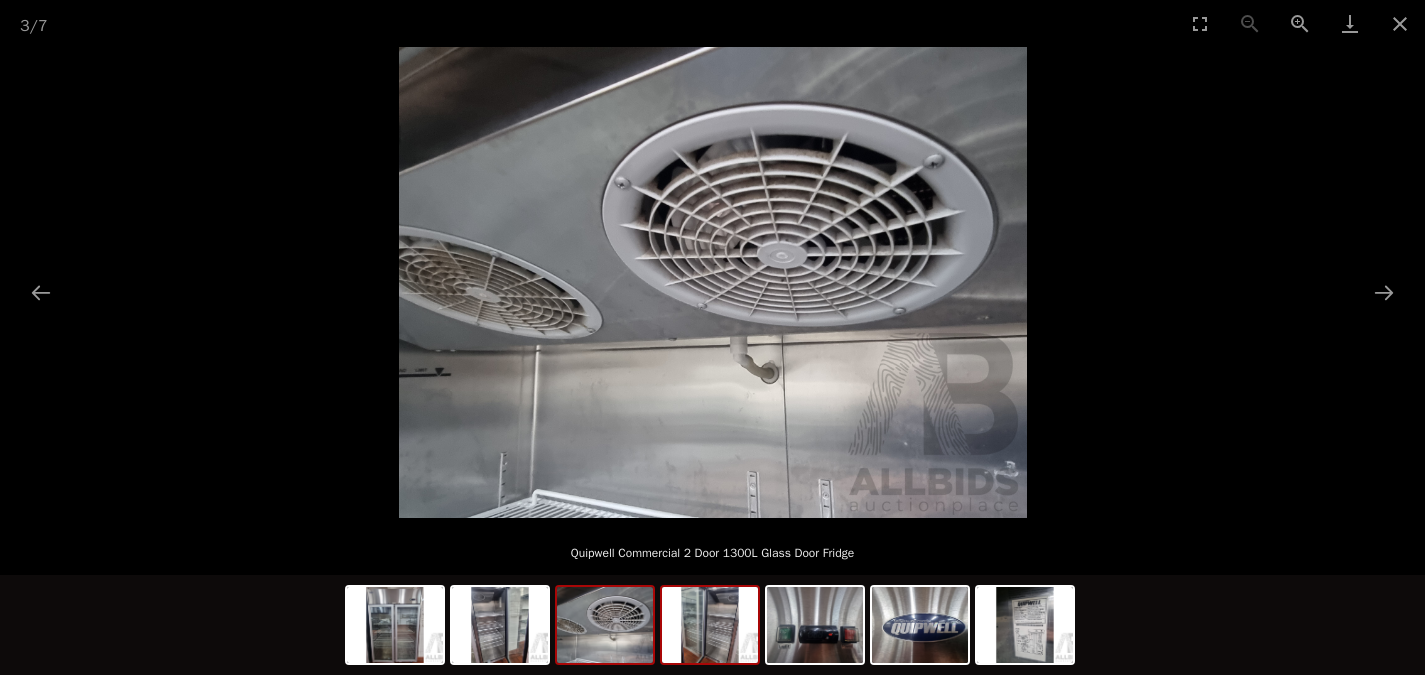 click at bounding box center (710, 625) 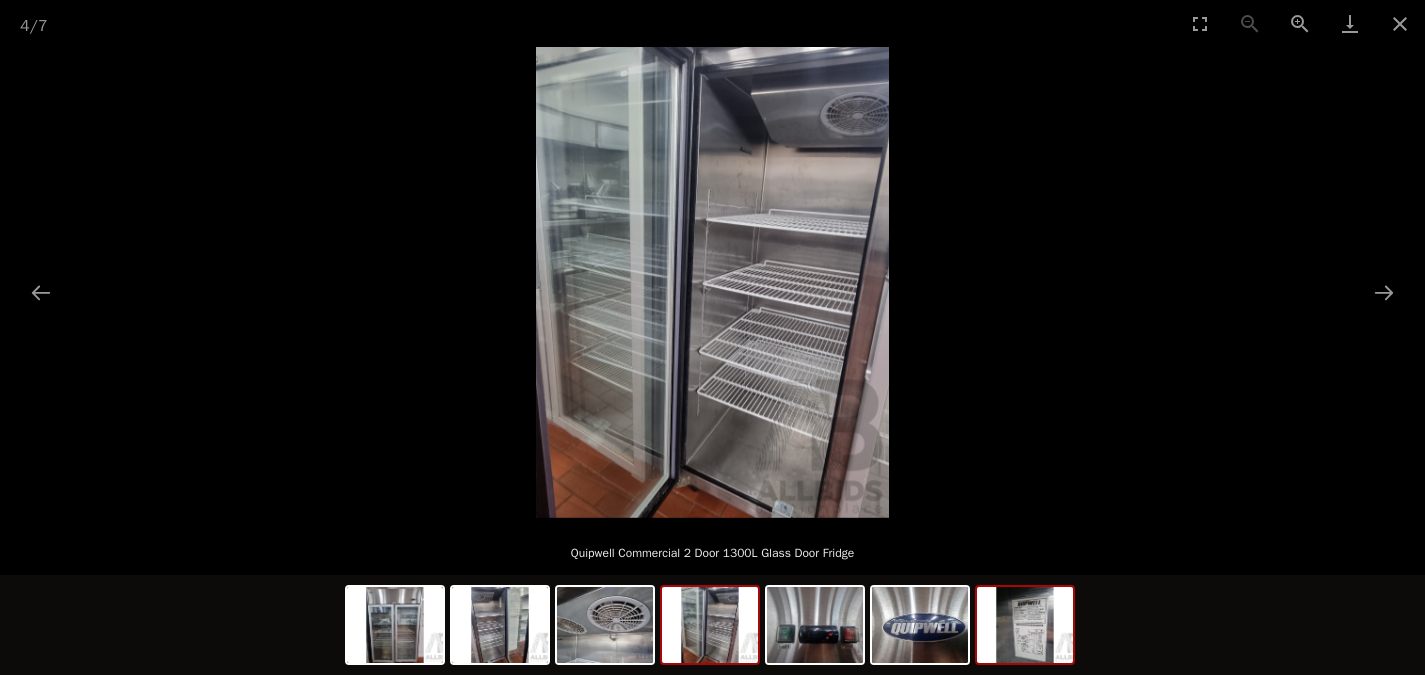 click at bounding box center (1025, 625) 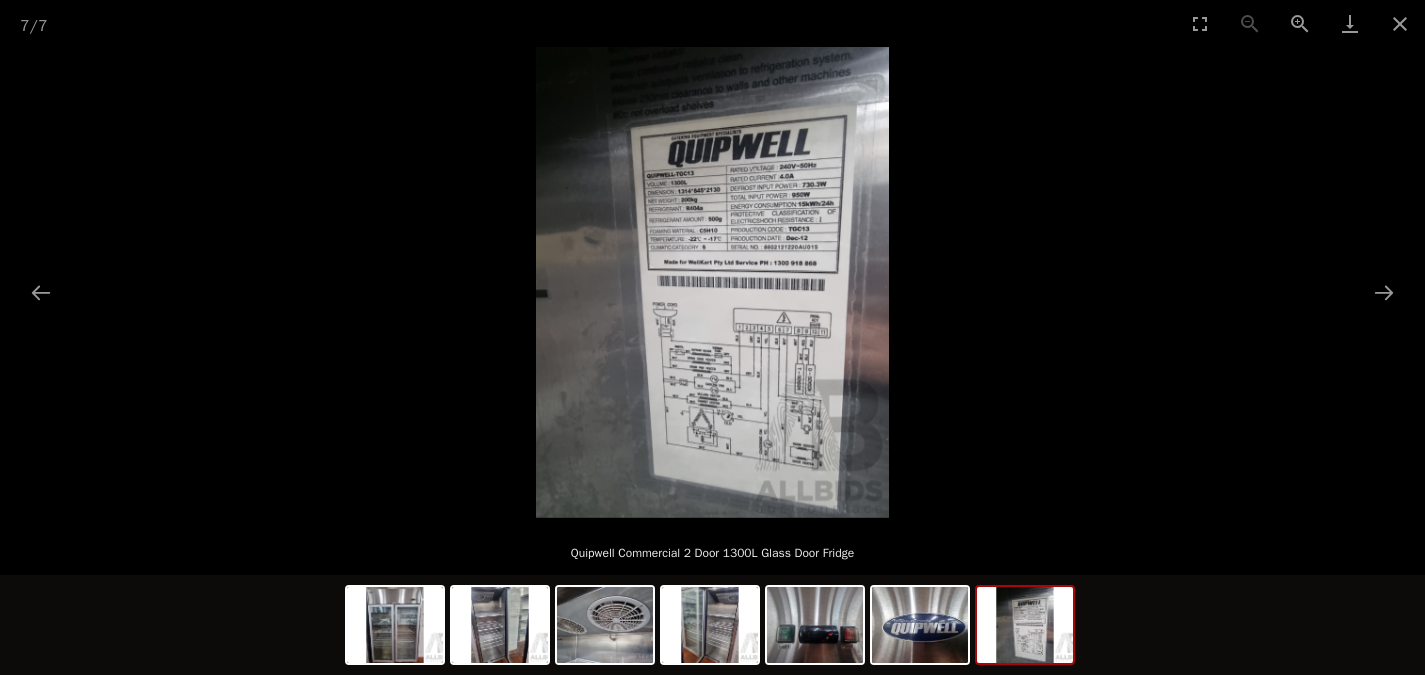 scroll, scrollTop: 137, scrollLeft: 0, axis: vertical 